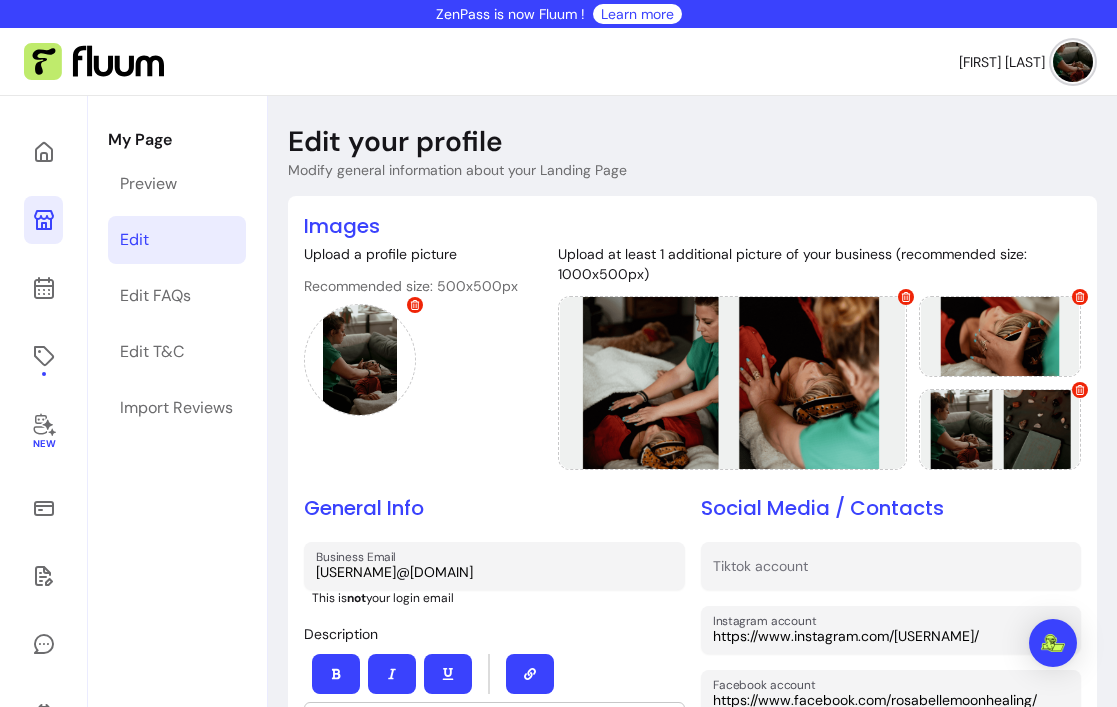 scroll, scrollTop: 0, scrollLeft: 0, axis: both 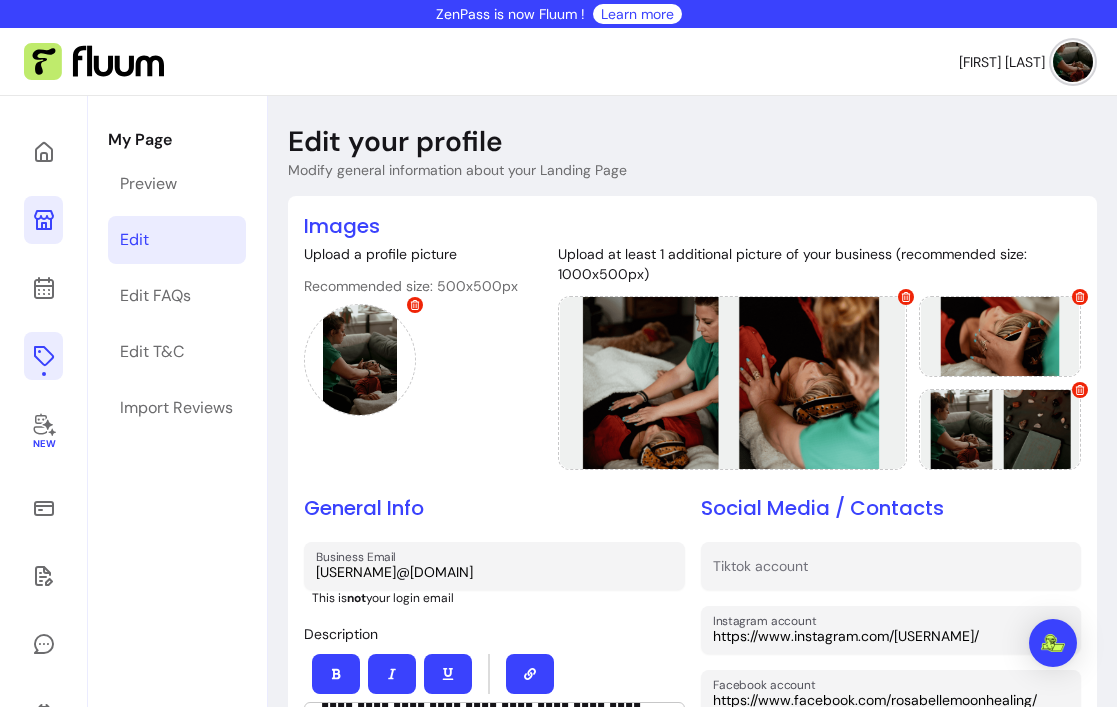 click 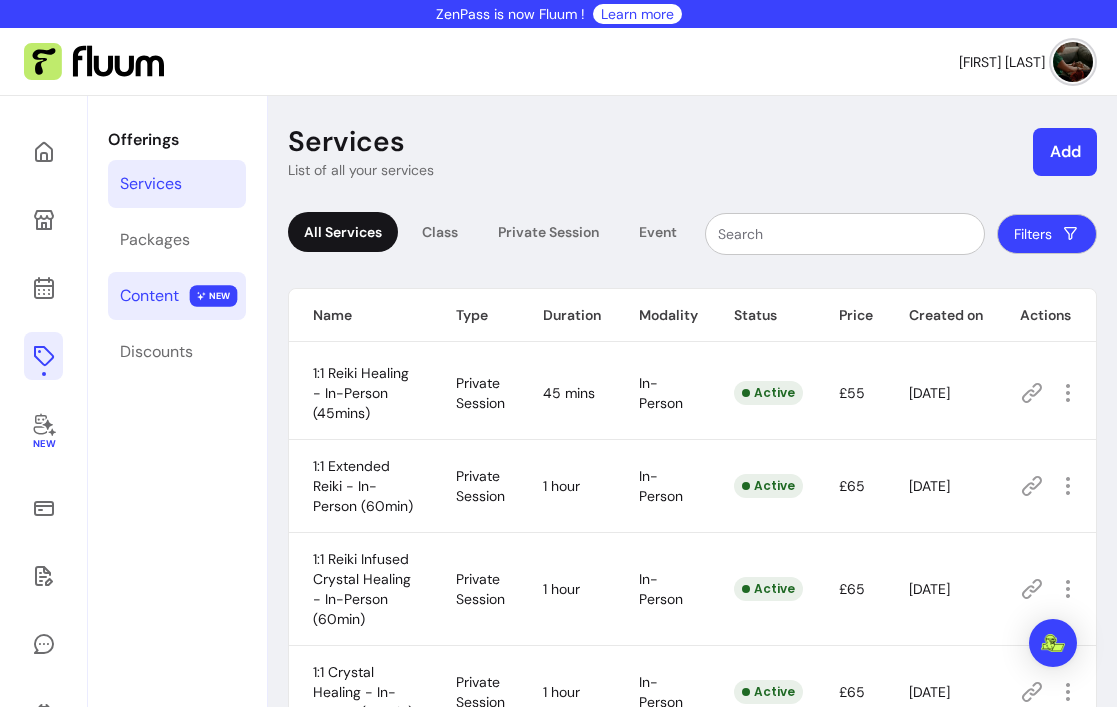 click on "Content" at bounding box center (149, 296) 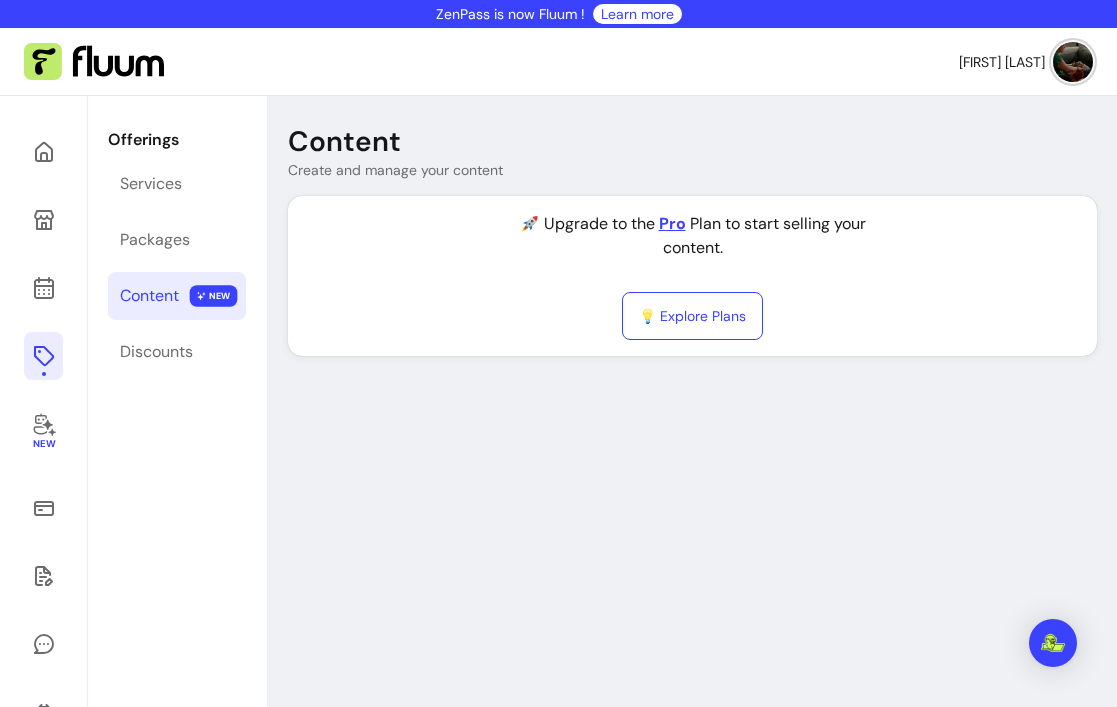 click on "Pro" at bounding box center [672, 224] 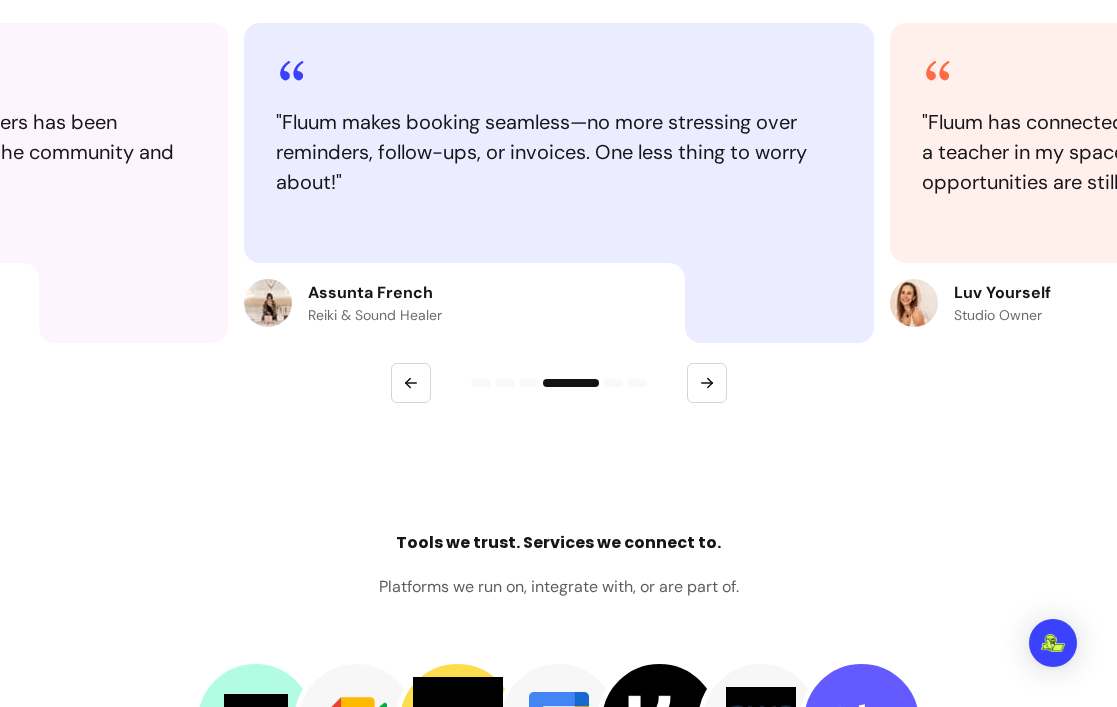 scroll, scrollTop: 3751, scrollLeft: 0, axis: vertical 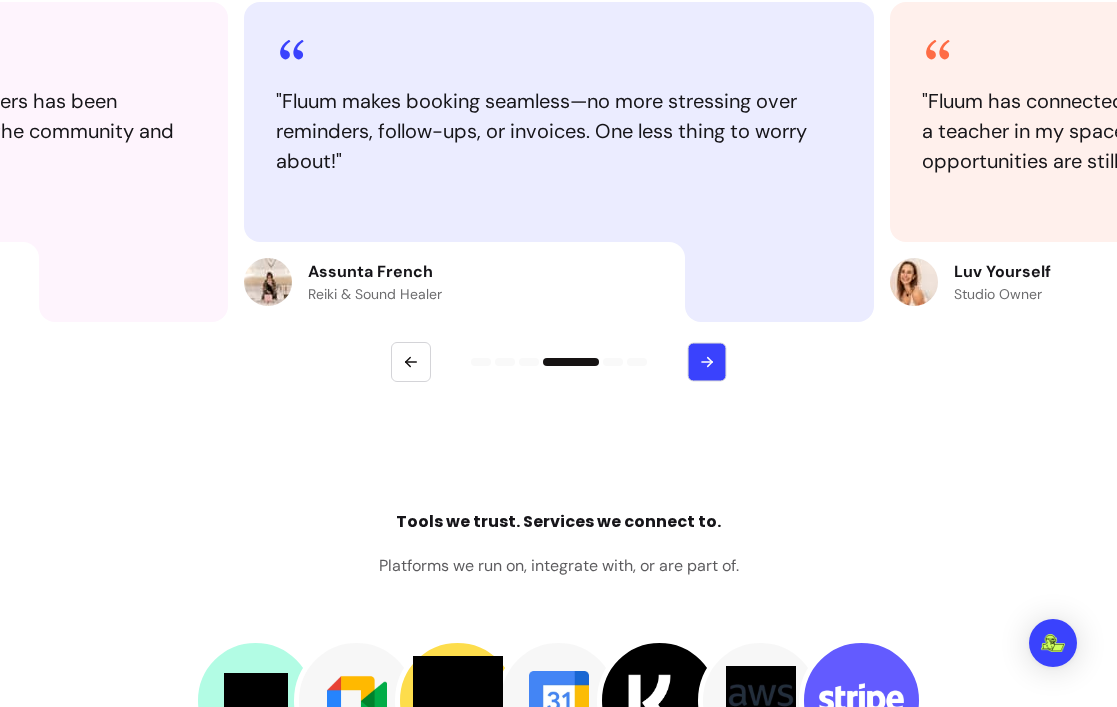 click at bounding box center [706, 362] 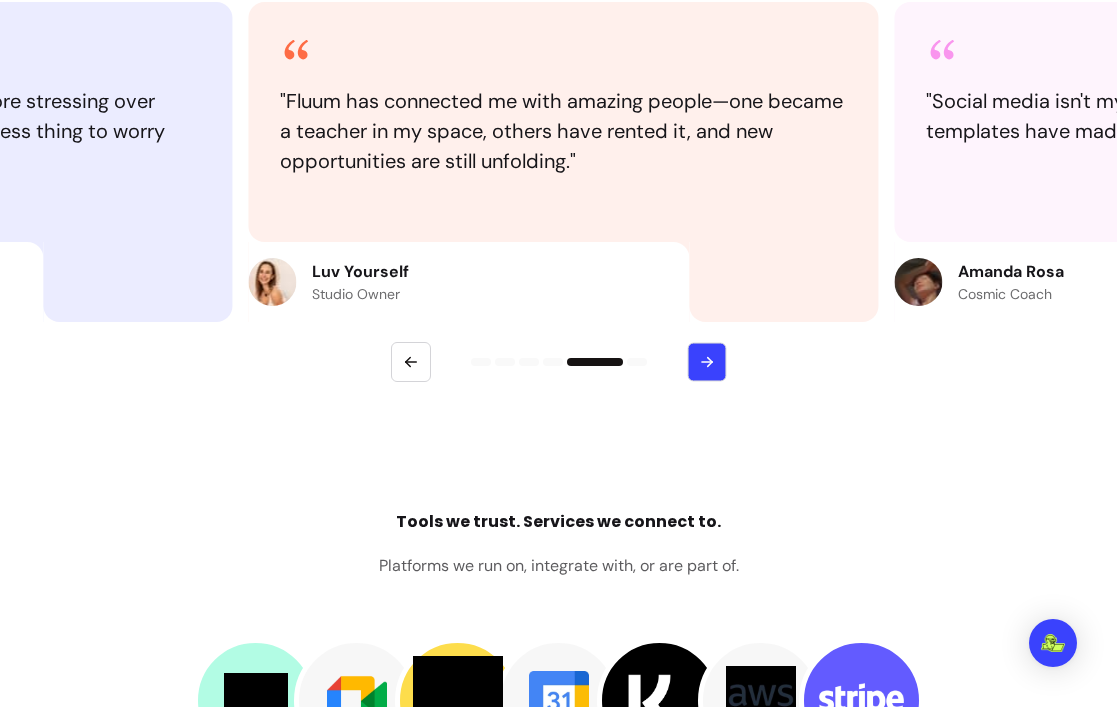 click at bounding box center (706, 362) 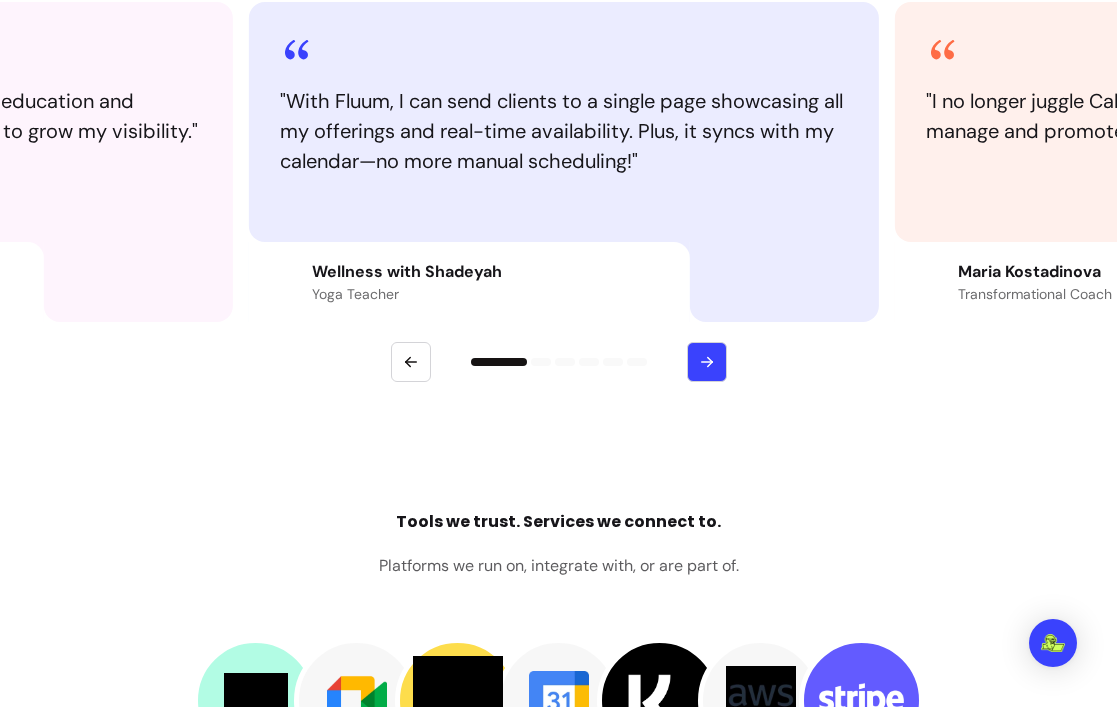 click at bounding box center [707, 362] 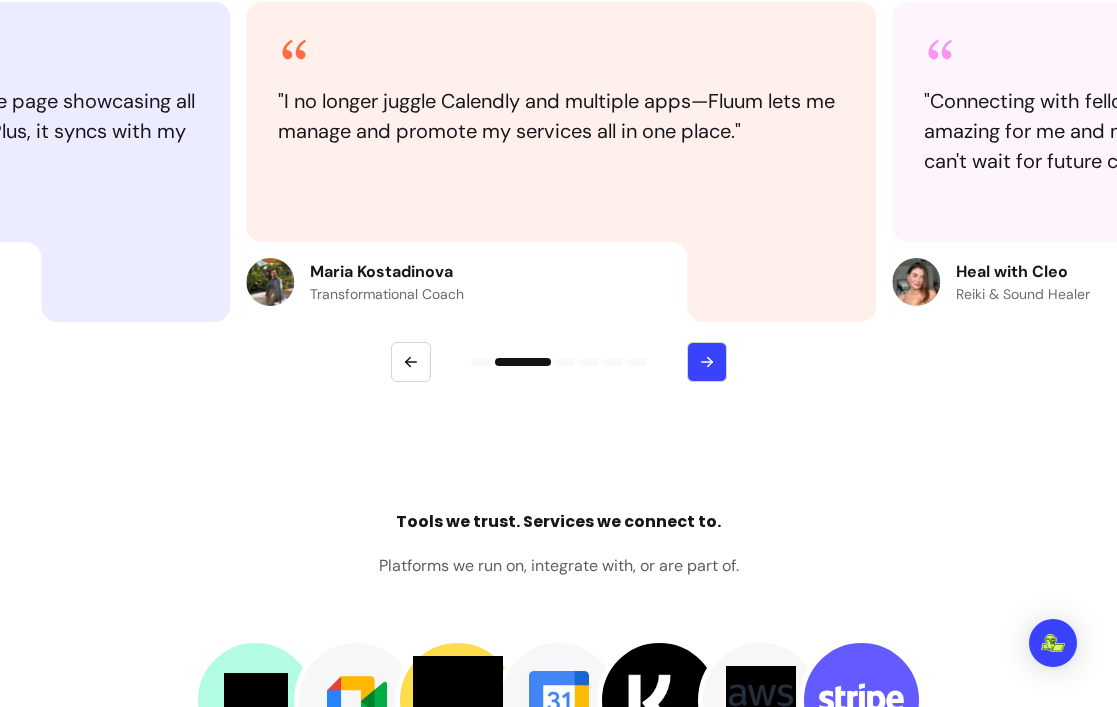 click at bounding box center (707, 362) 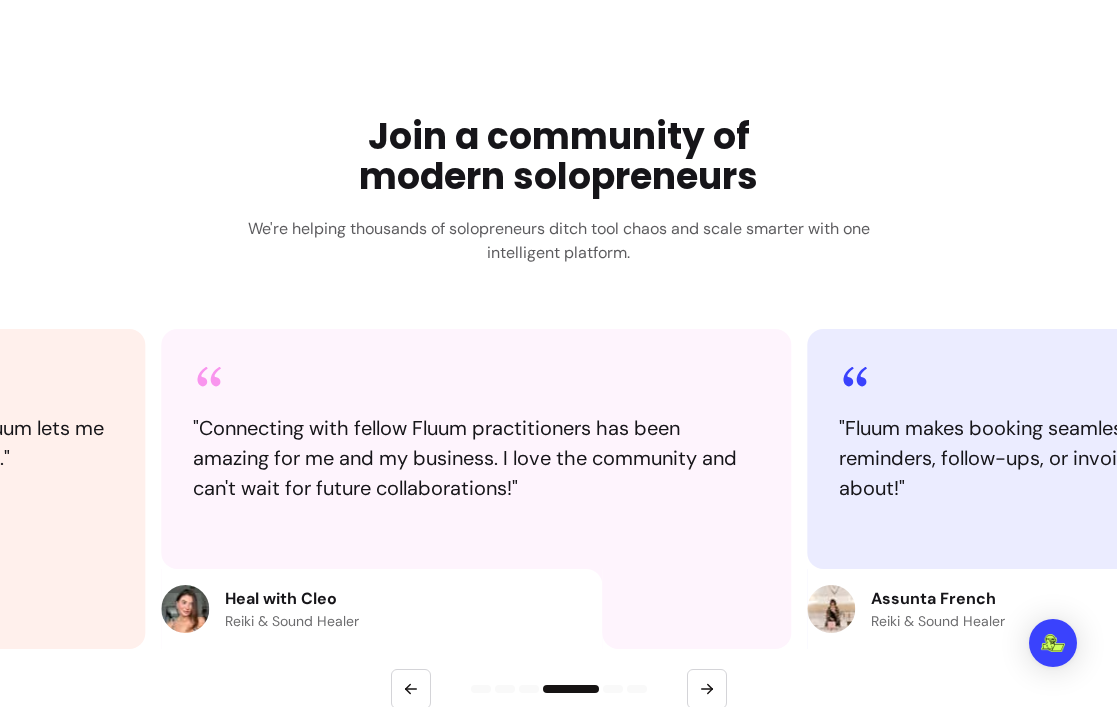 scroll, scrollTop: 3422, scrollLeft: 0, axis: vertical 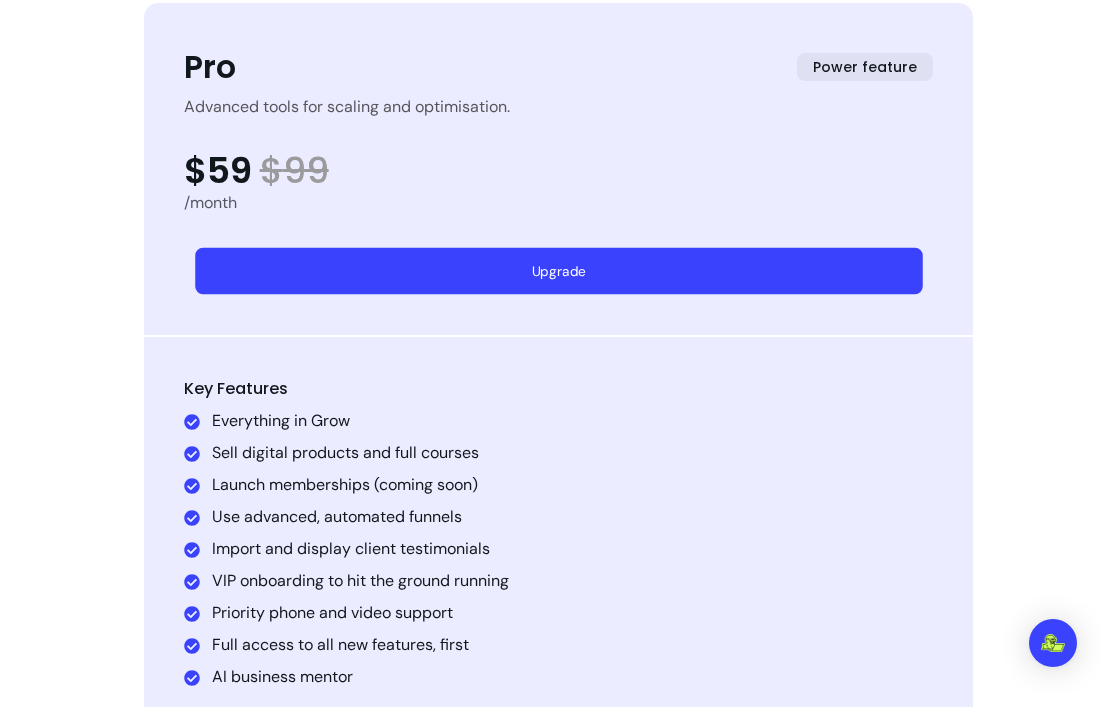 click on "Upgrade" at bounding box center [558, 271] 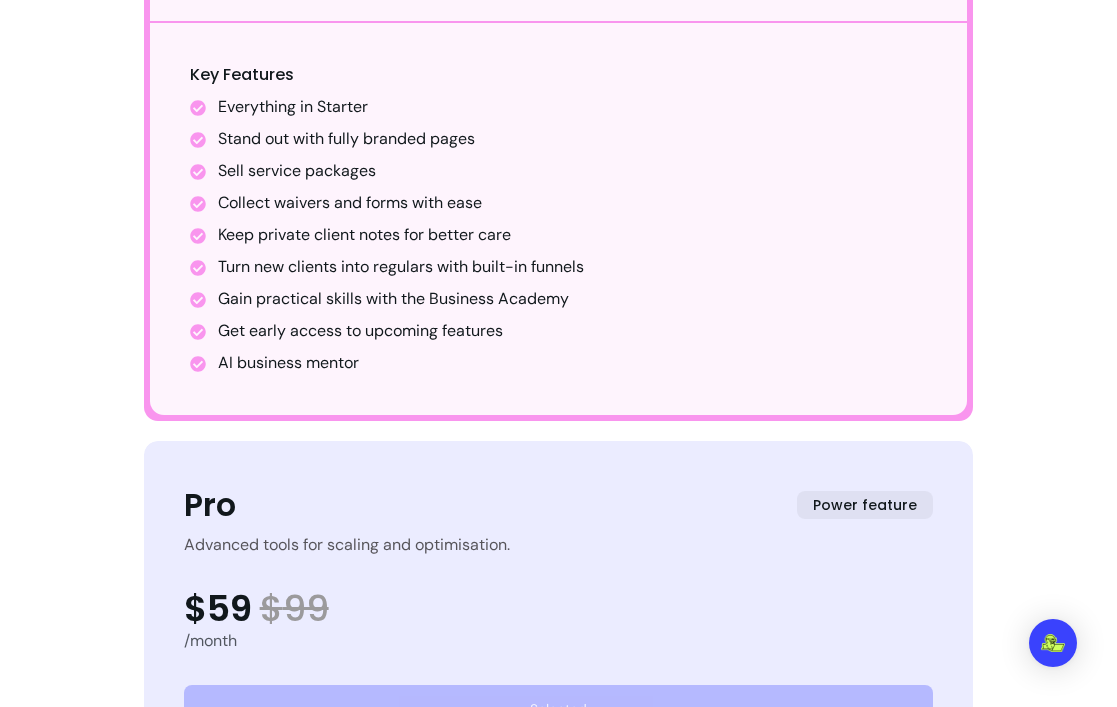 scroll, scrollTop: 1637, scrollLeft: 0, axis: vertical 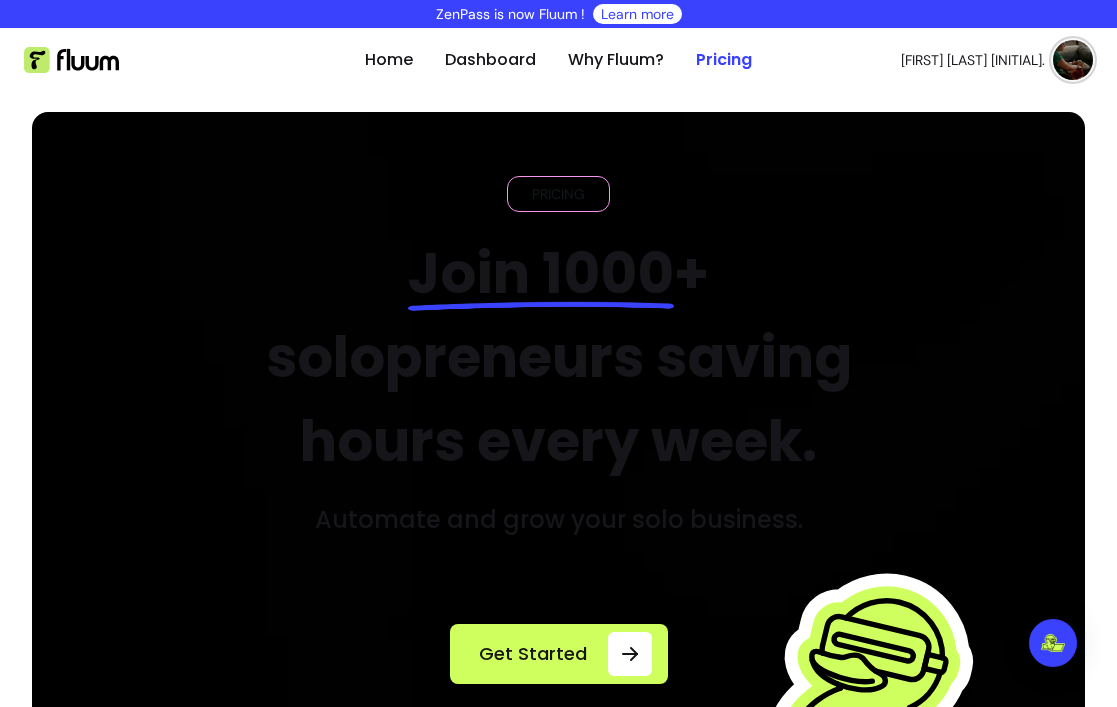 click at bounding box center (1073, 60) 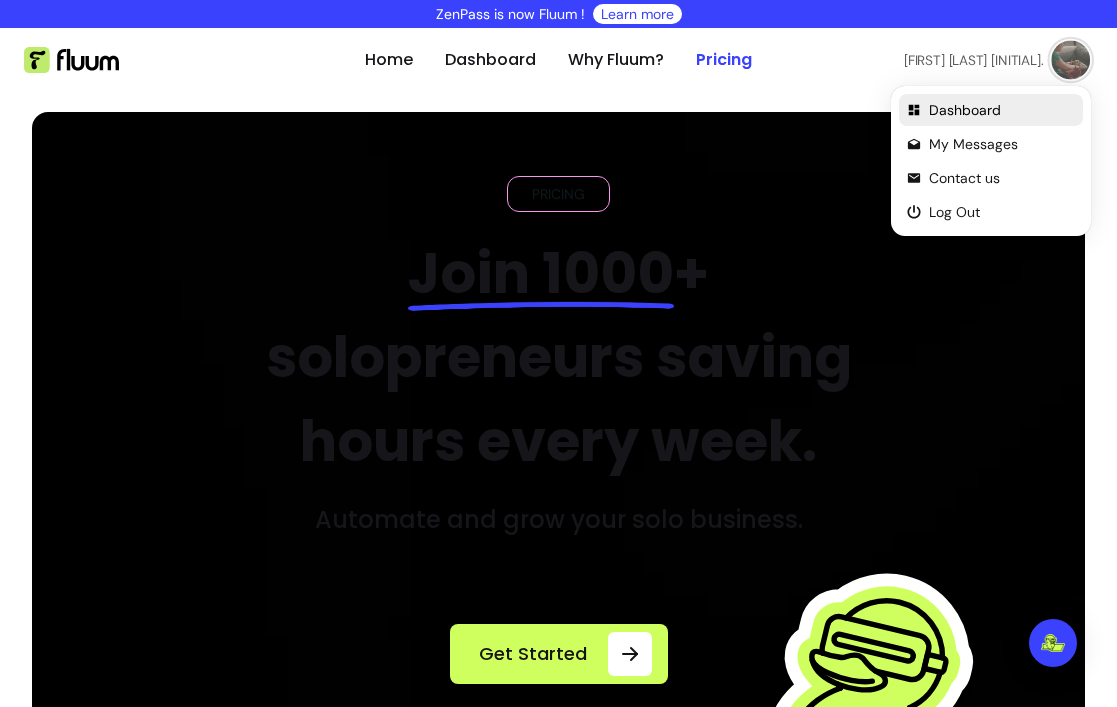 click on "Dashboard" at bounding box center [1002, 110] 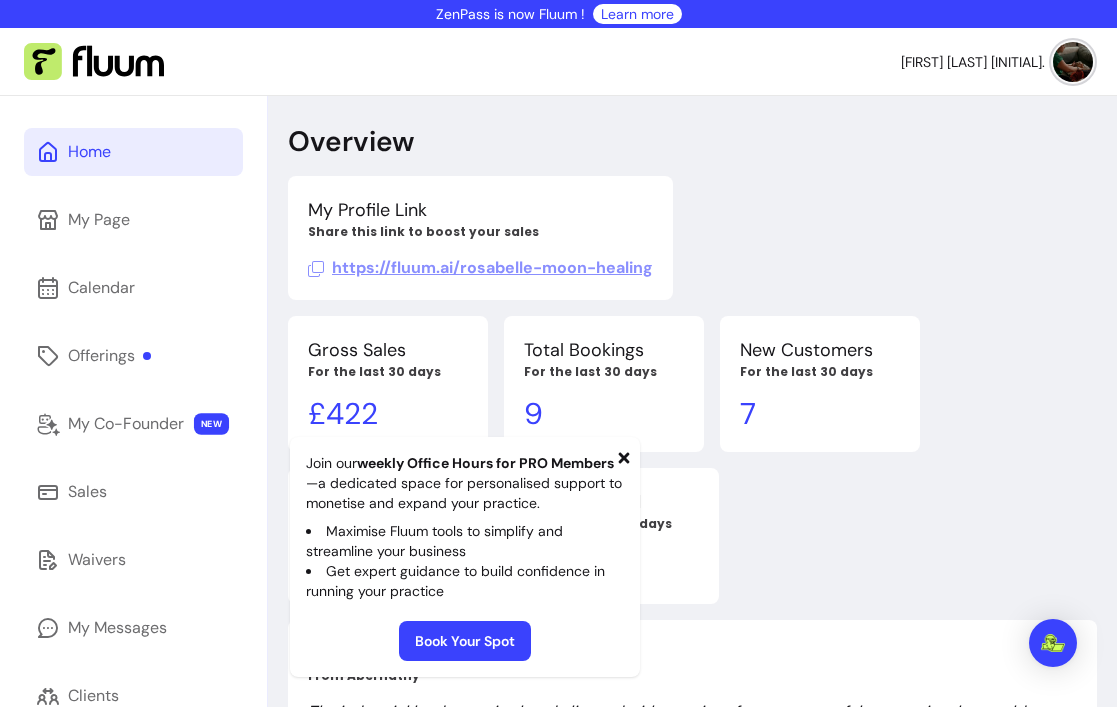 click on "Book Your Spot" at bounding box center (465, 641) 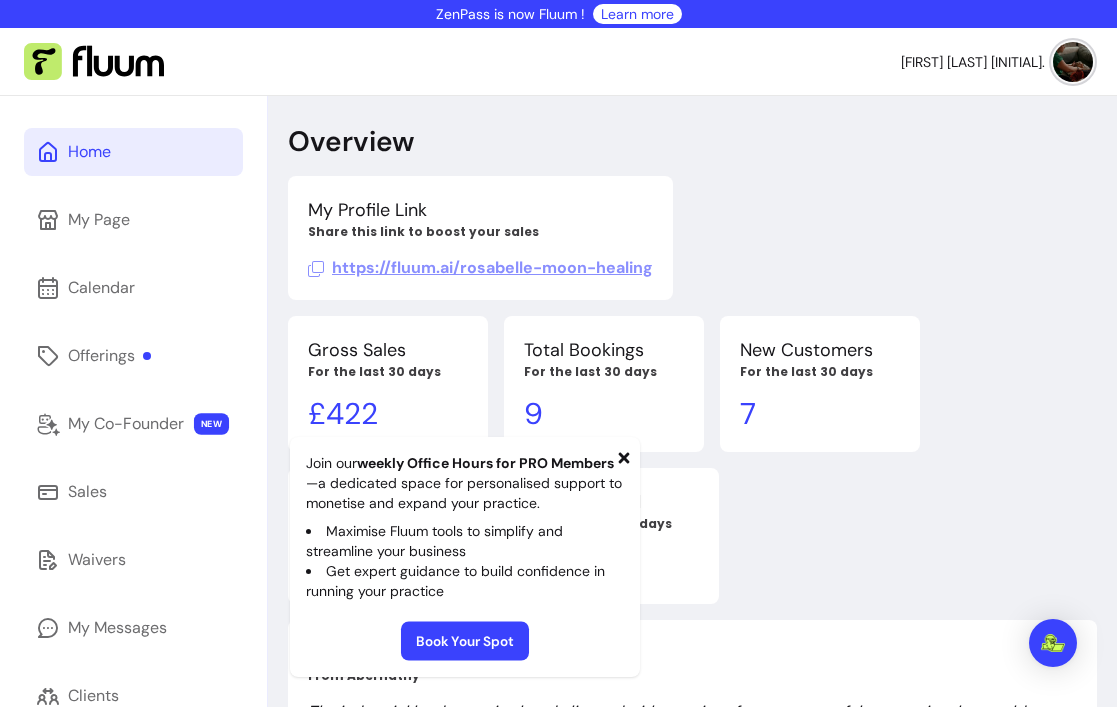 click on "Book Your Spot" at bounding box center (465, 641) 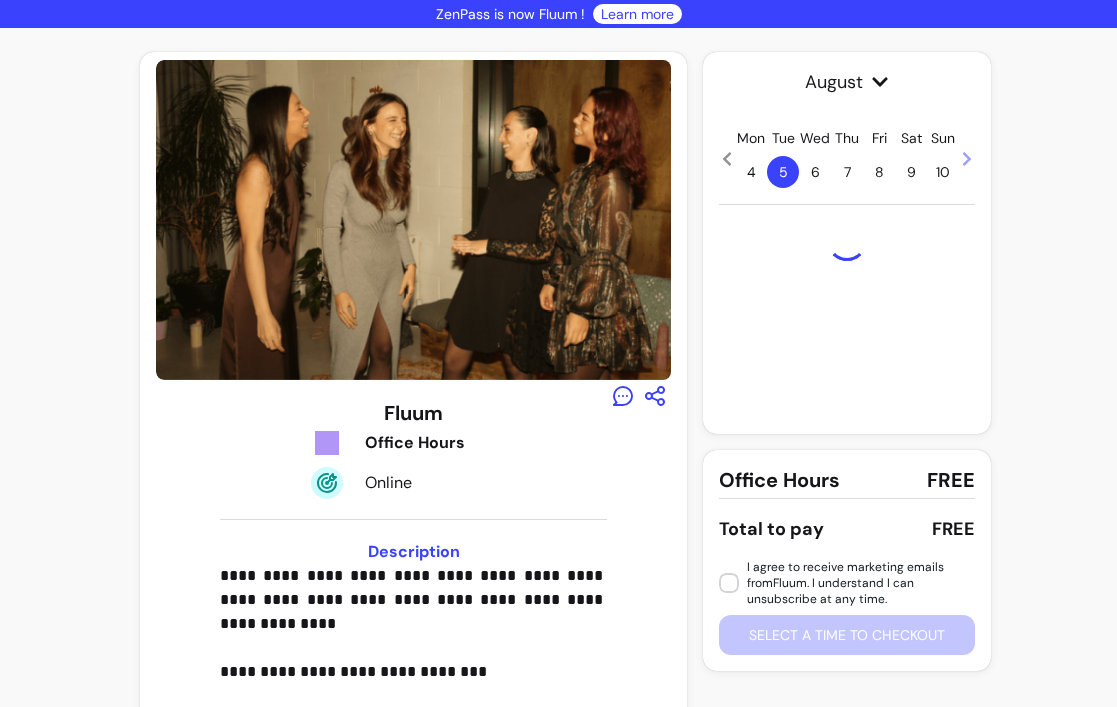 scroll, scrollTop: 0, scrollLeft: 0, axis: both 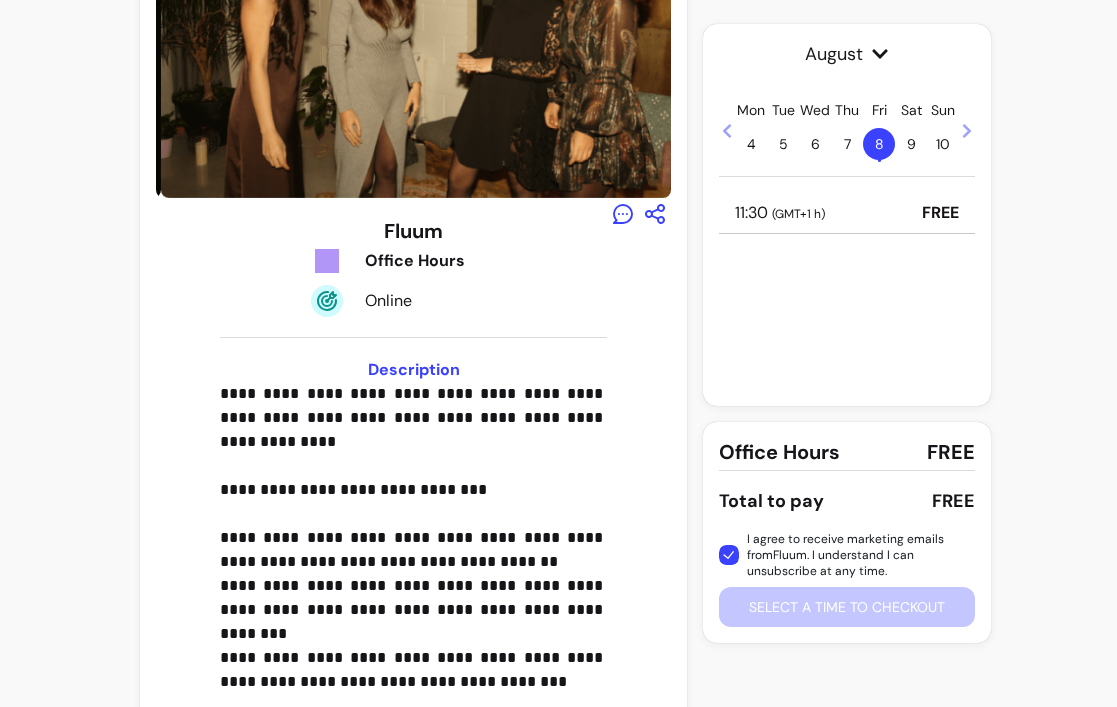 click on "I agree to receive marketing emails from  Fluum . I understand I can unsubscribe at any time. Select a time to checkout" at bounding box center (847, 579) 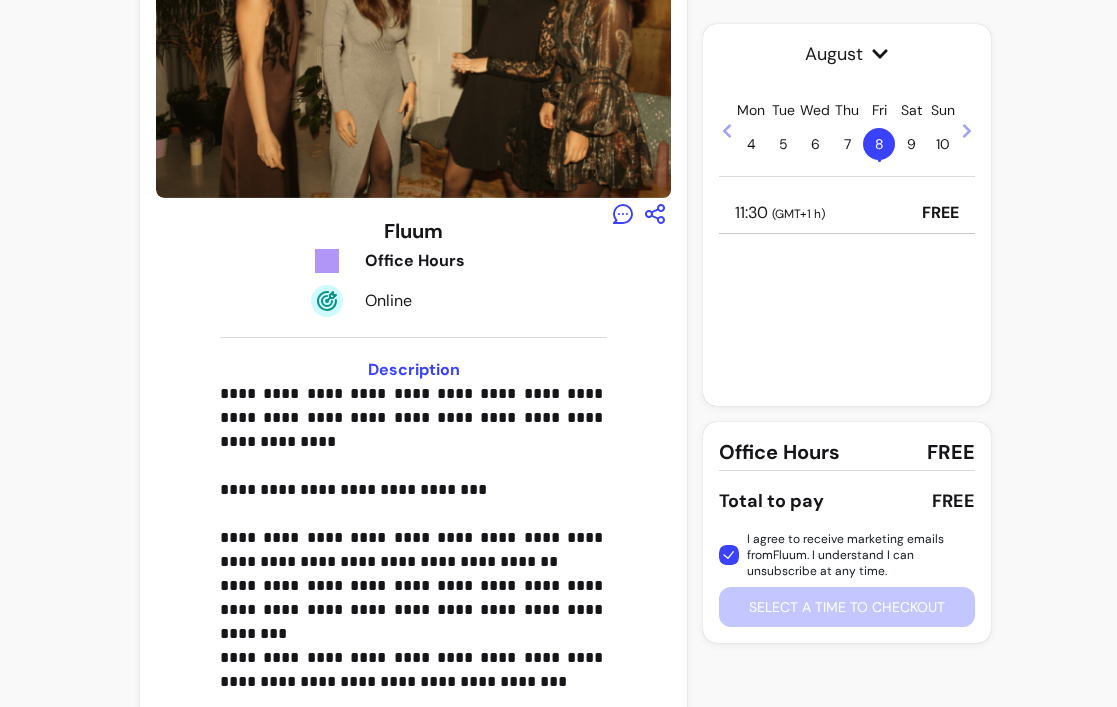 click on "I agree to receive marketing emails from  Fluum . I understand I can unsubscribe at any time. Select a time to checkout" at bounding box center (847, 579) 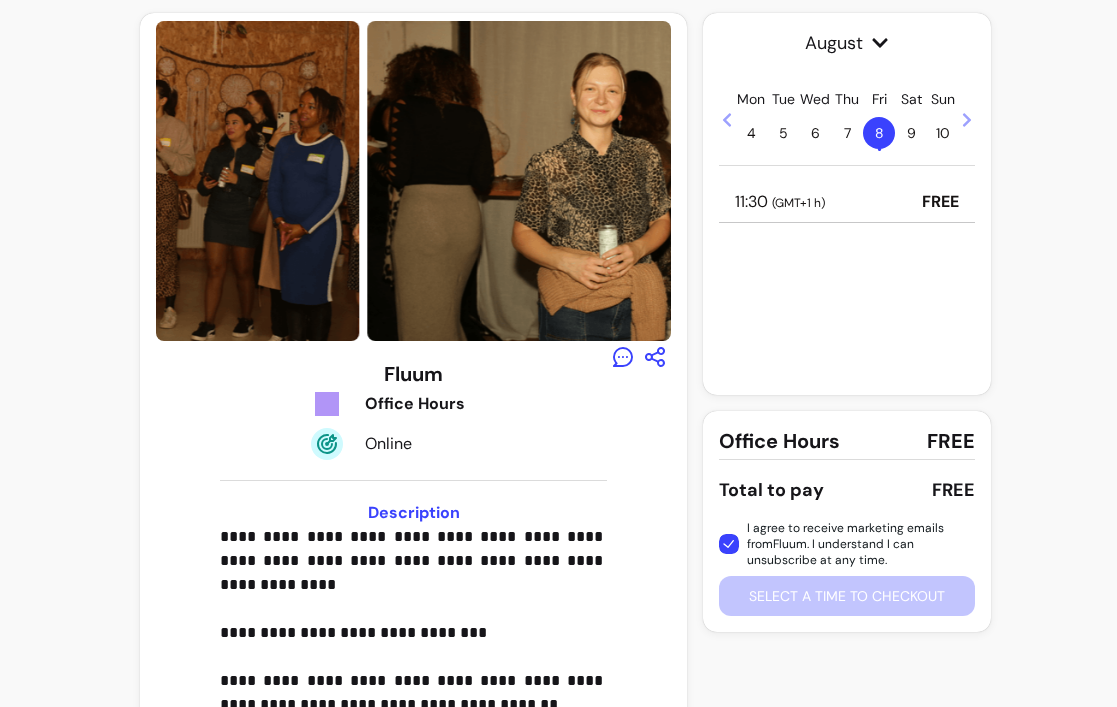 scroll, scrollTop: 0, scrollLeft: 0, axis: both 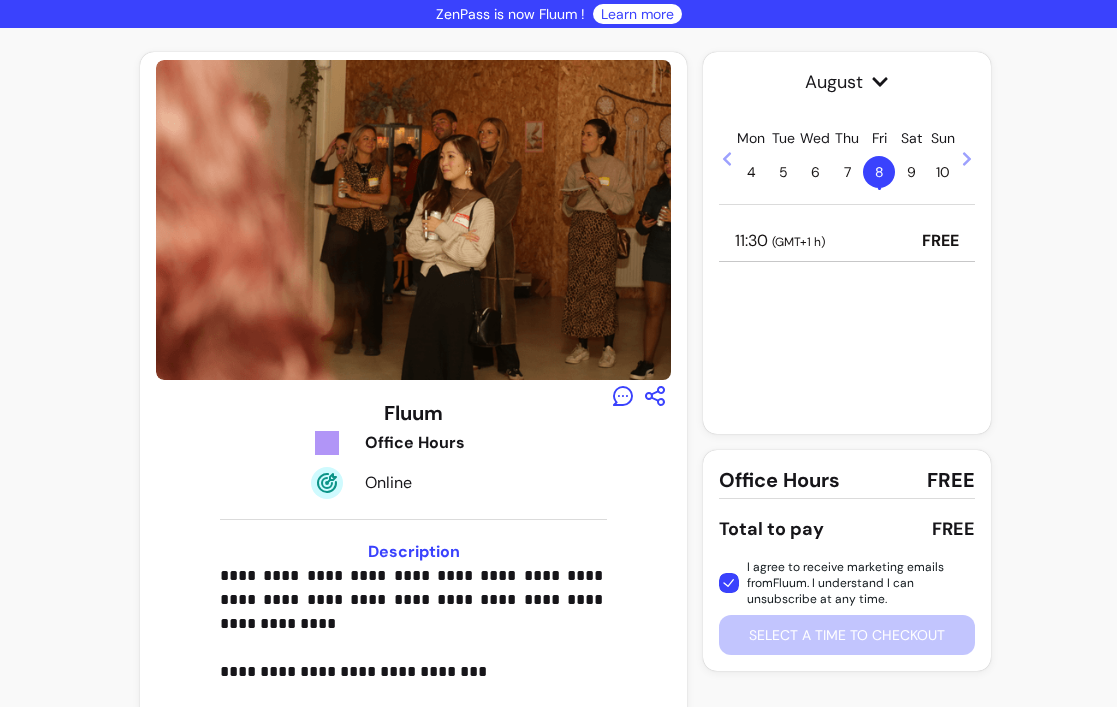 click on "Learn more" at bounding box center (637, 14) 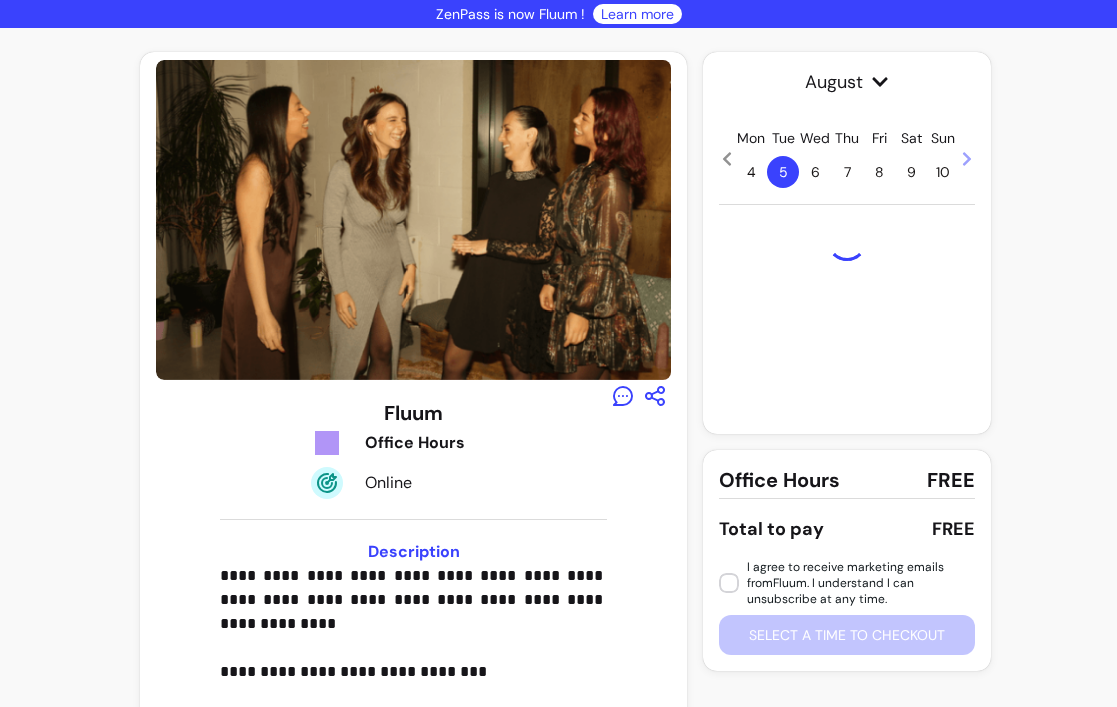 scroll, scrollTop: 0, scrollLeft: 0, axis: both 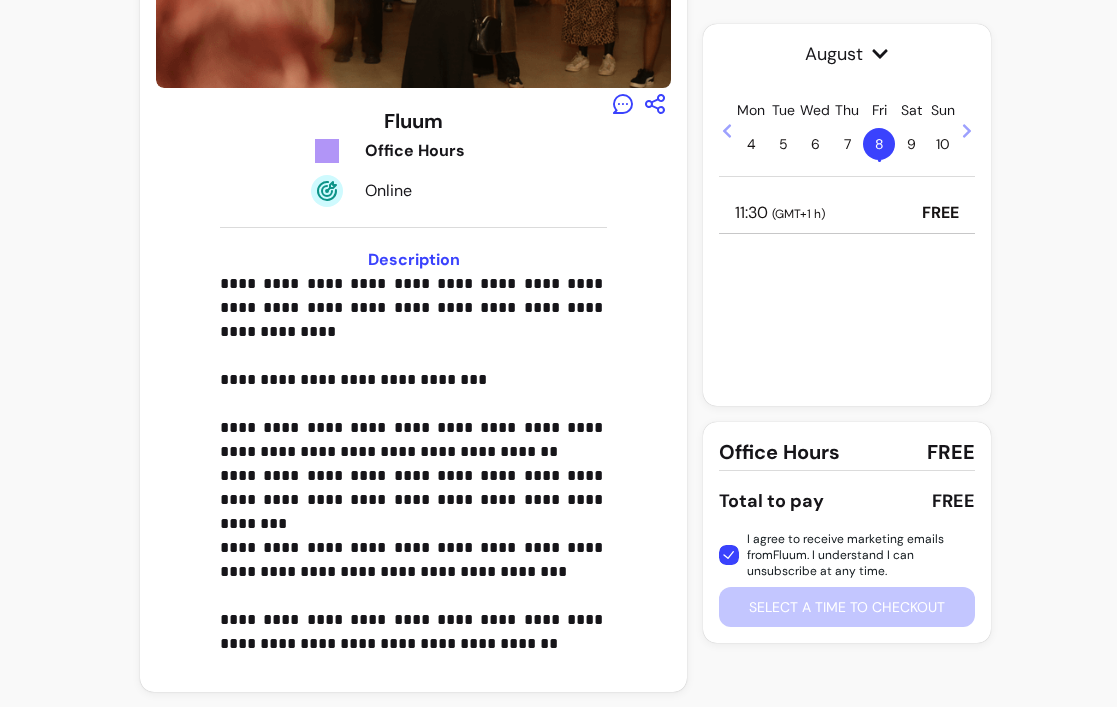 click on "I agree to receive marketing emails from  Fluum . I understand I can unsubscribe at any time. Select a time to checkout" at bounding box center [847, 579] 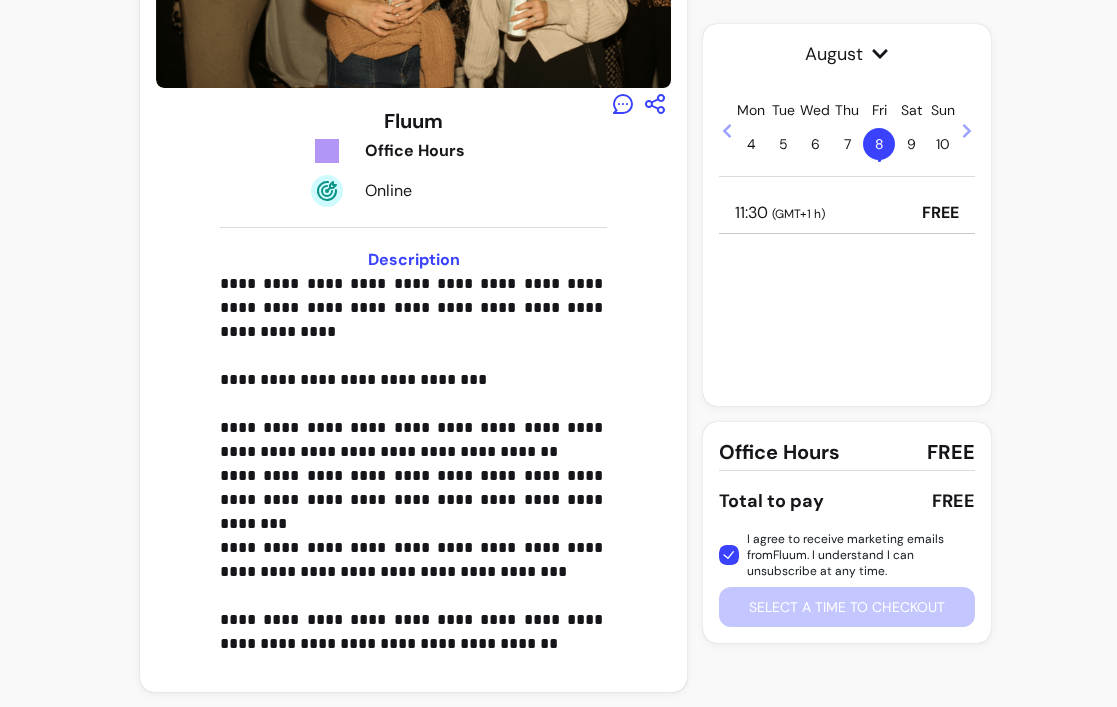 click on "[MONTH]   [DAY] [DD] [DAY] [DD] [DAY] [DD] [DAY] [DD] • [DAY] [DD] [DAY] [DD] [DD]:[DD]   ( GMT[SIGN][HH] h ) FREE" at bounding box center [847, 215] 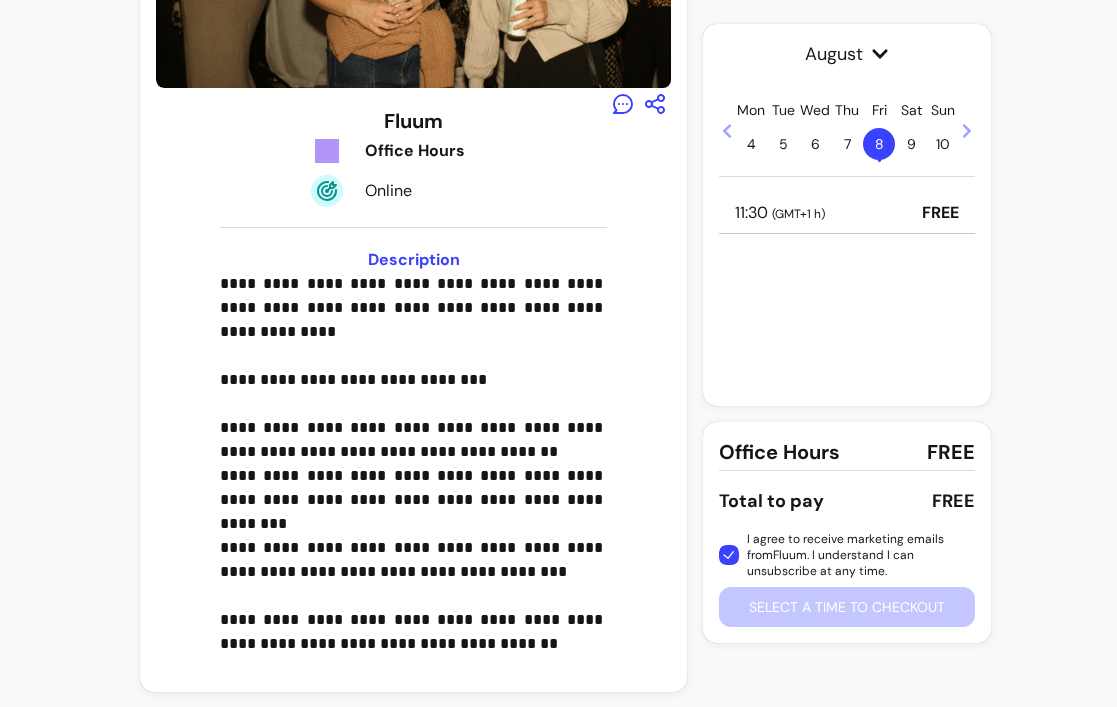 click on "8 •" at bounding box center [879, 144] 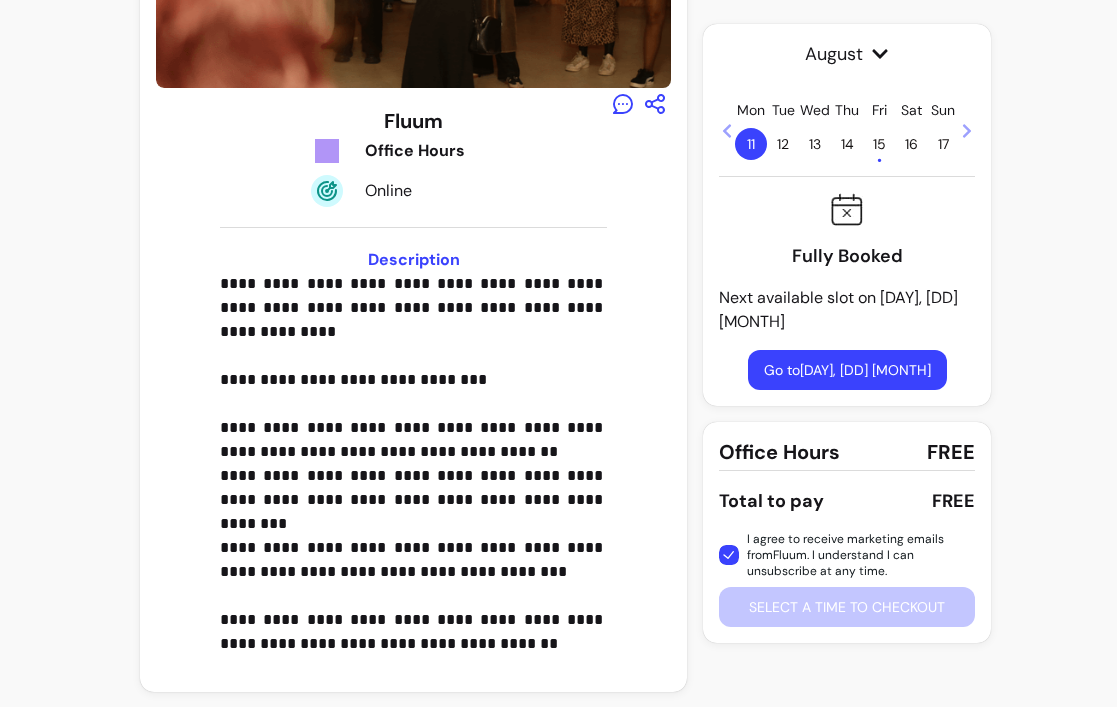 click 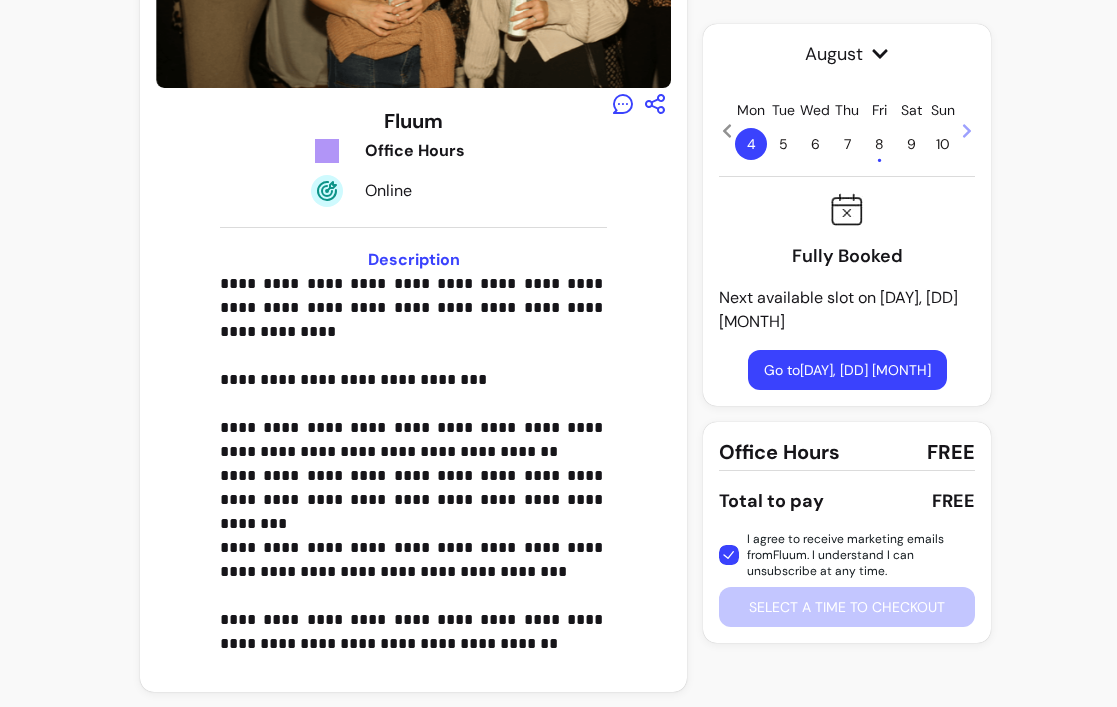 click on "8 •" at bounding box center (879, 144) 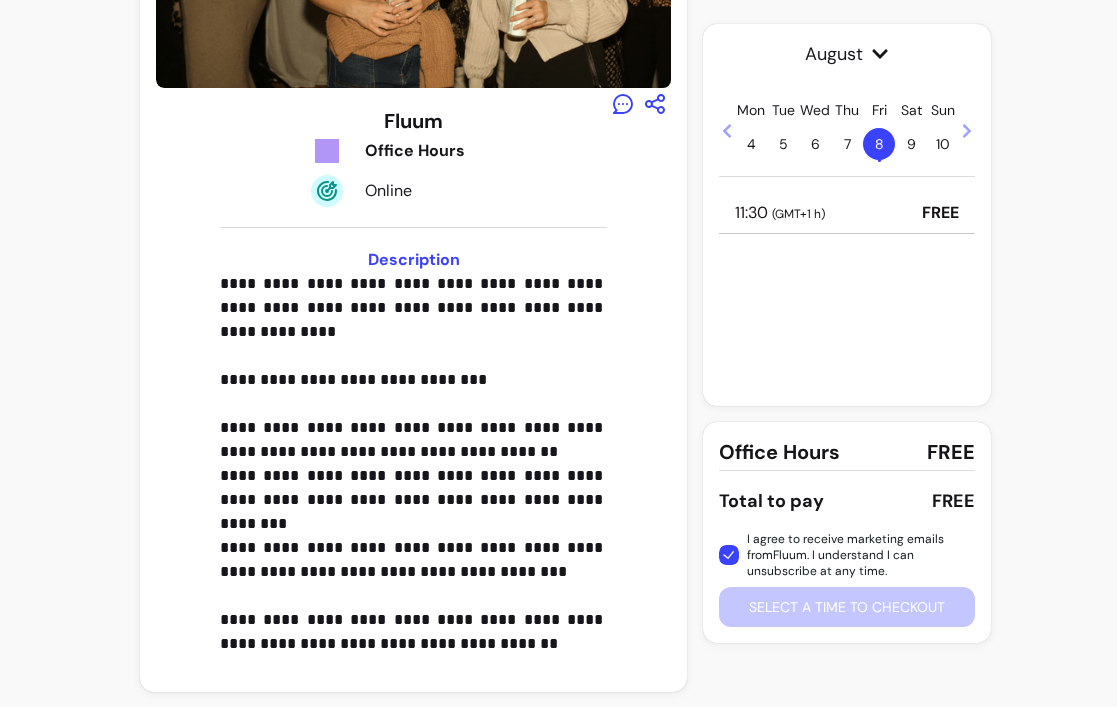 click on "11:30   ( GMT+1 h ) FREE" at bounding box center (847, 213) 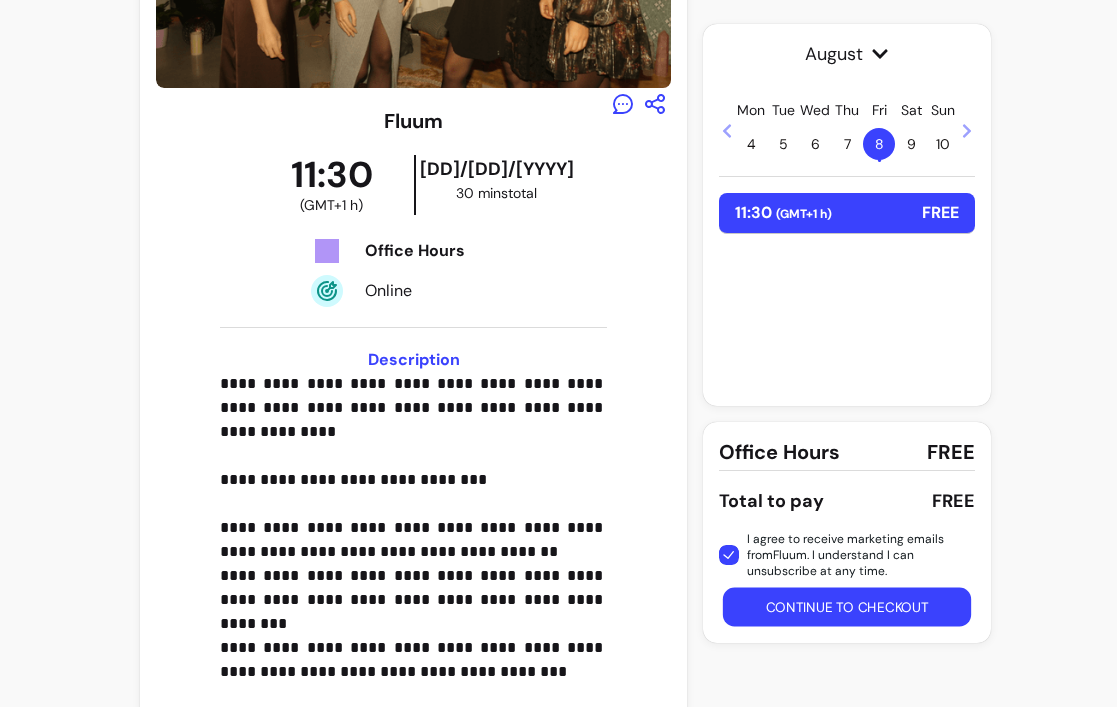 click on "Continue to checkout" at bounding box center (847, 607) 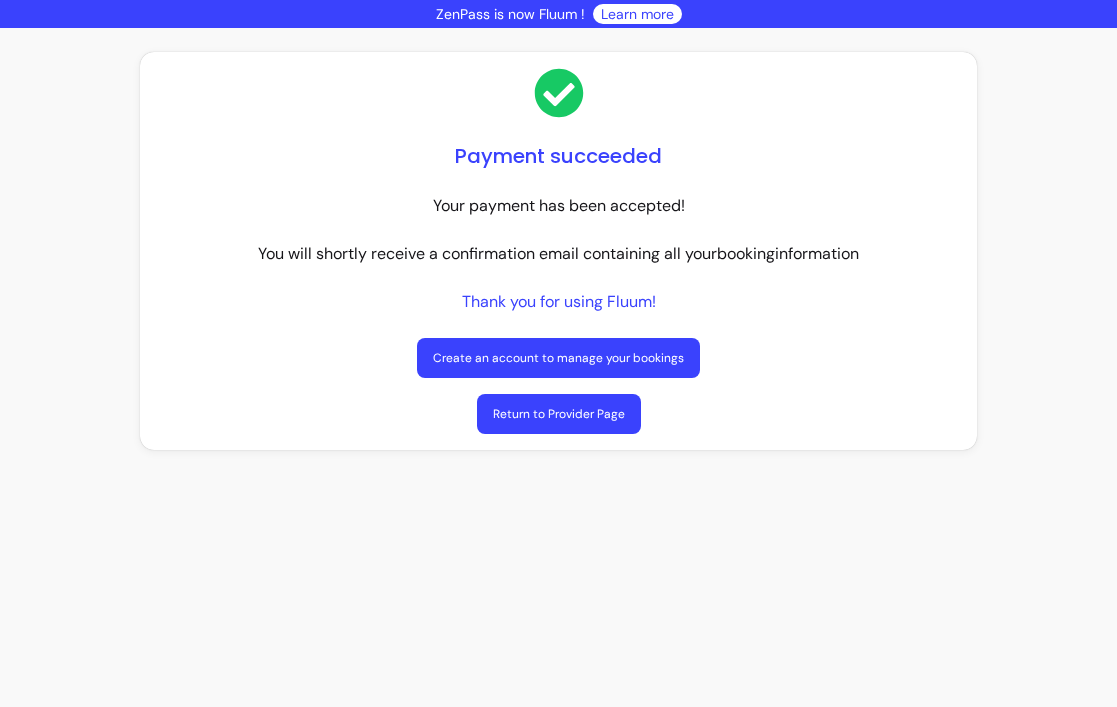 scroll, scrollTop: 0, scrollLeft: 0, axis: both 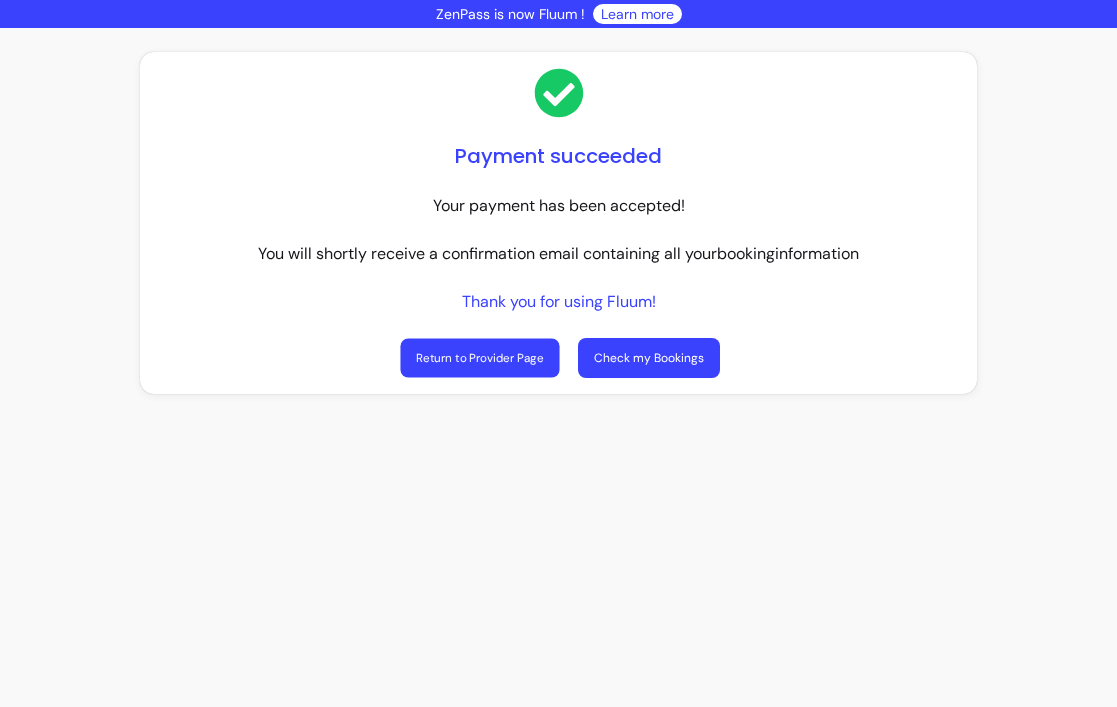 click on "Return to Provider Page" at bounding box center (479, 358) 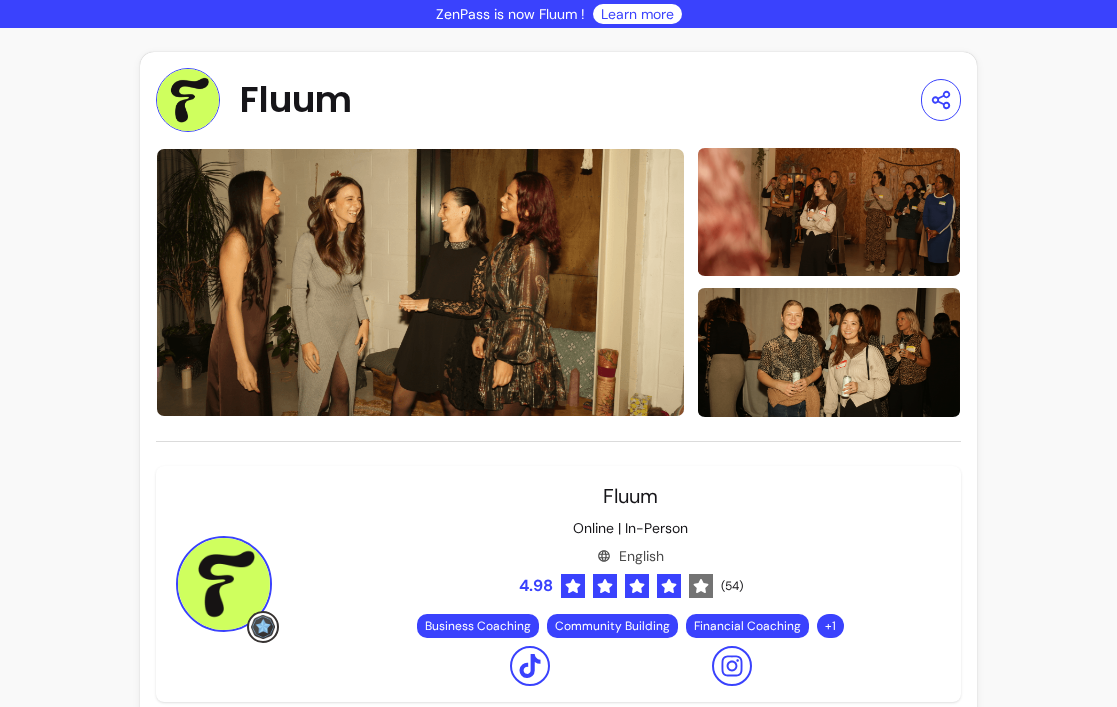 scroll, scrollTop: 0, scrollLeft: 0, axis: both 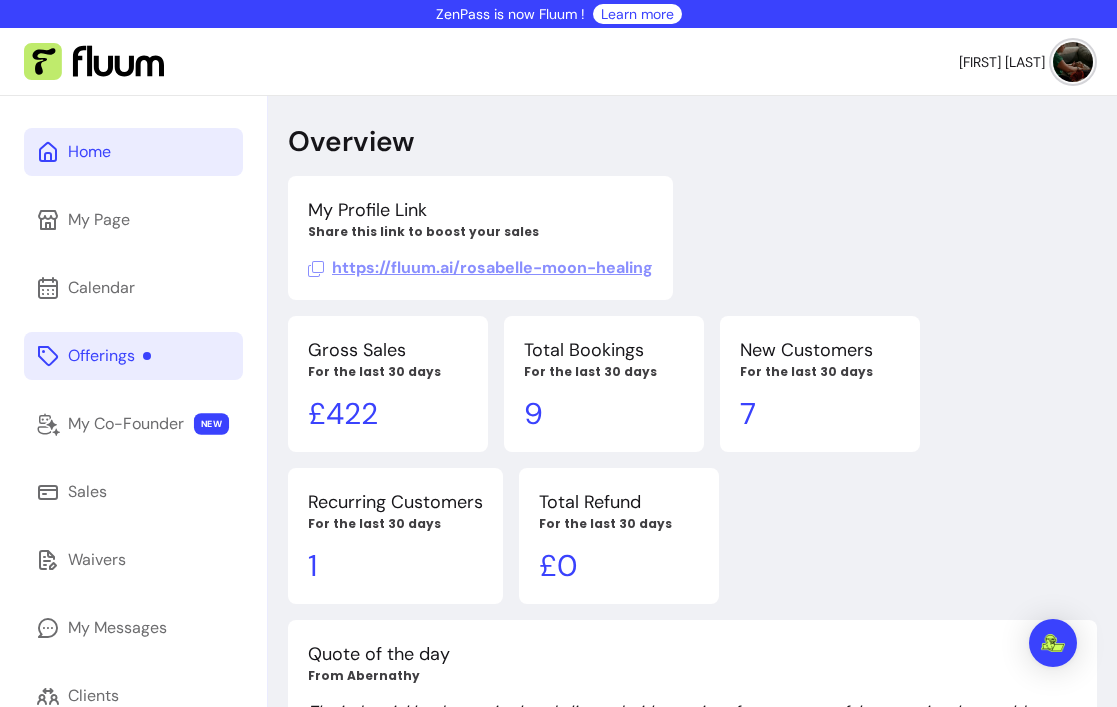 click on "Offerings" at bounding box center [109, 356] 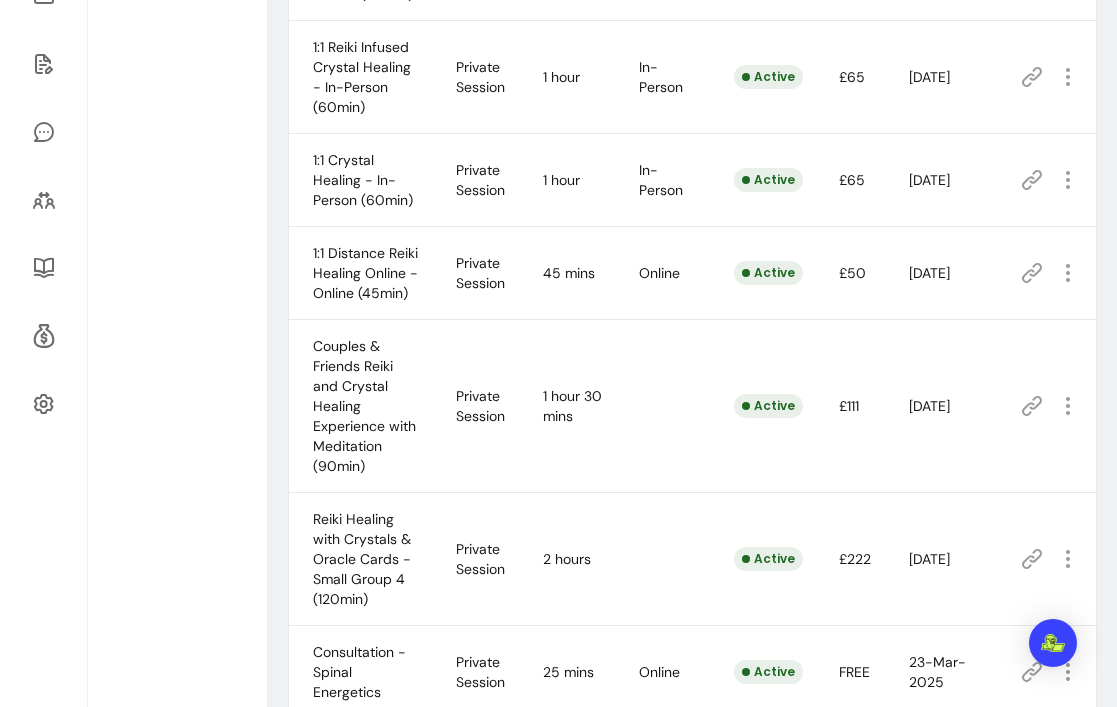 scroll, scrollTop: 0, scrollLeft: 0, axis: both 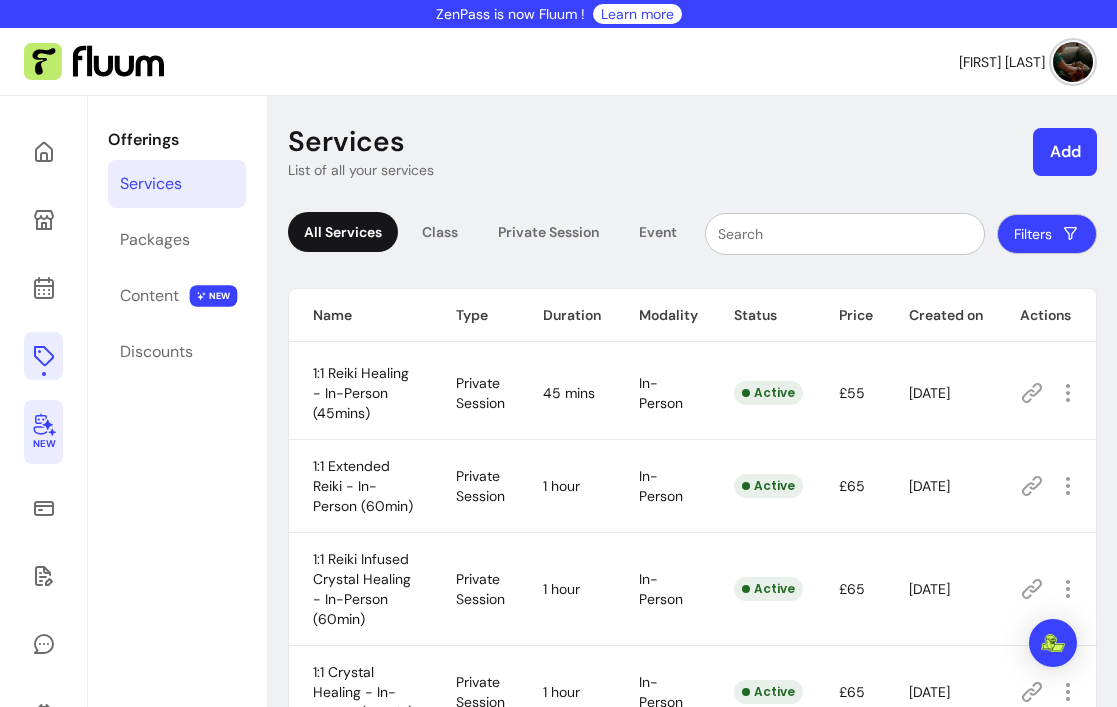 click on "New" at bounding box center [43, 444] 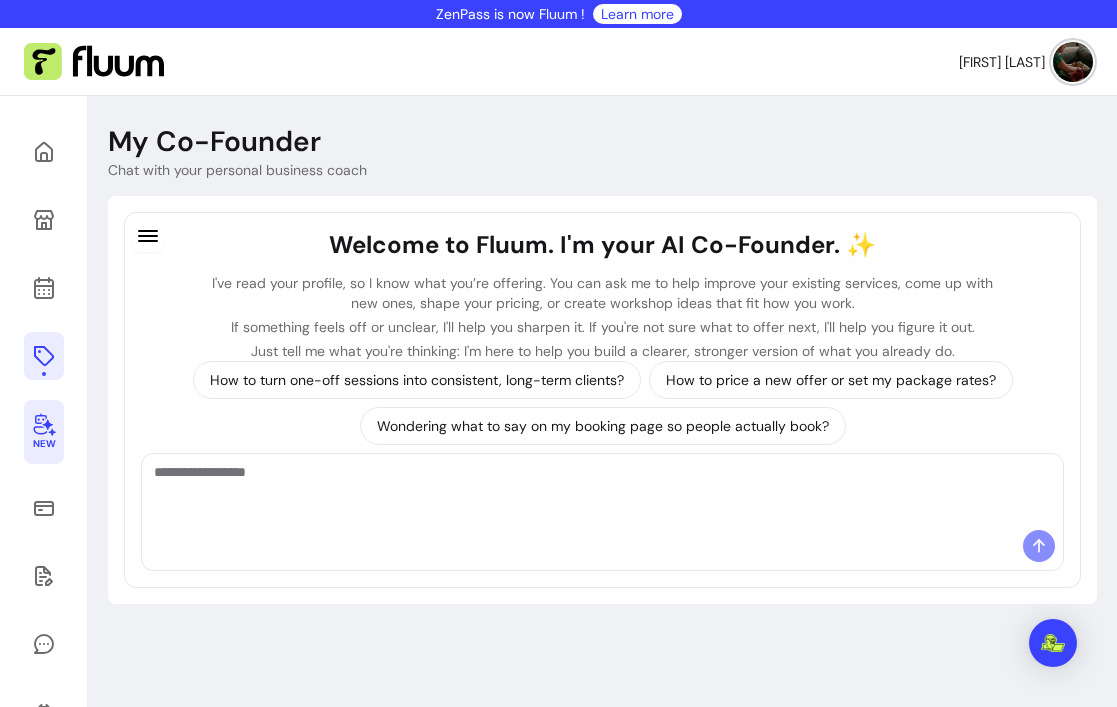 click at bounding box center [602, 492] 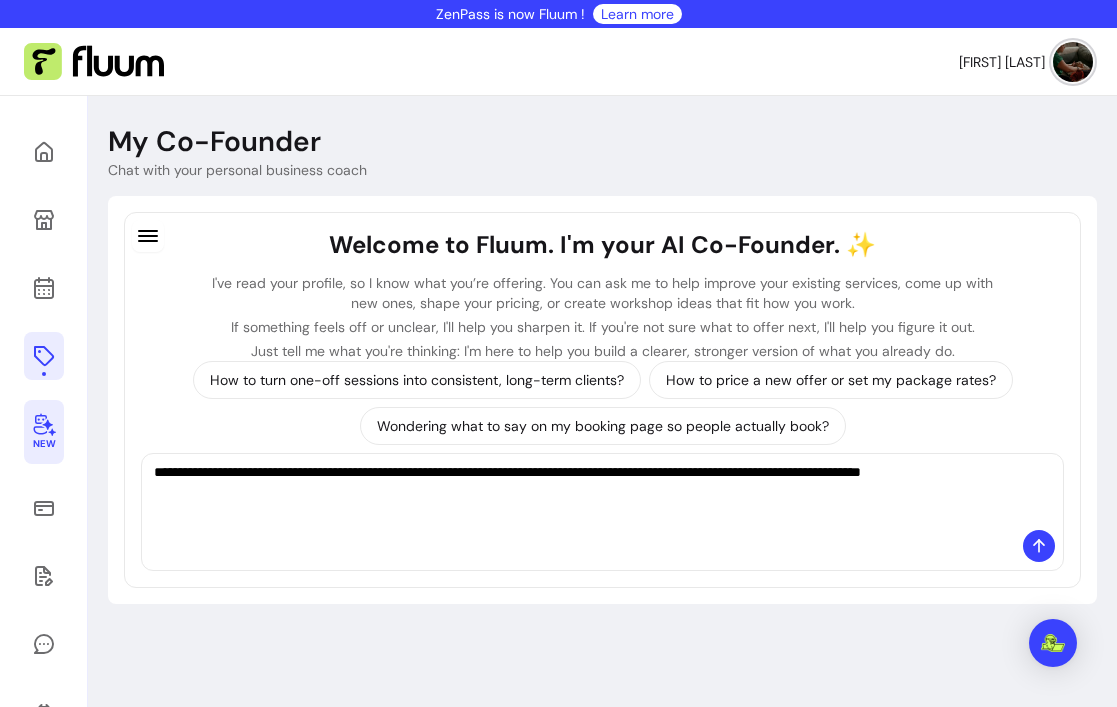 click on "**********" at bounding box center (602, 492) 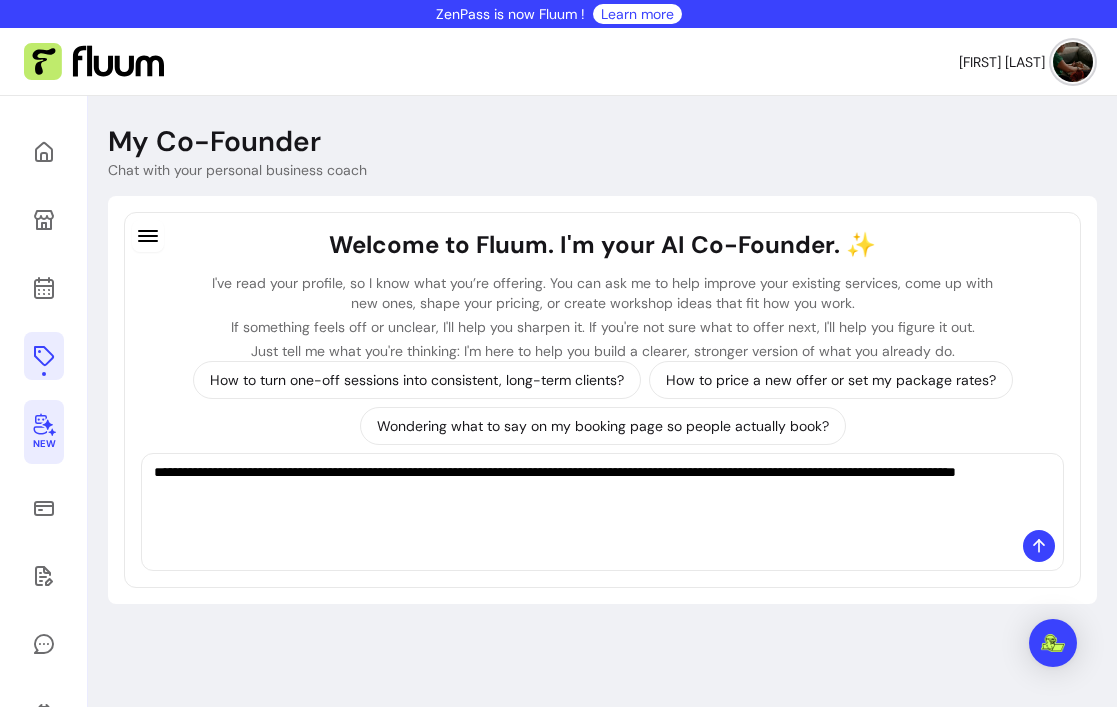 paste on "**********" 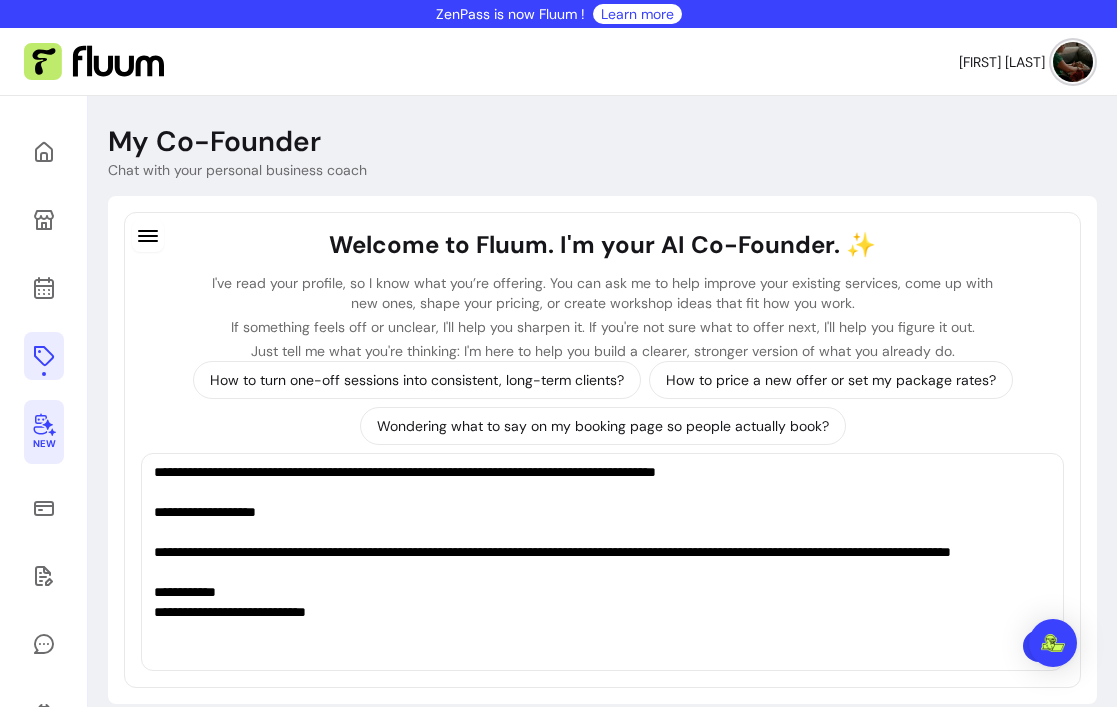 scroll, scrollTop: 680, scrollLeft: 0, axis: vertical 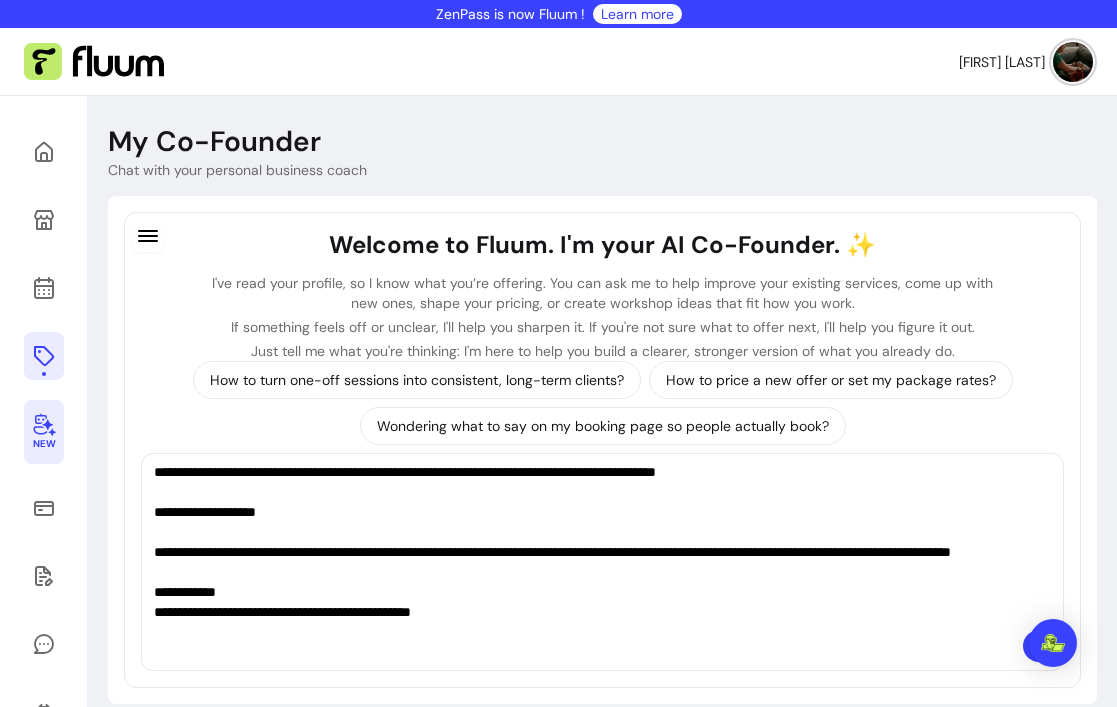 paste on "**********" 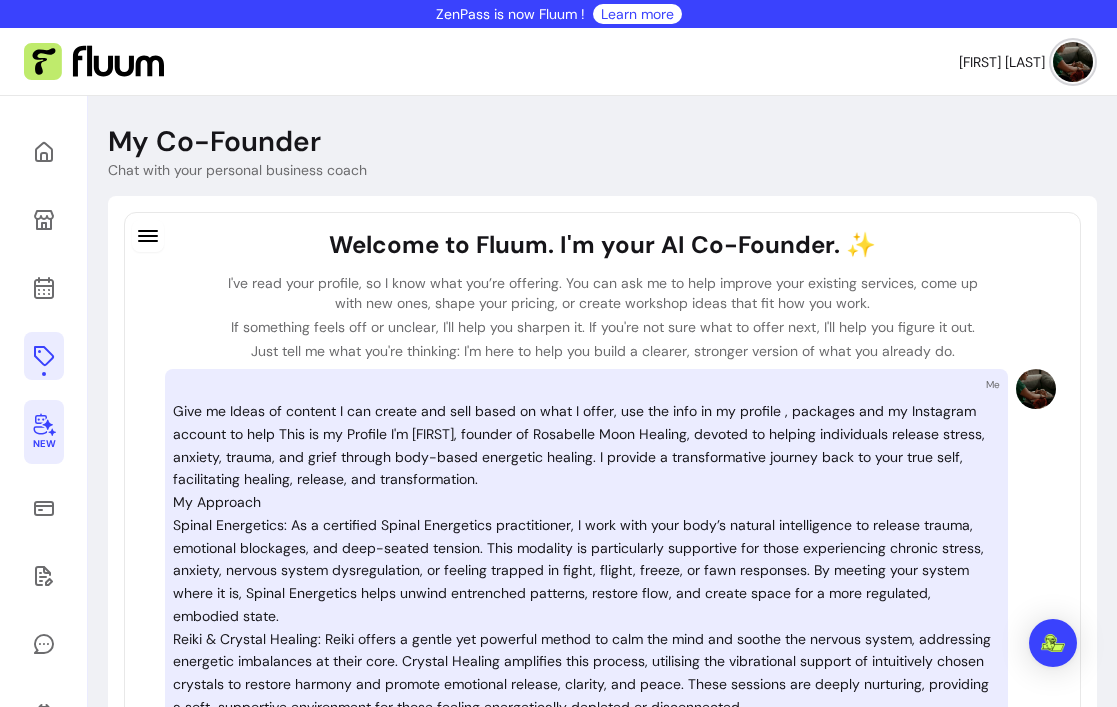 scroll, scrollTop: 0, scrollLeft: 0, axis: both 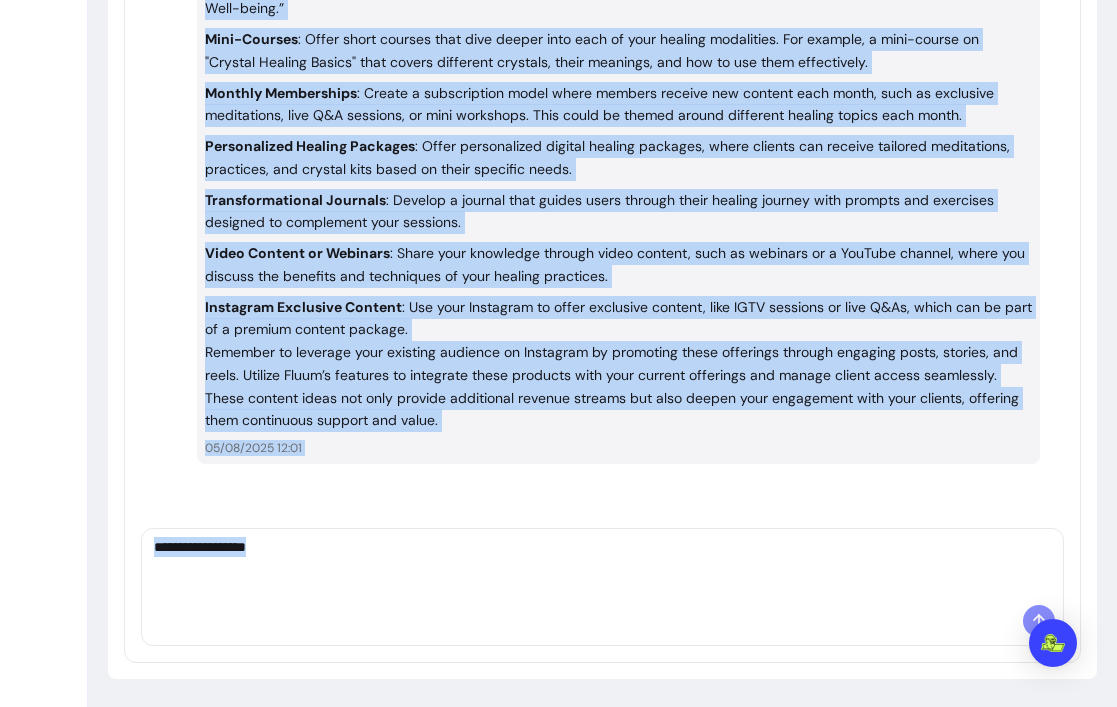 drag, startPoint x: 207, startPoint y: 134, endPoint x: 448, endPoint y: 662, distance: 580.4007 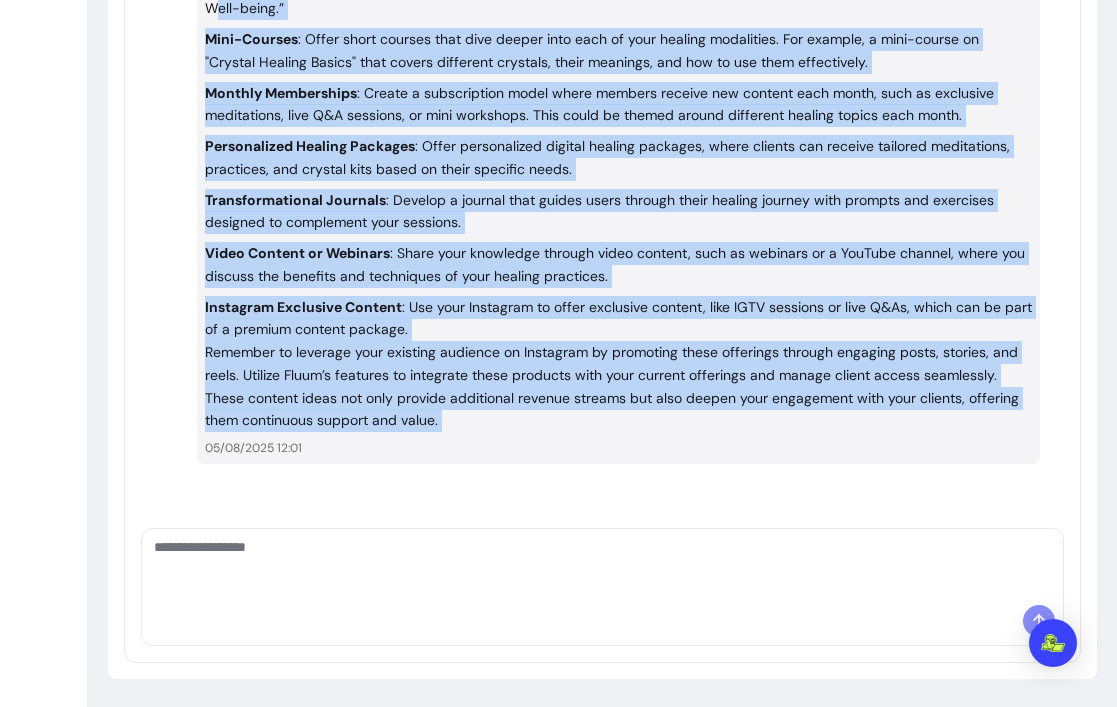 drag, startPoint x: 452, startPoint y: 437, endPoint x: 217, endPoint y: 12, distance: 485.6439 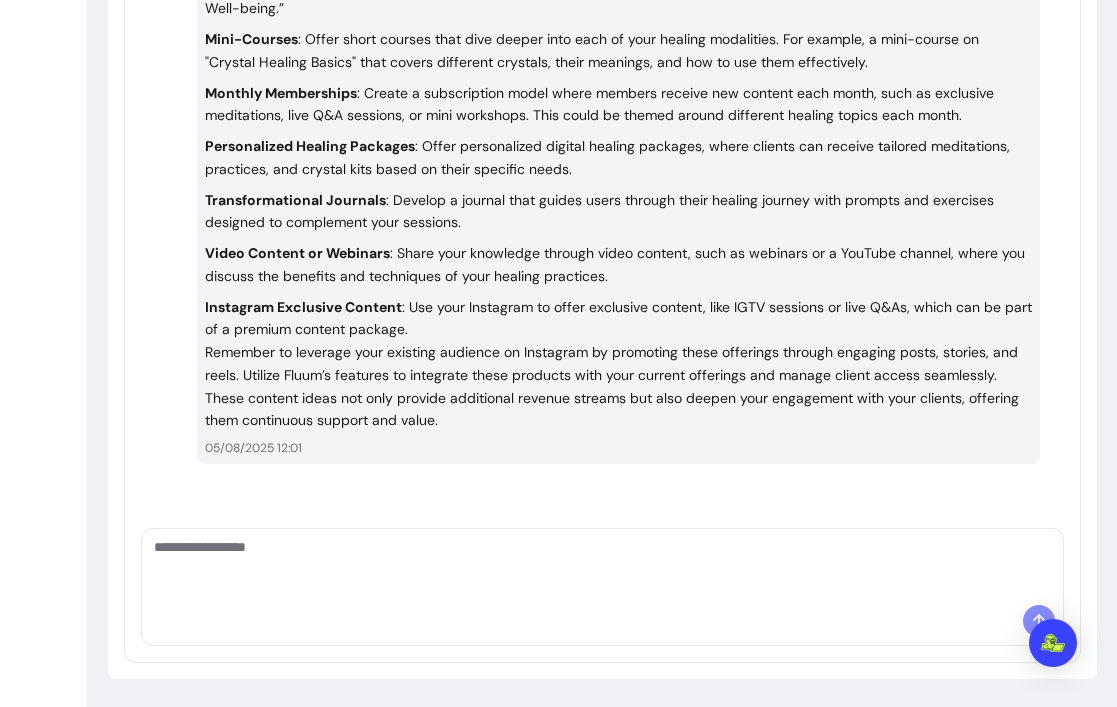 click on "Instagram Exclusive Content : Use your Instagram to offer exclusive content, like IGTV sessions or live Q&As, which can be part of a premium content package." at bounding box center (618, 319) 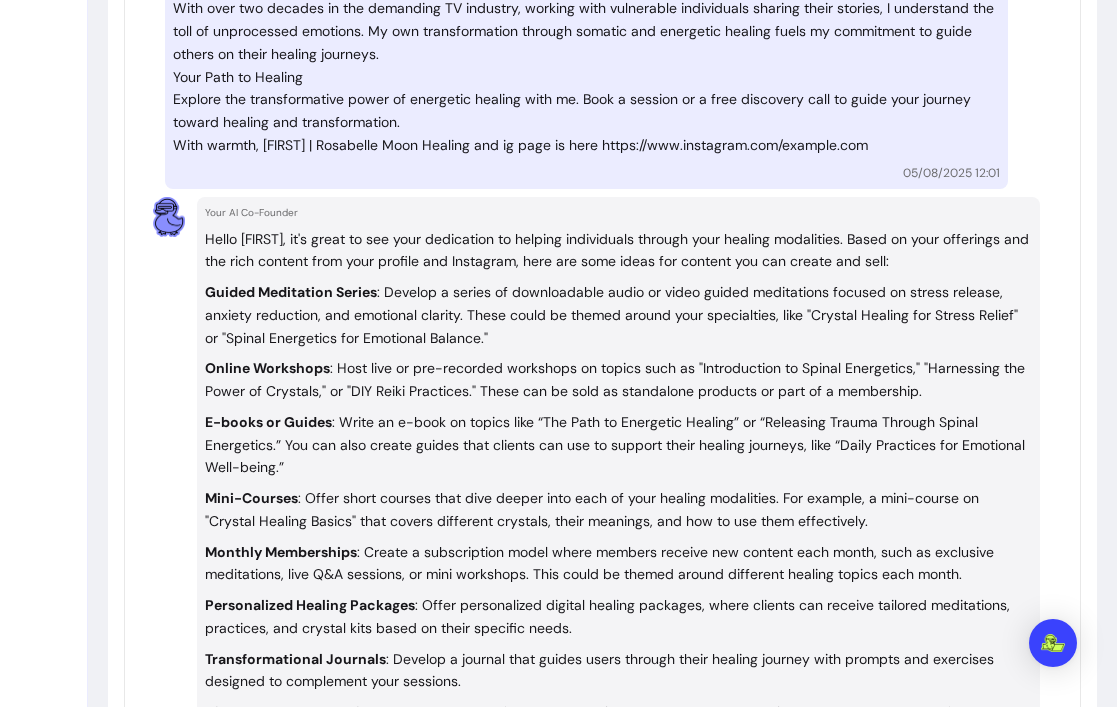 scroll, scrollTop: 846, scrollLeft: 0, axis: vertical 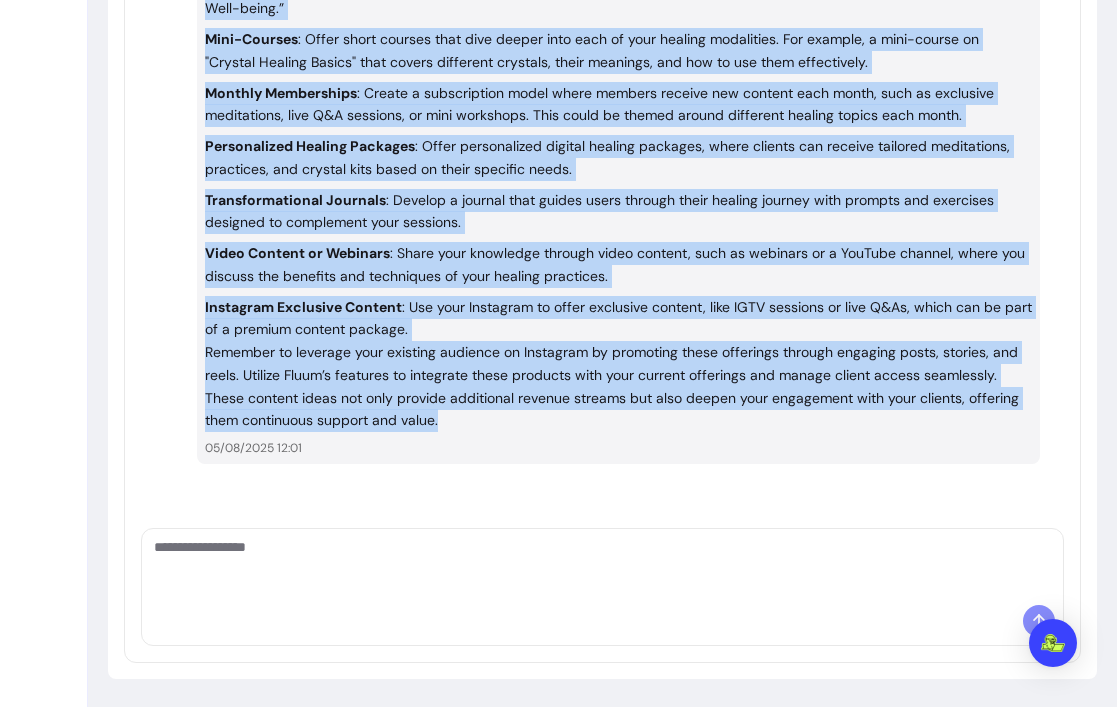 drag, startPoint x: 205, startPoint y: 323, endPoint x: 462, endPoint y: 411, distance: 271.64868 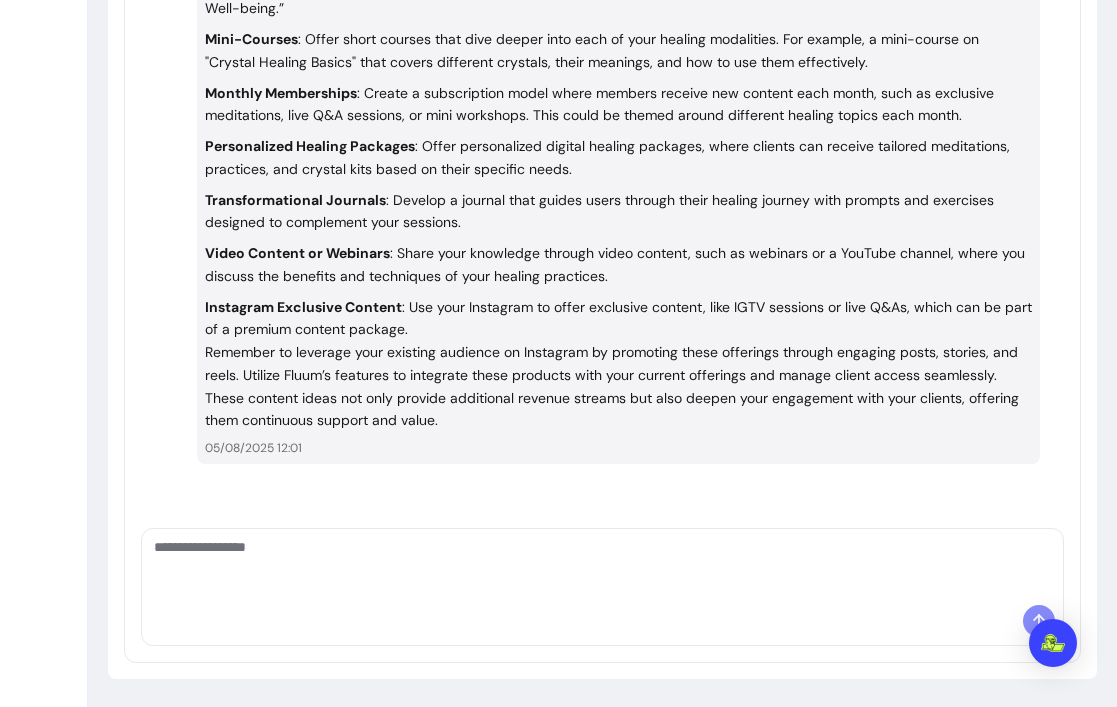 click at bounding box center (602, 567) 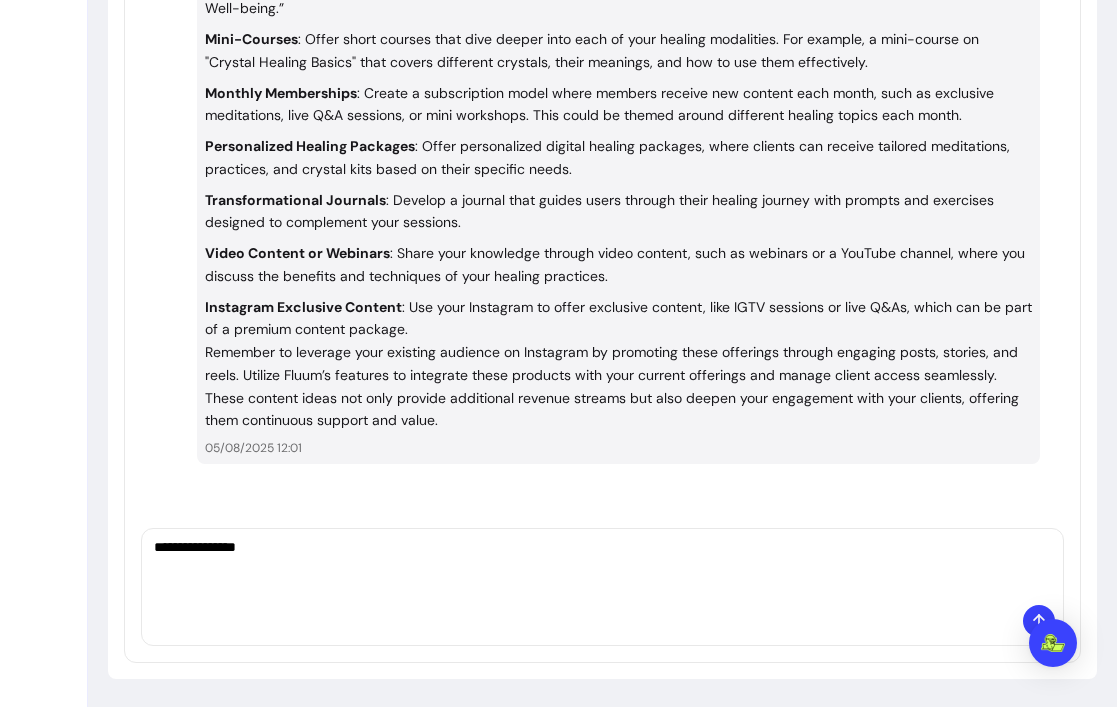 type on "**********" 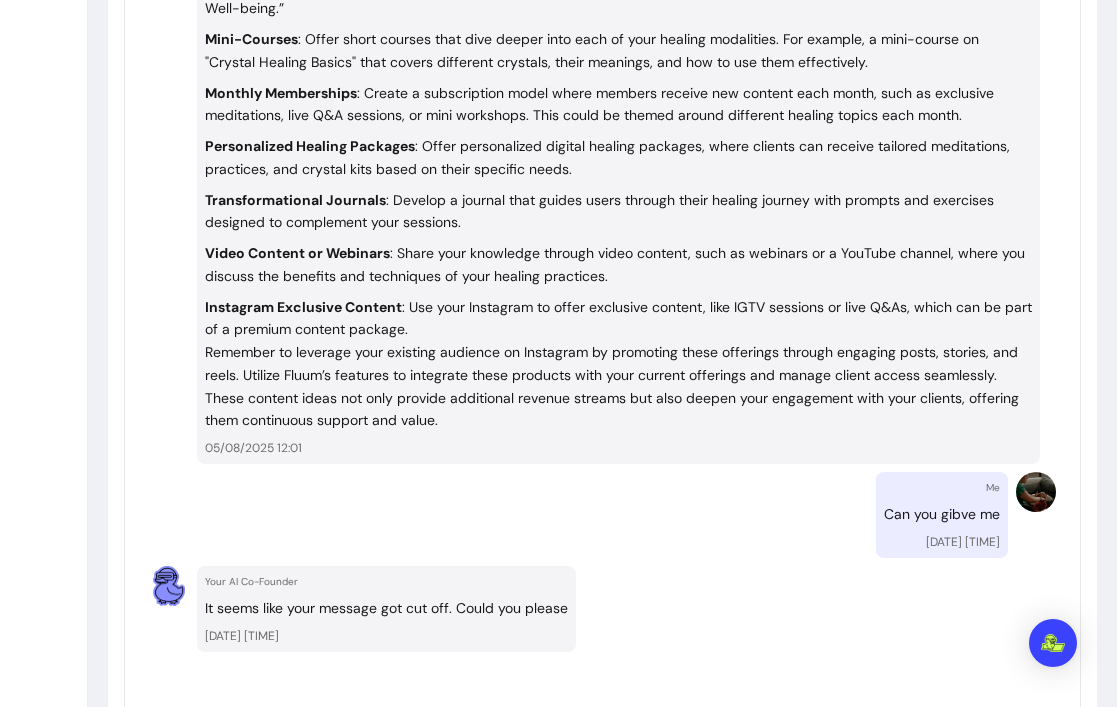 scroll, scrollTop: 1421, scrollLeft: 0, axis: vertical 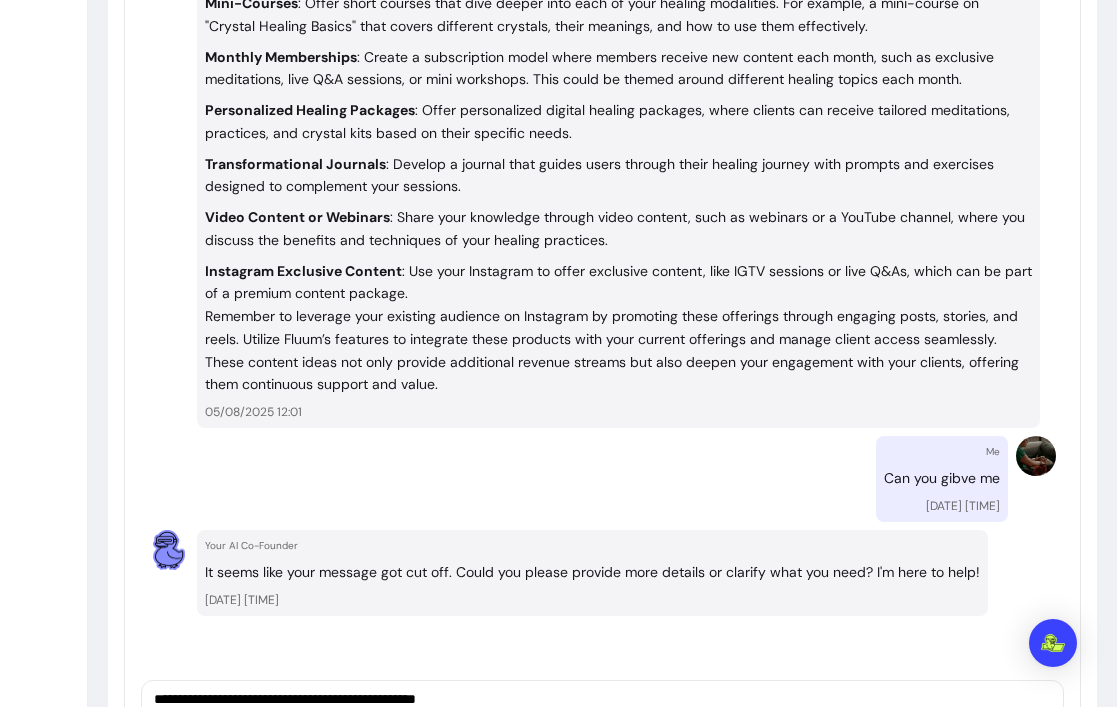 type on "**********" 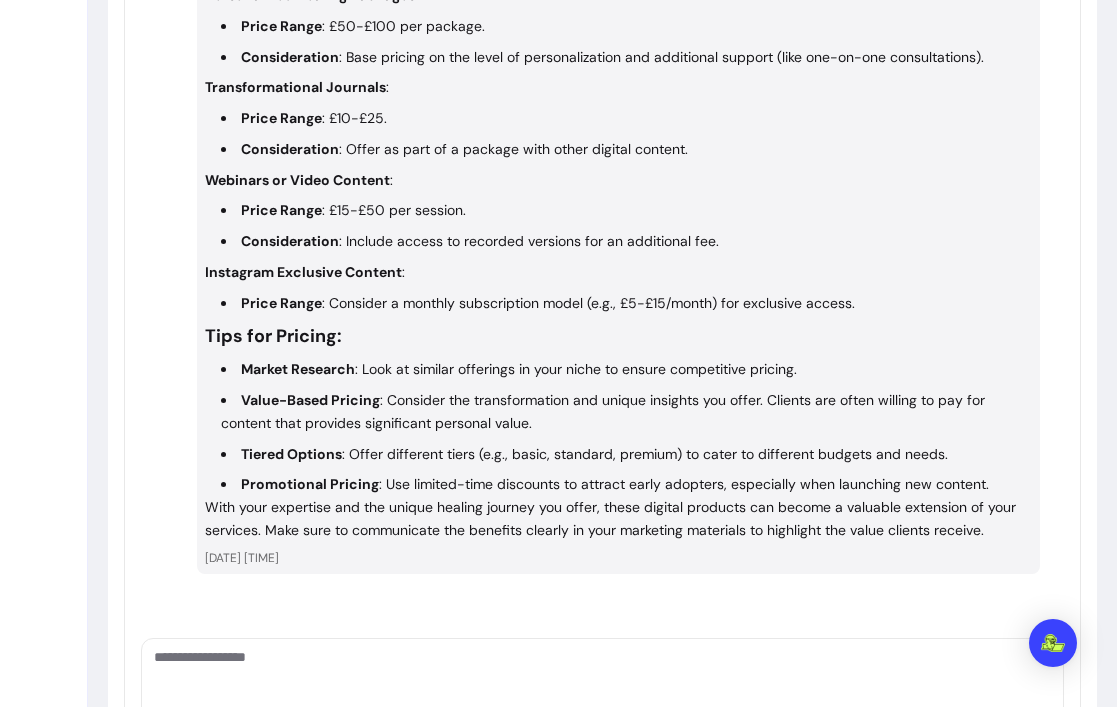 scroll, scrollTop: 2702, scrollLeft: 0, axis: vertical 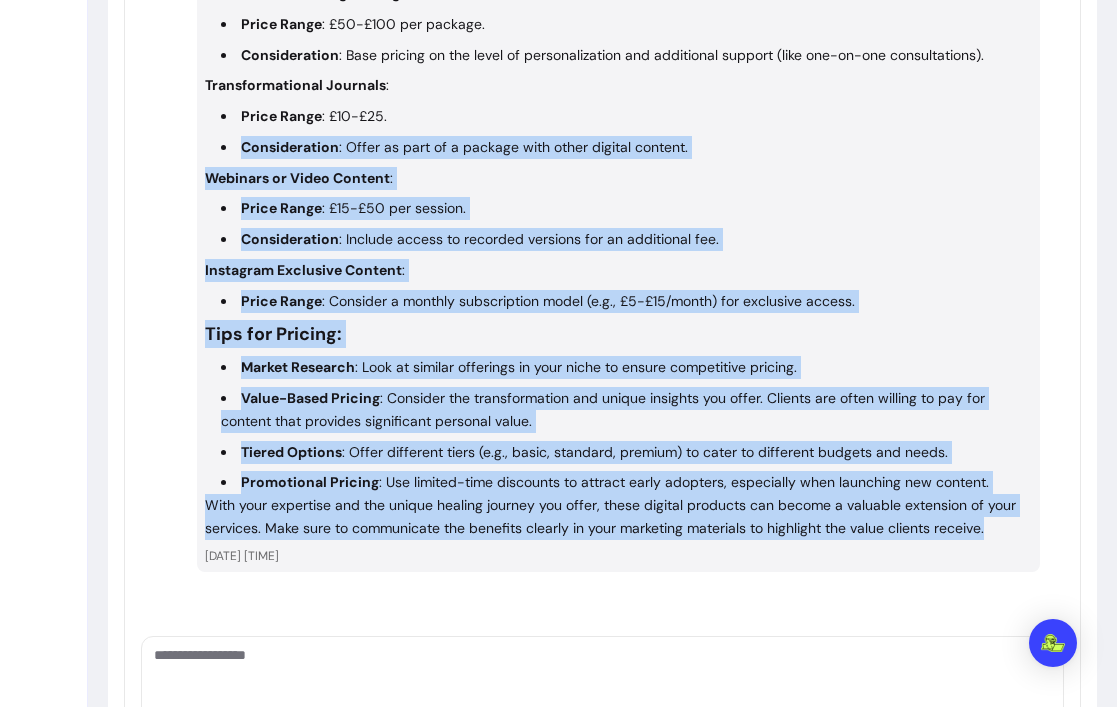 drag, startPoint x: 1006, startPoint y: 533, endPoint x: 348, endPoint y: 134, distance: 769.5226 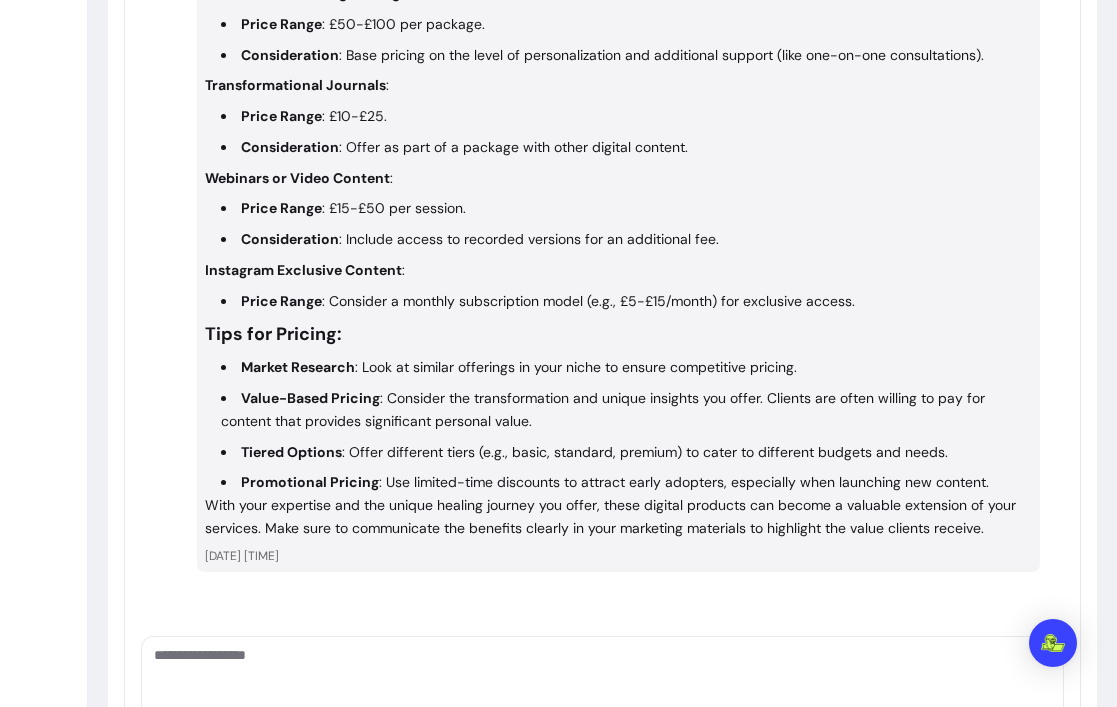 click on "Certainly, [FIRST]! Pricing your digital content requires a strategic approach to ensure it's accessible while reflecting the value you provide. Here's a guide to help you price your offerings:
Guided Meditation Series :
Price Range : £10-£30 per meditation or bundle.
Consideration : If you’re offering a series, bundle them for a discount (e.g., £25 for a series of 3 meditations).
Online Workshops :
Price Range : £30-£75 per workshop.
Consideration : Offer early bird pricing or discounts for multiple workshop purchases.
E-books or Guides :
Price Range : £5-£20 per e-book.
Consideration : Offer them as a free bonus when clients purchase a package of sessions.
Mini-Courses :
Price Range : £50-£150 per course.
Consideration : Include additional materials like workbooks or access to a private community for added value.
Monthly Memberships :
Price Range : £20-£50 per month.
Consideration
Personalized Healing Packages :" at bounding box center (618, 3) 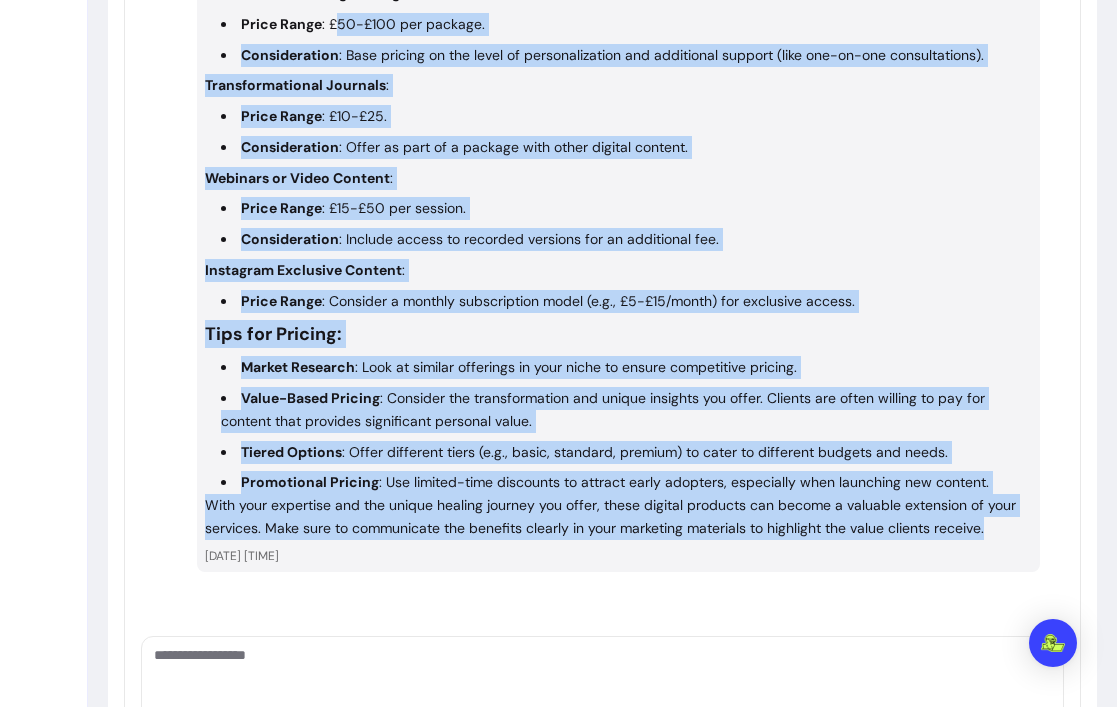 drag, startPoint x: 1002, startPoint y: 536, endPoint x: 334, endPoint y: 30, distance: 838.0095 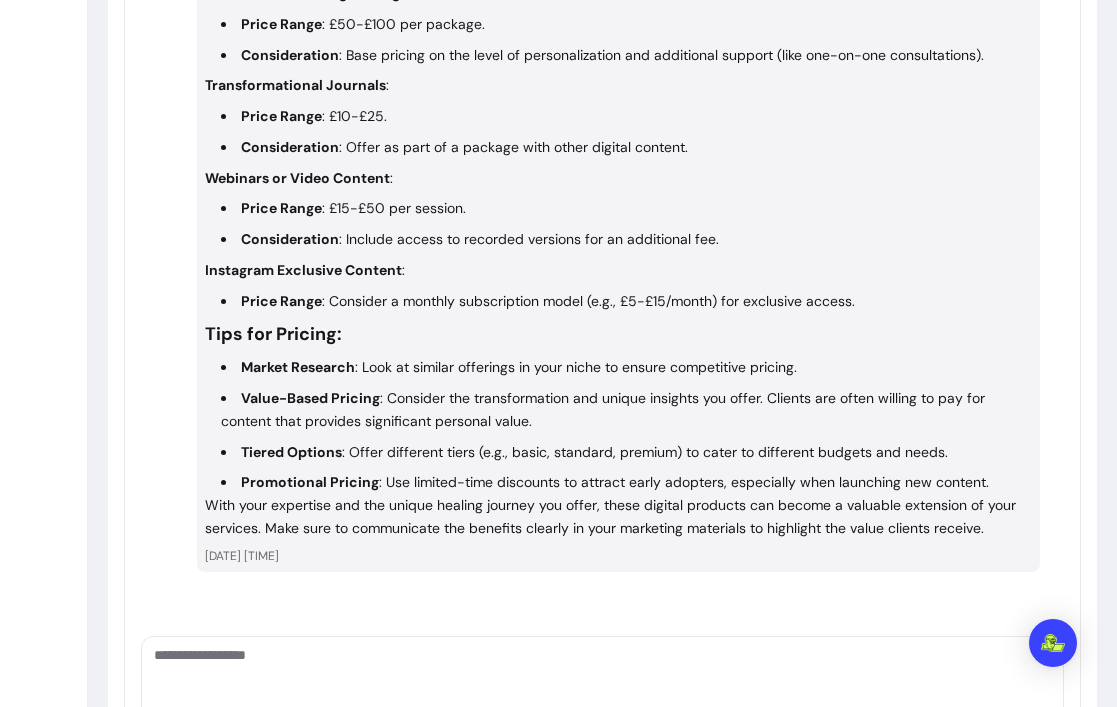 click on "Price Range : £15-£50 per session." at bounding box center (626, 208) 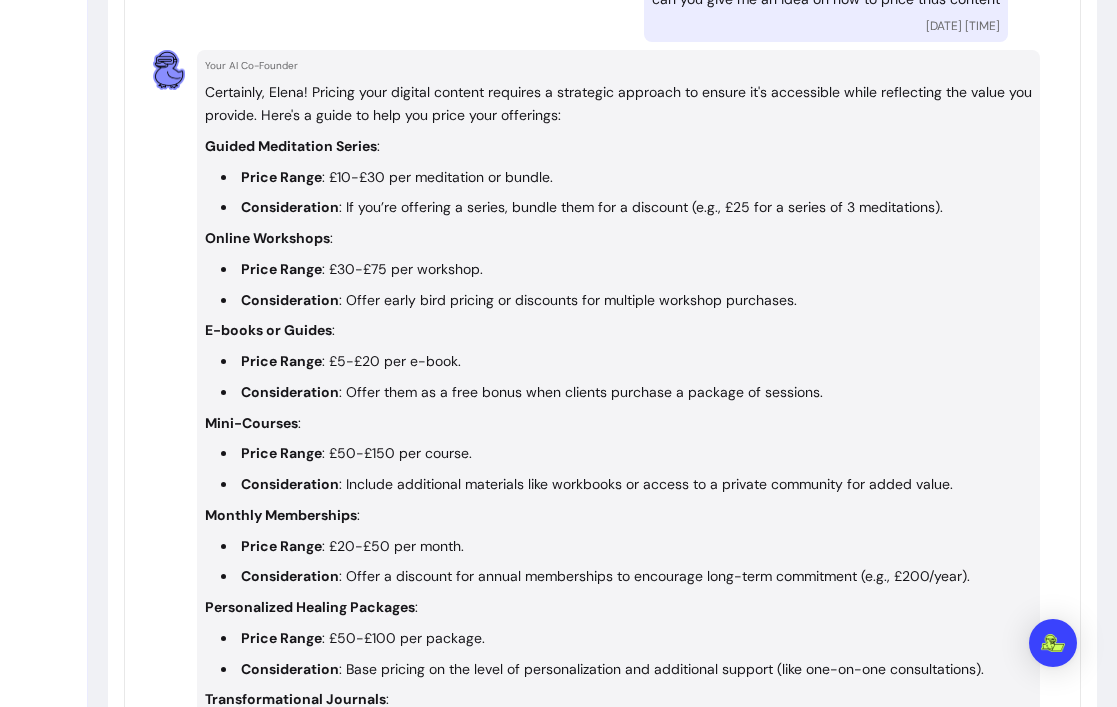 scroll, scrollTop: 2026, scrollLeft: 0, axis: vertical 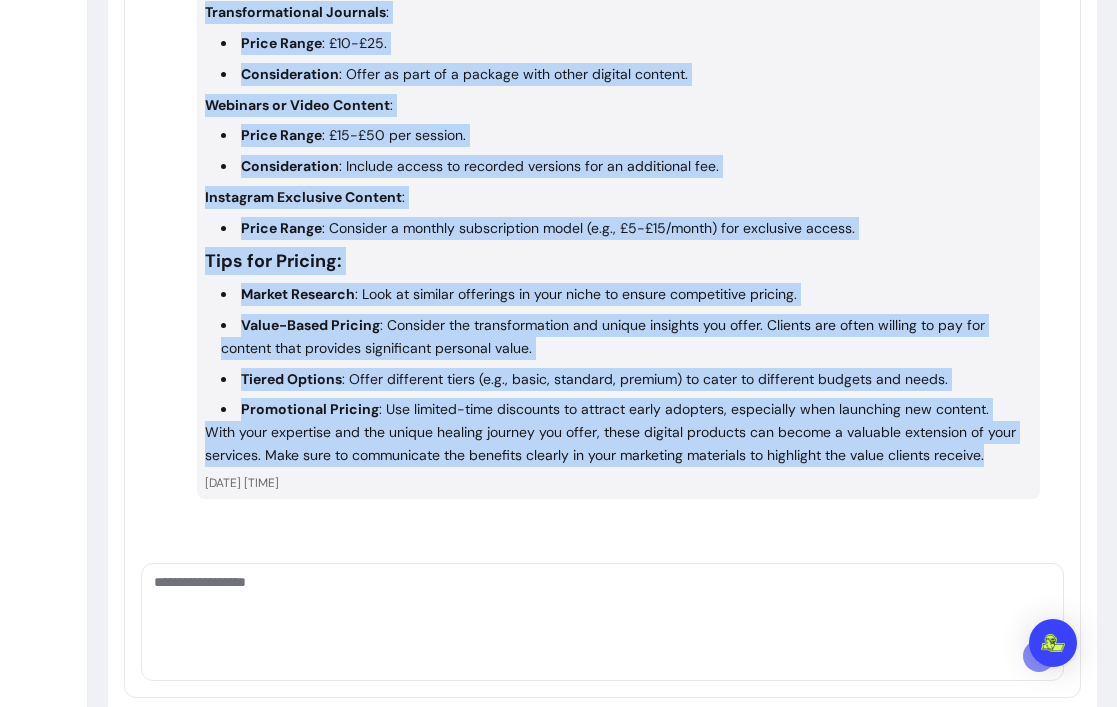 drag, startPoint x: 207, startPoint y: 153, endPoint x: 989, endPoint y: 449, distance: 836.14594 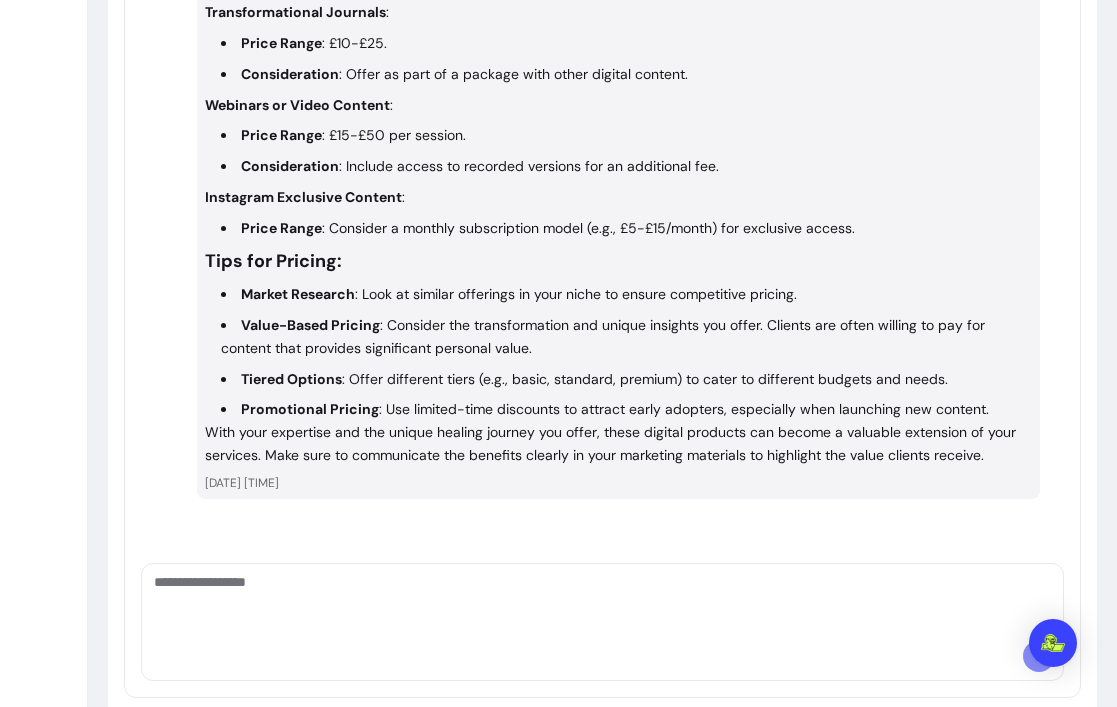 click at bounding box center (602, 602) 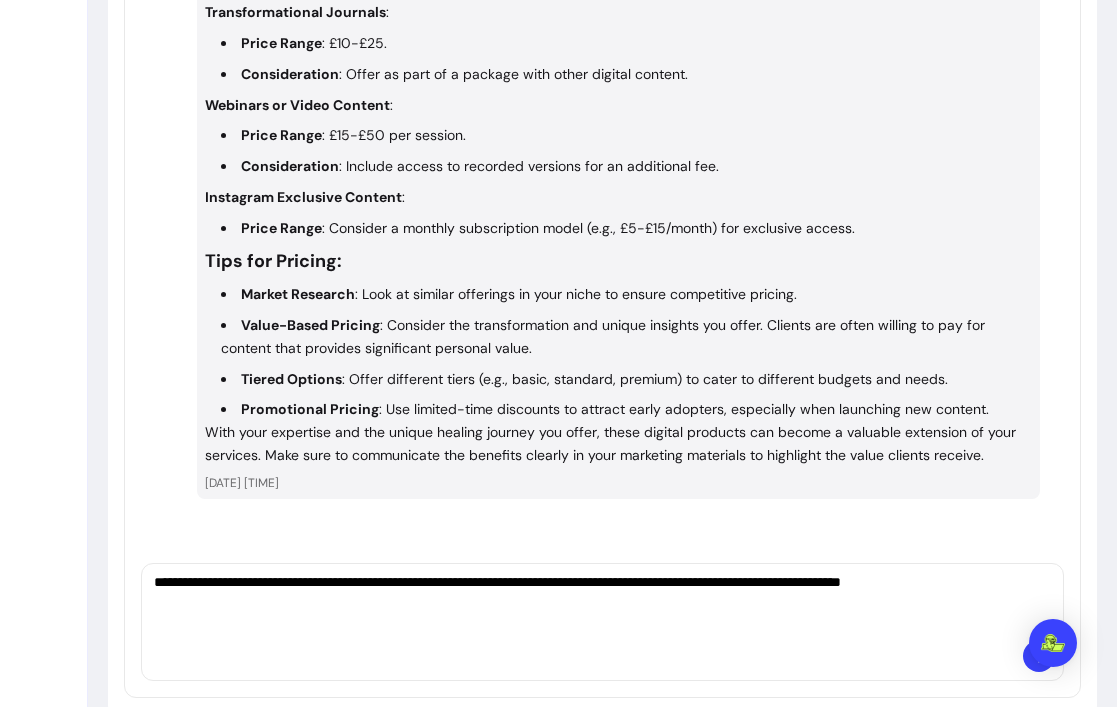 type on "**********" 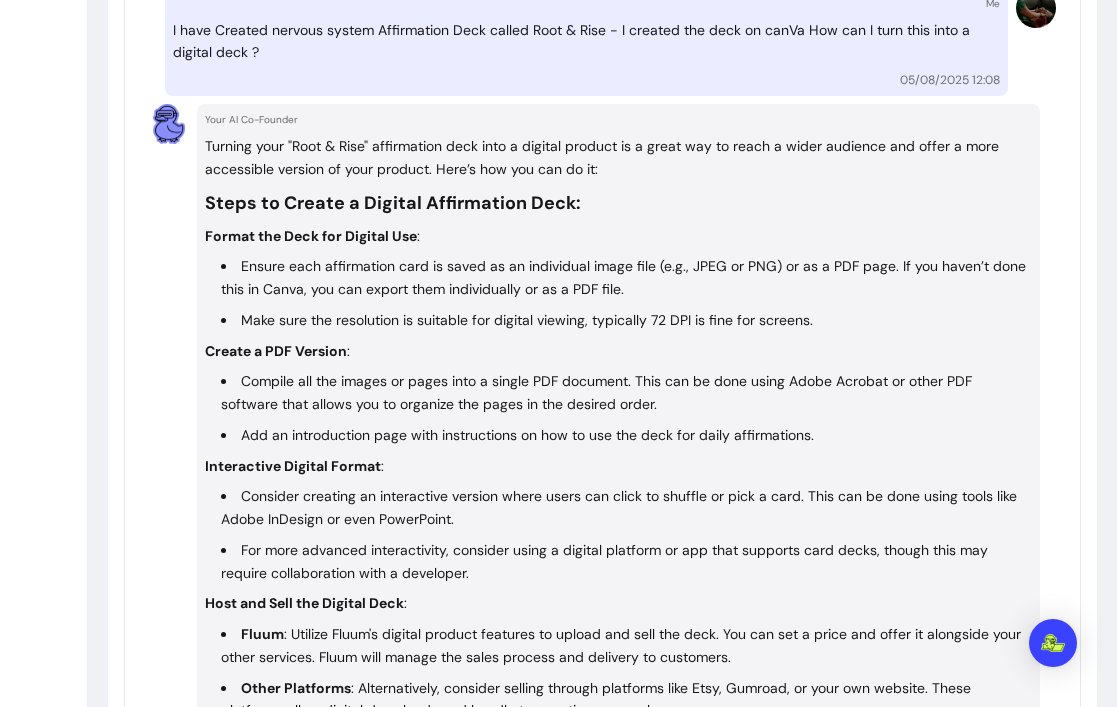 scroll, scrollTop: 3278, scrollLeft: 0, axis: vertical 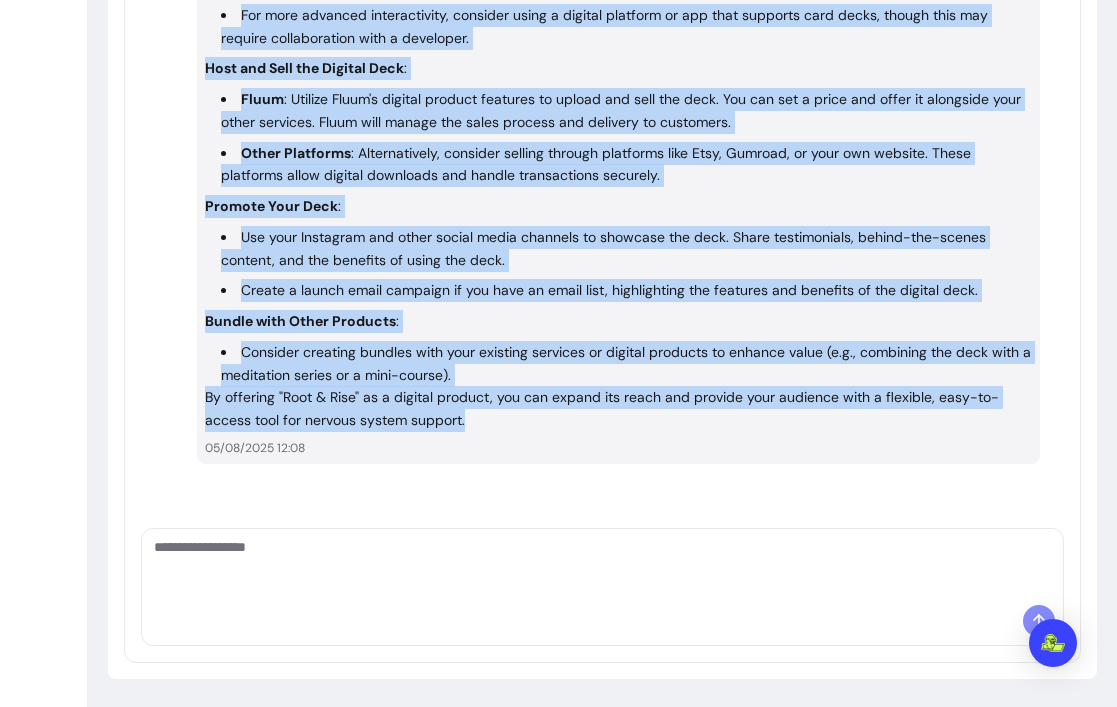 drag, startPoint x: 204, startPoint y: 217, endPoint x: 491, endPoint y: 422, distance: 352.69534 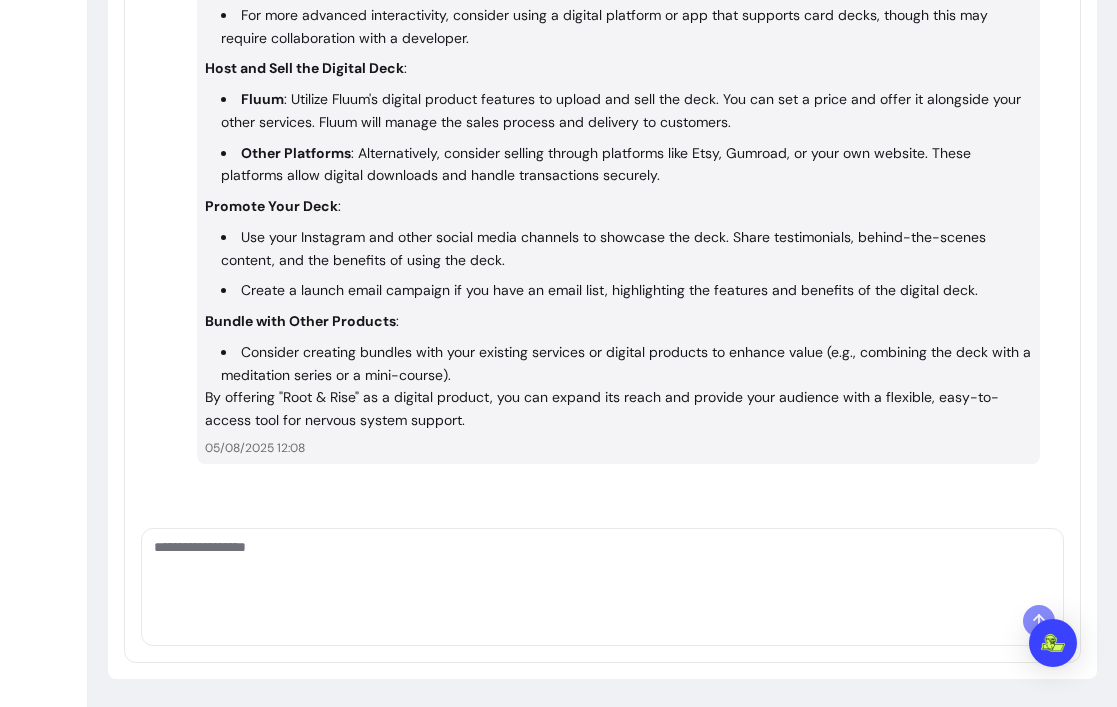 click at bounding box center (602, 567) 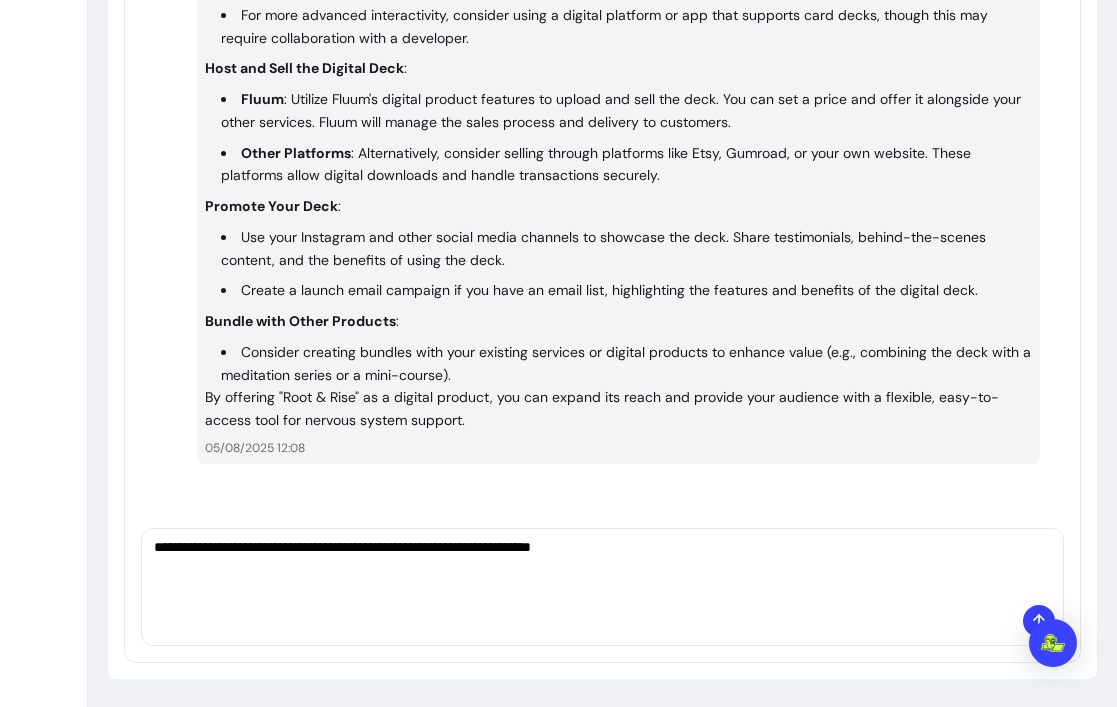 click on "**********" at bounding box center (602, 567) 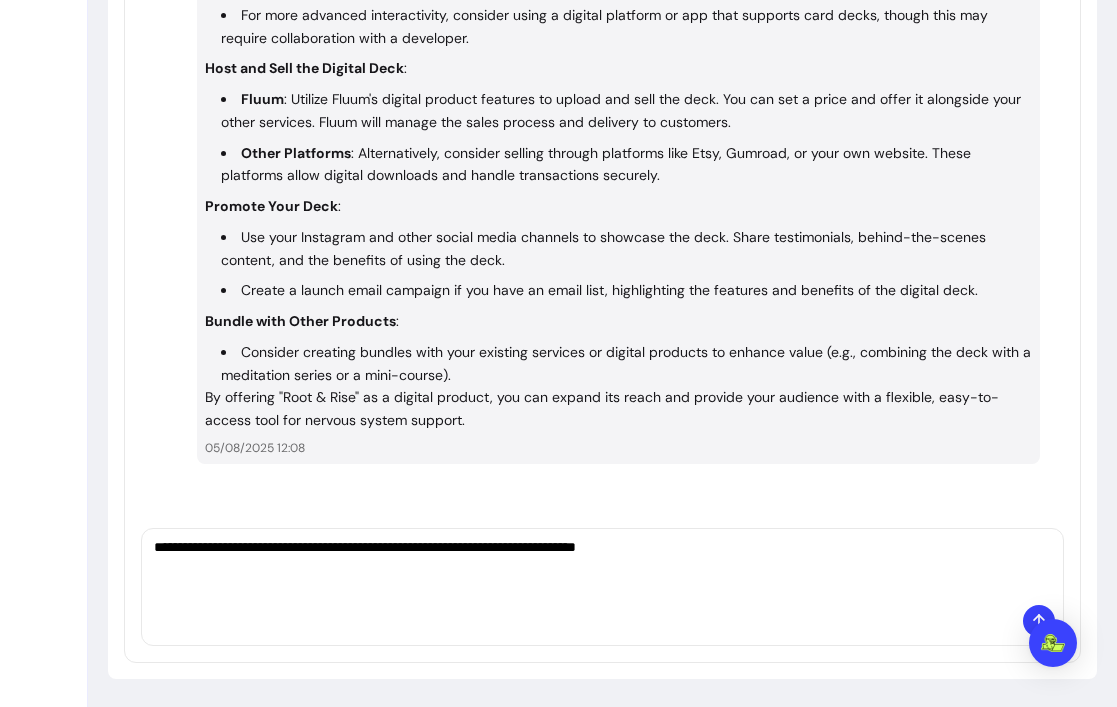 click on "**********" at bounding box center (602, 567) 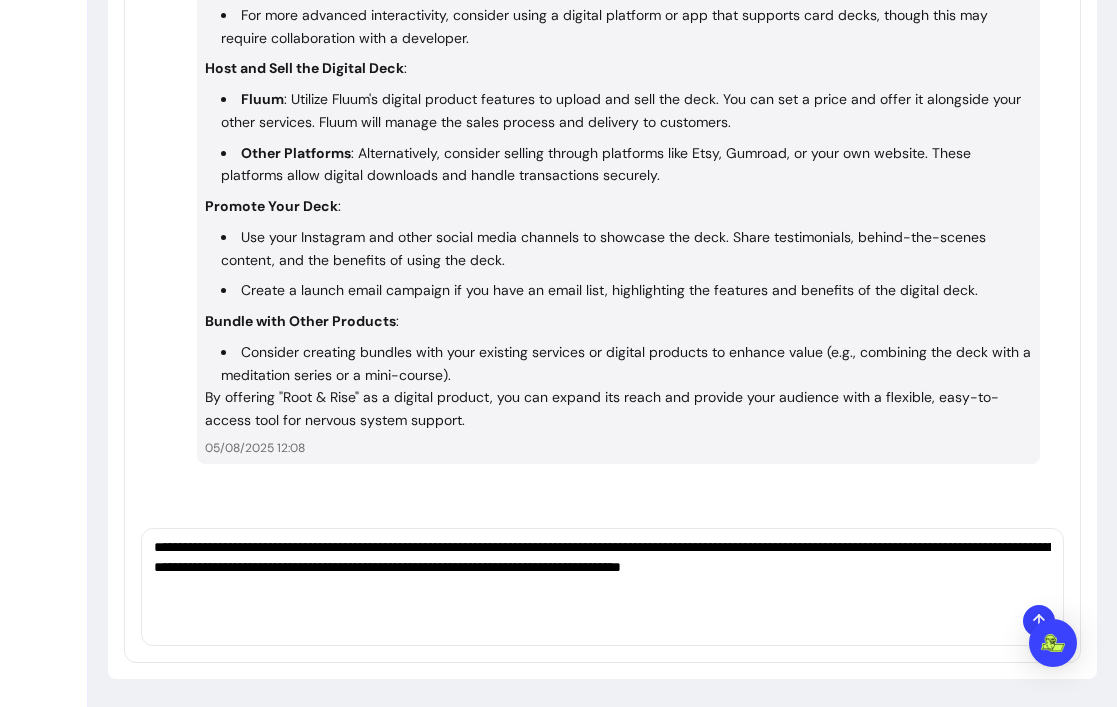 click on "**********" at bounding box center (602, 567) 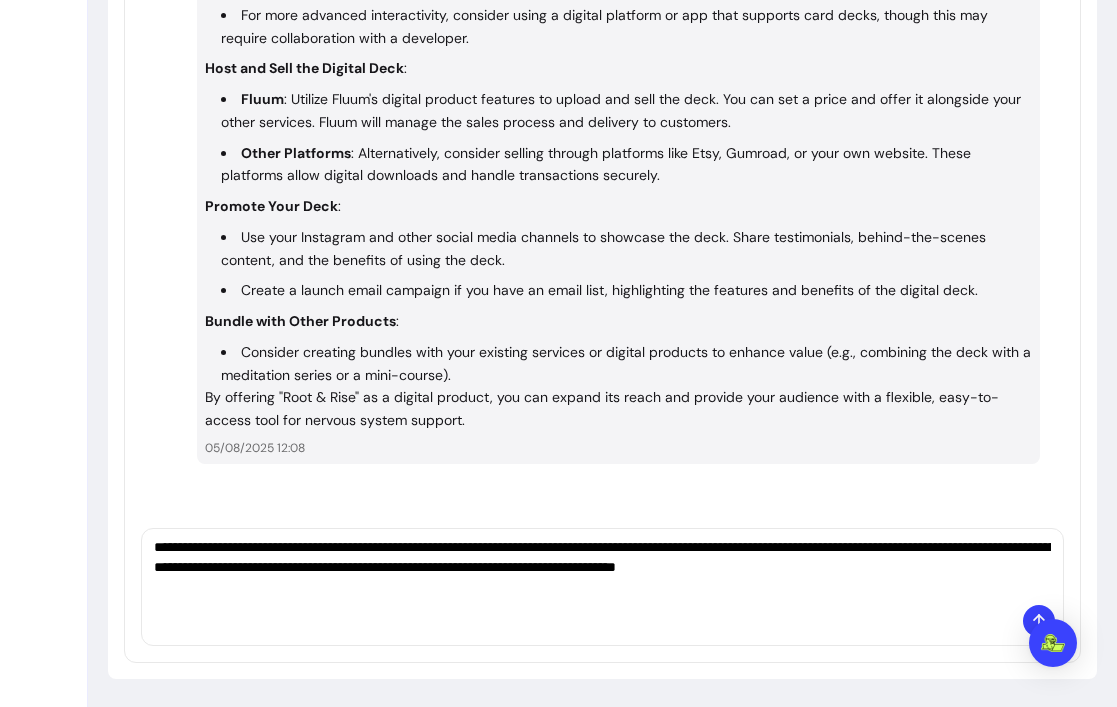 click on "**********" at bounding box center (602, 567) 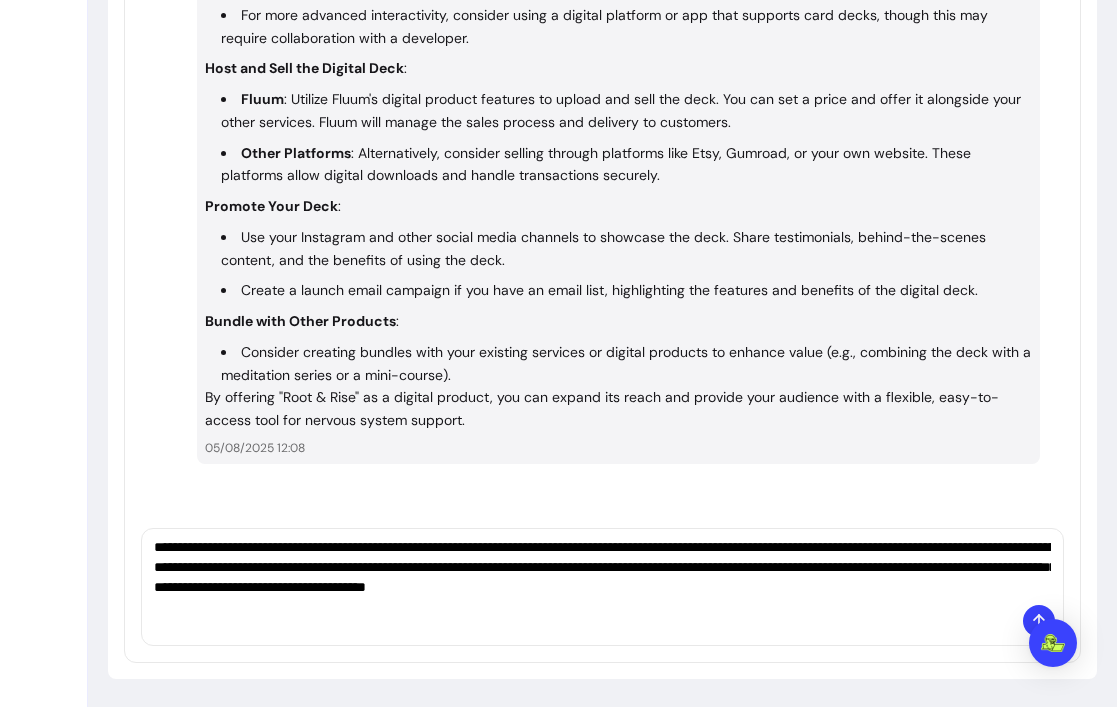 click on "**********" at bounding box center [602, 567] 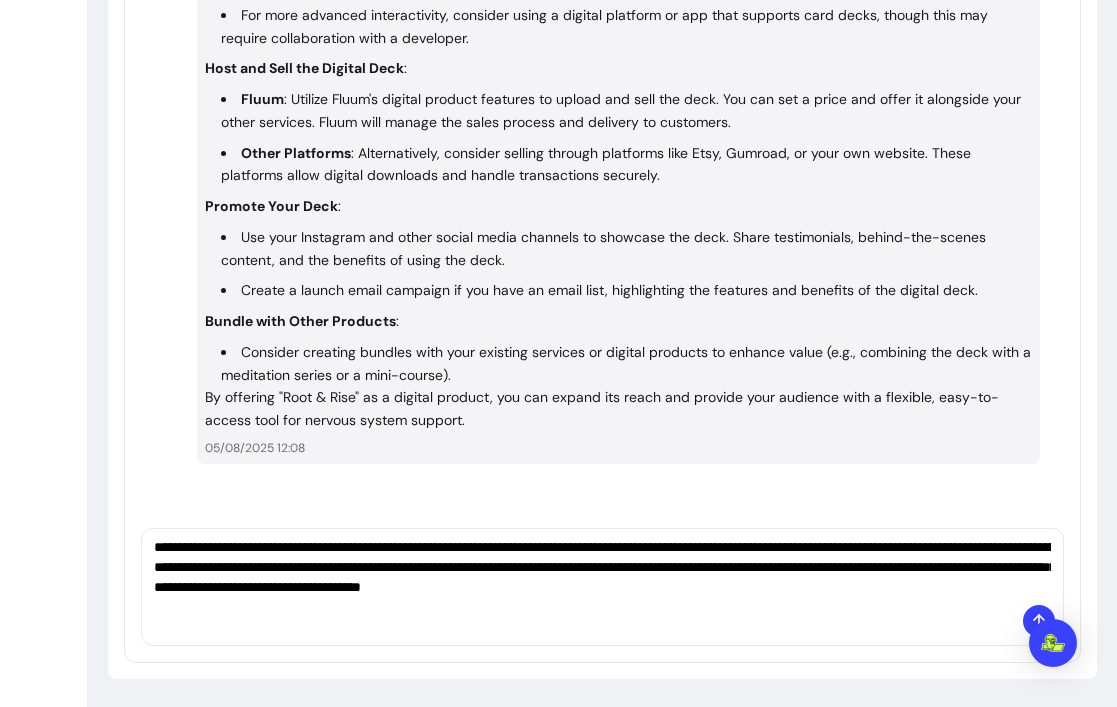 click on "**********" at bounding box center (602, 567) 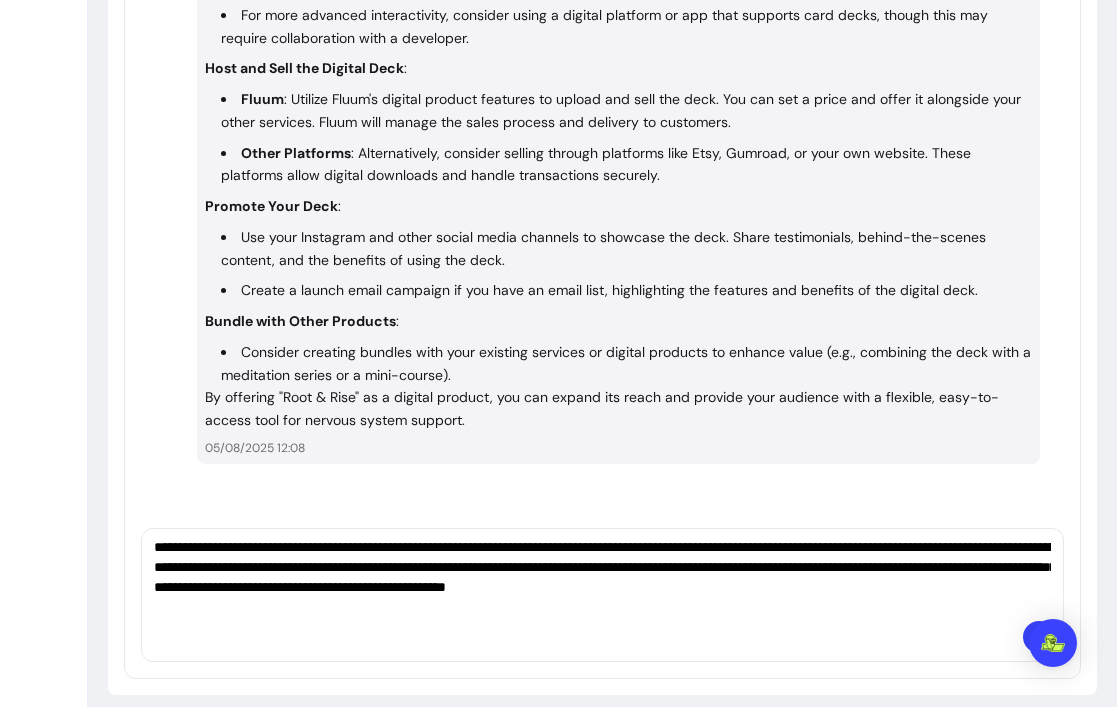scroll, scrollTop: 0, scrollLeft: 0, axis: both 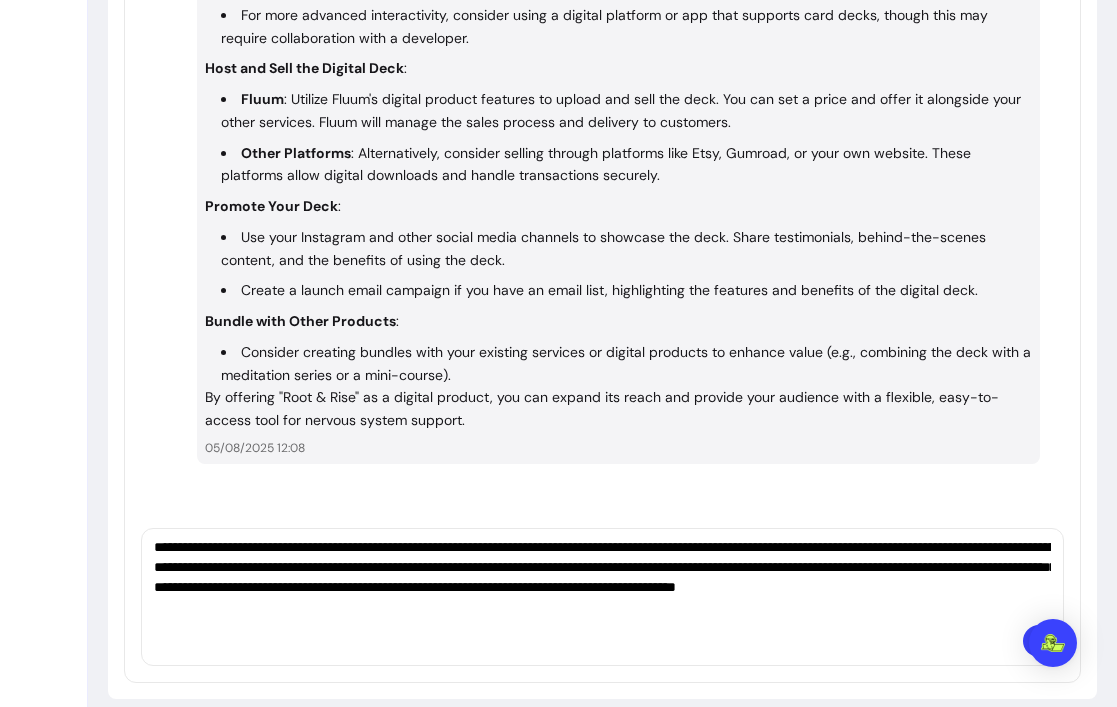 paste on "**********" 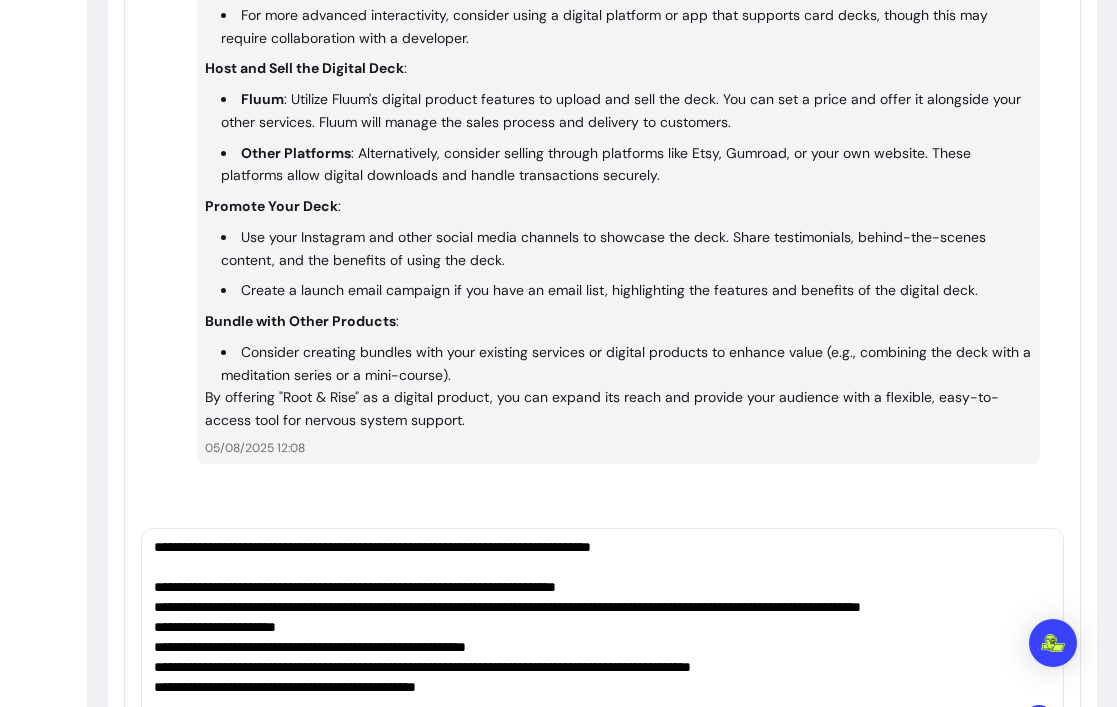 scroll, scrollTop: 1060, scrollLeft: 0, axis: vertical 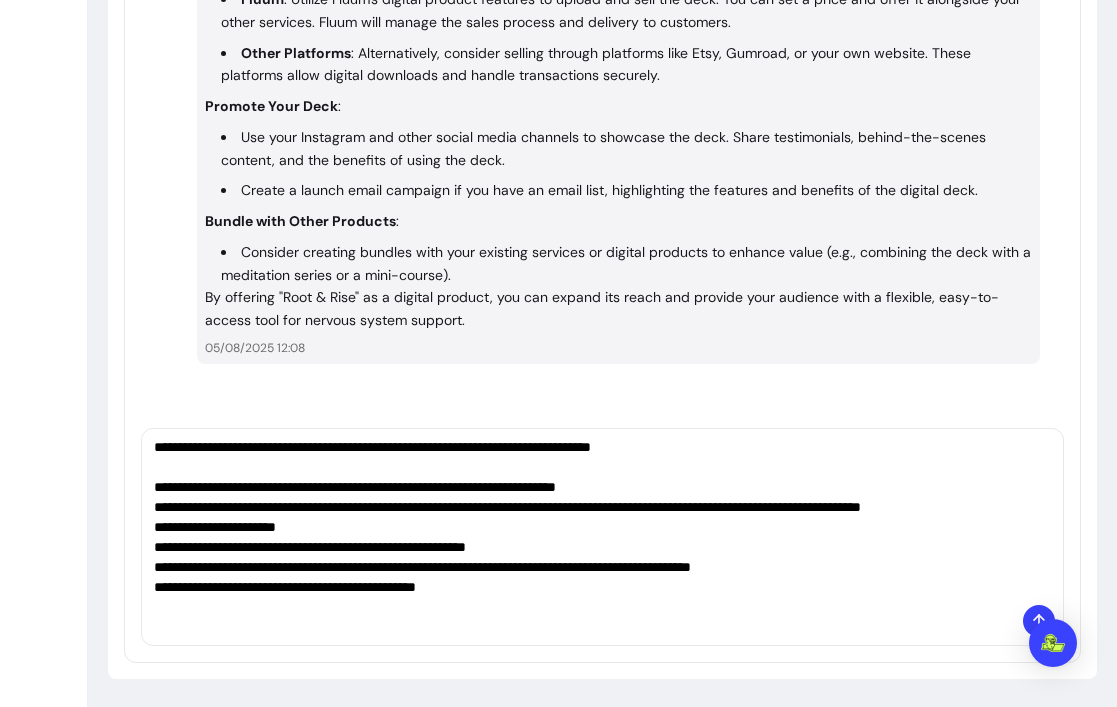 type on "**********" 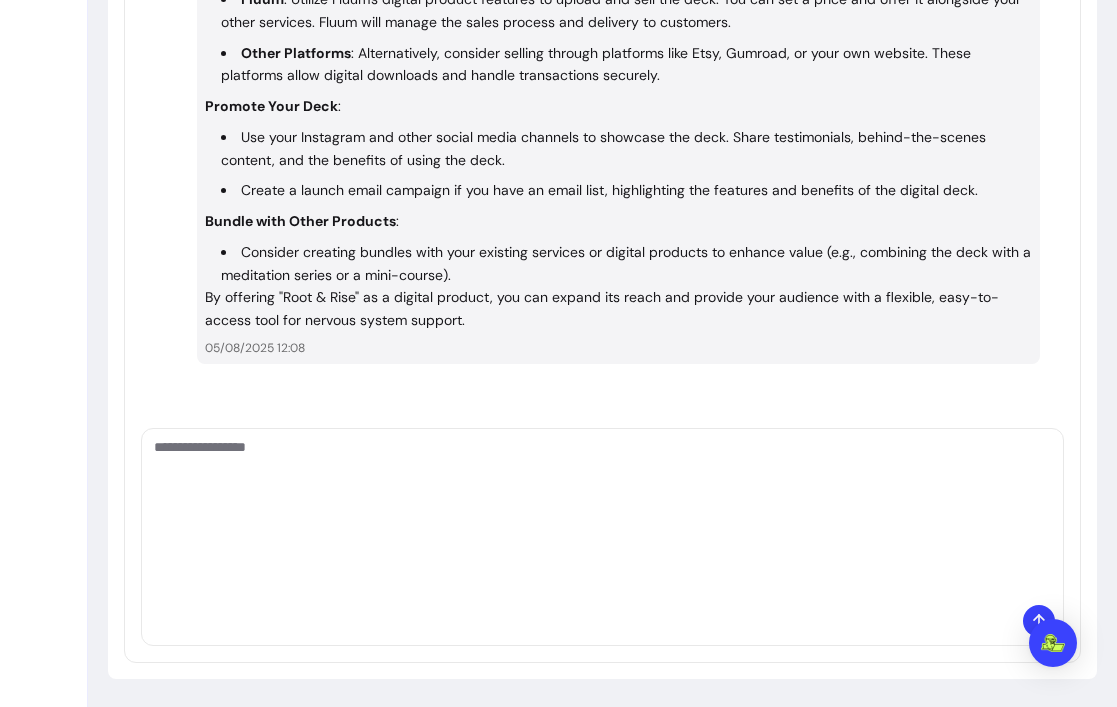 scroll, scrollTop: 0, scrollLeft: 0, axis: both 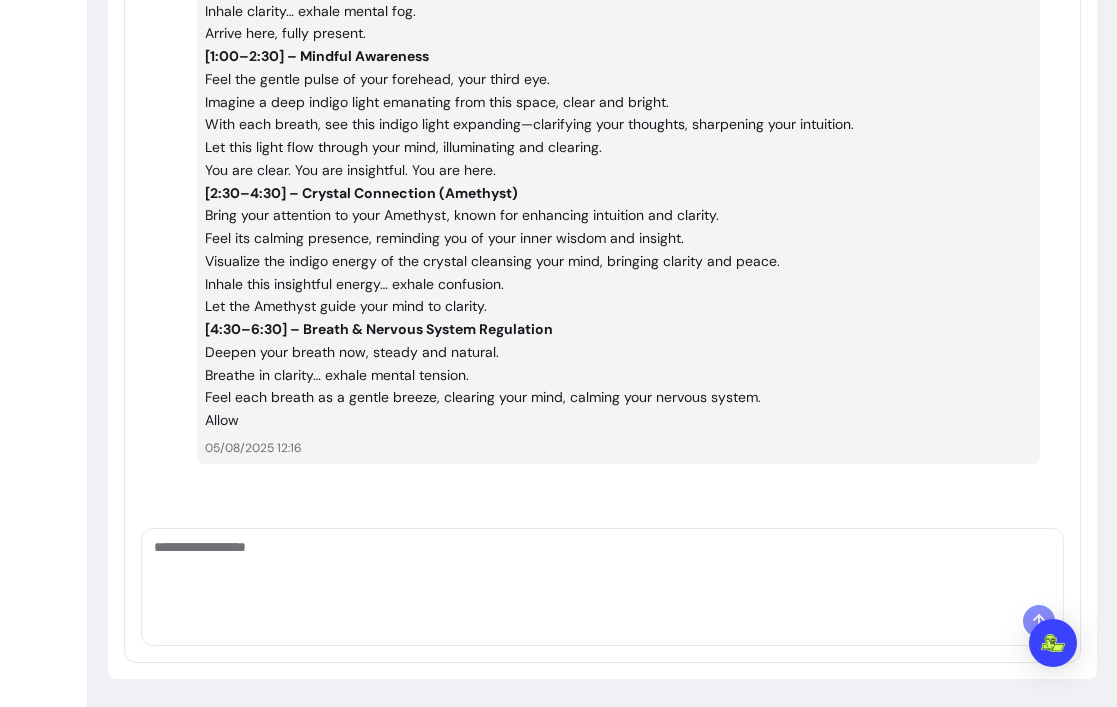 click on "Your AI Co-Founder Creating a meditation series with different themes and crystals can be a powerful tool for nervous system healing. Here are five additional meditations, each with a unique focus and crystal:
1. “Heart Harmony” – Crystal Meditation with Rose Quartz for the Heart Chakra (10 Minutes)
Purpose : Love • Compassion • Emotional Balance
[TIME] – Arrival & Centering
Welcome to your space of love and compassion. Find a comfortable position, either sitting or lying down.
Hold your Rose Quartz over your heart if you have one, or place your hands gently on your chest.
Close your eyes and take a deep breath in… and exhale softly.
Inhale love for yourself… exhale any self-judgment.
Arrive fully in this moment of self-kindness.
[TIME] – Heart-Centered Awareness
Feel the gentle rhythm of your heartbeat.
Become aware of the warmth of your chest, the rise and fall of your breath.
Imagine a soft pink glow emanating from your heart." at bounding box center (618, -352) 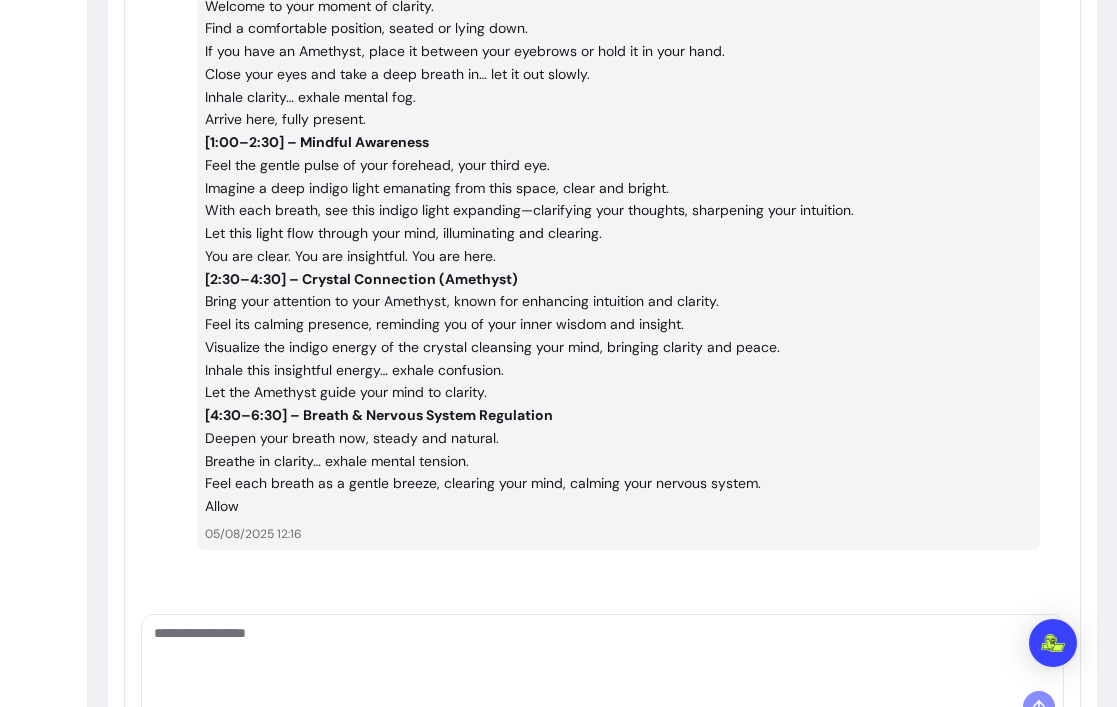 scroll, scrollTop: 6426, scrollLeft: 0, axis: vertical 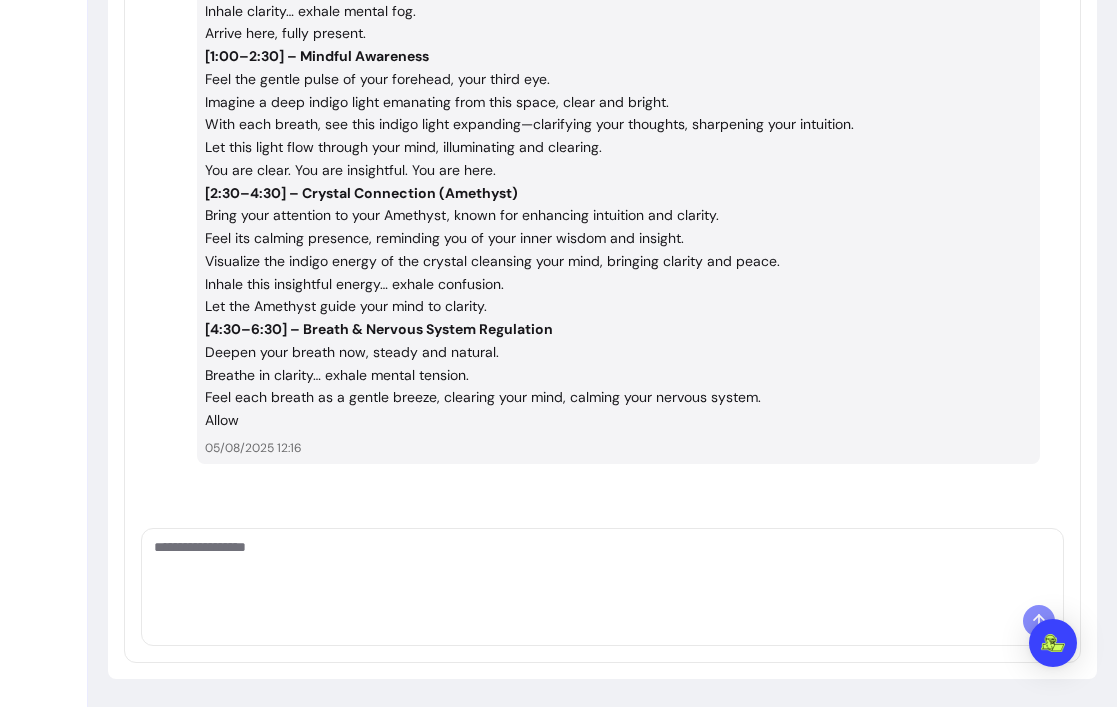 click at bounding box center (602, 567) 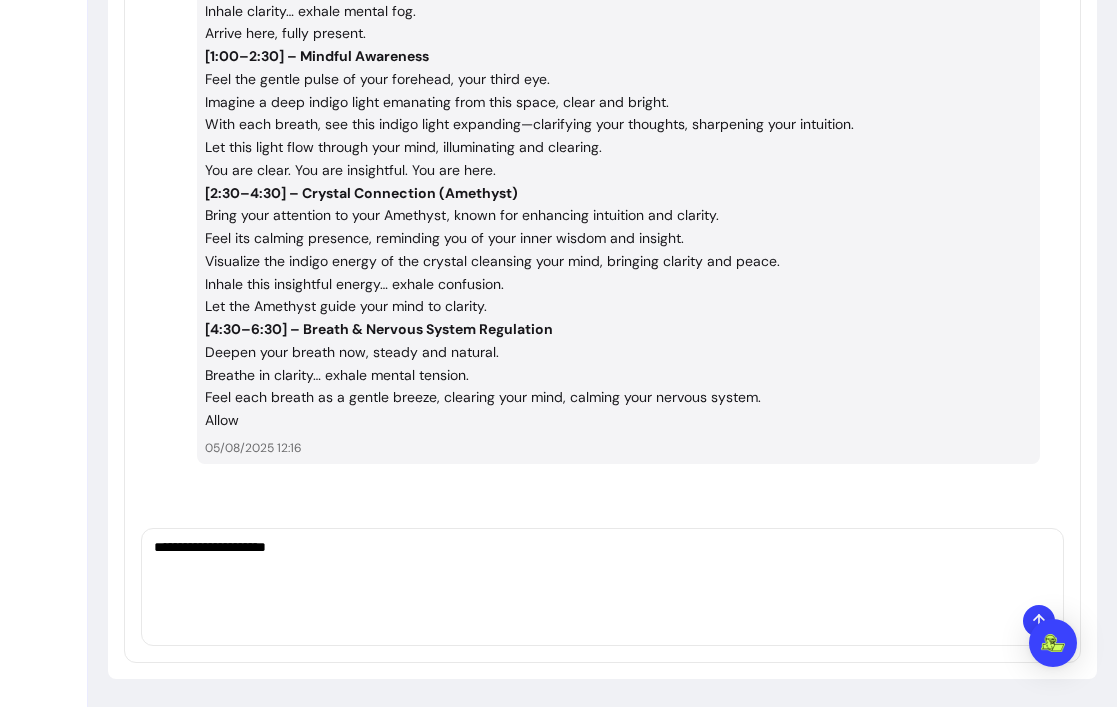 type on "**********" 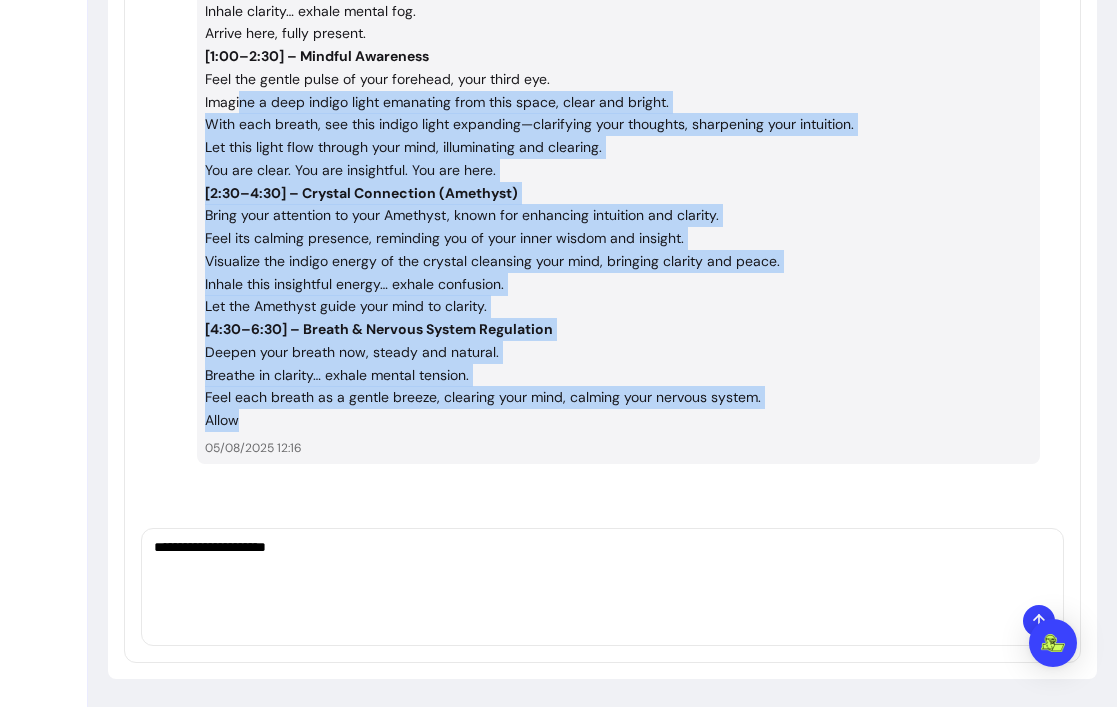 drag, startPoint x: 300, startPoint y: 415, endPoint x: 243, endPoint y: 105, distance: 315.19678 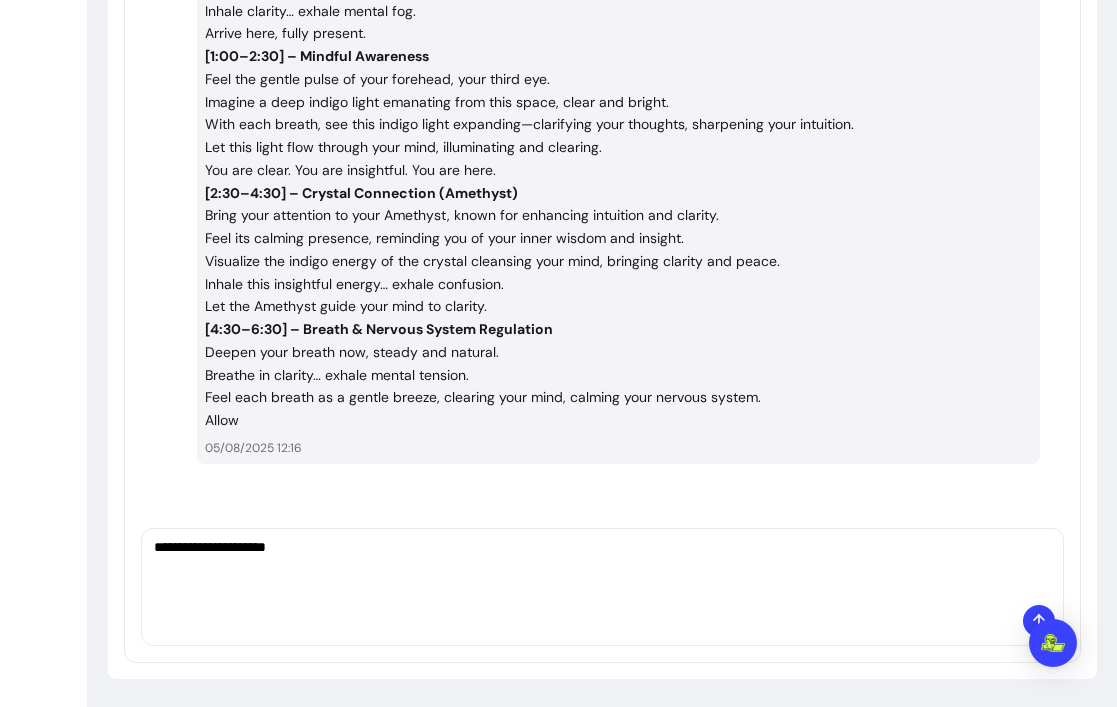 click on "[4:30–6:30] – Breath & Nervous System Regulation
Deepen your breath now, steady and natural.
Breathe in clarity… exhale mental tension.
Feel each breath as a gentle breeze, clearing your mind, calming your nervous system.
Allow" at bounding box center [618, 375] 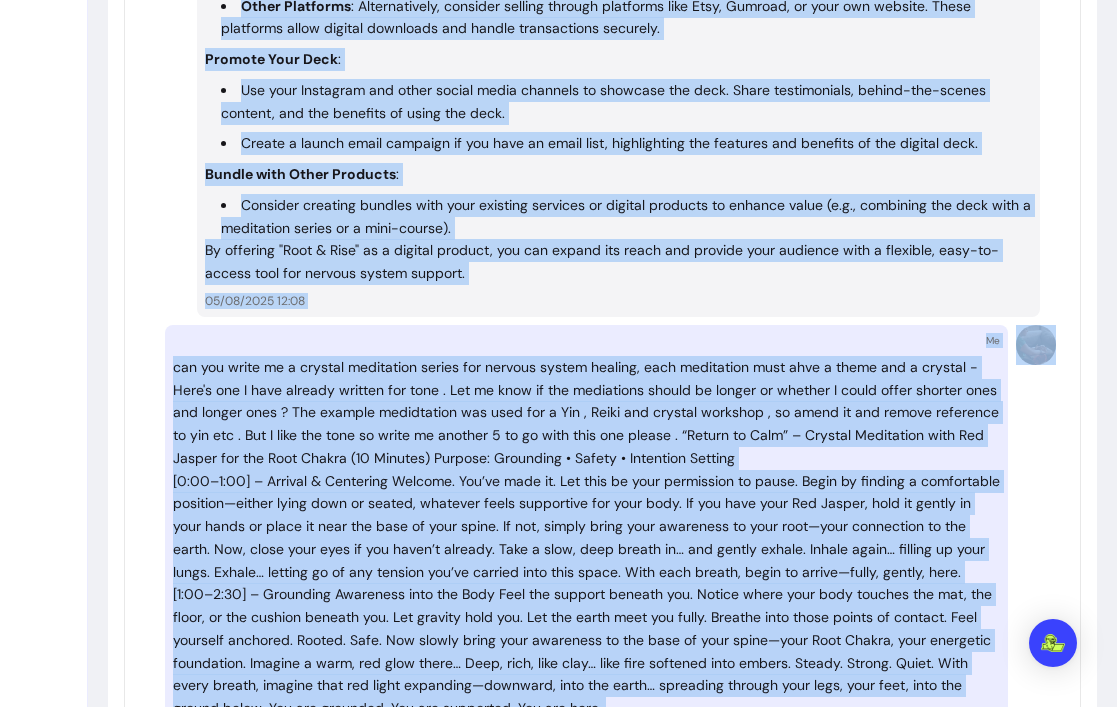 scroll, scrollTop: 3064, scrollLeft: 0, axis: vertical 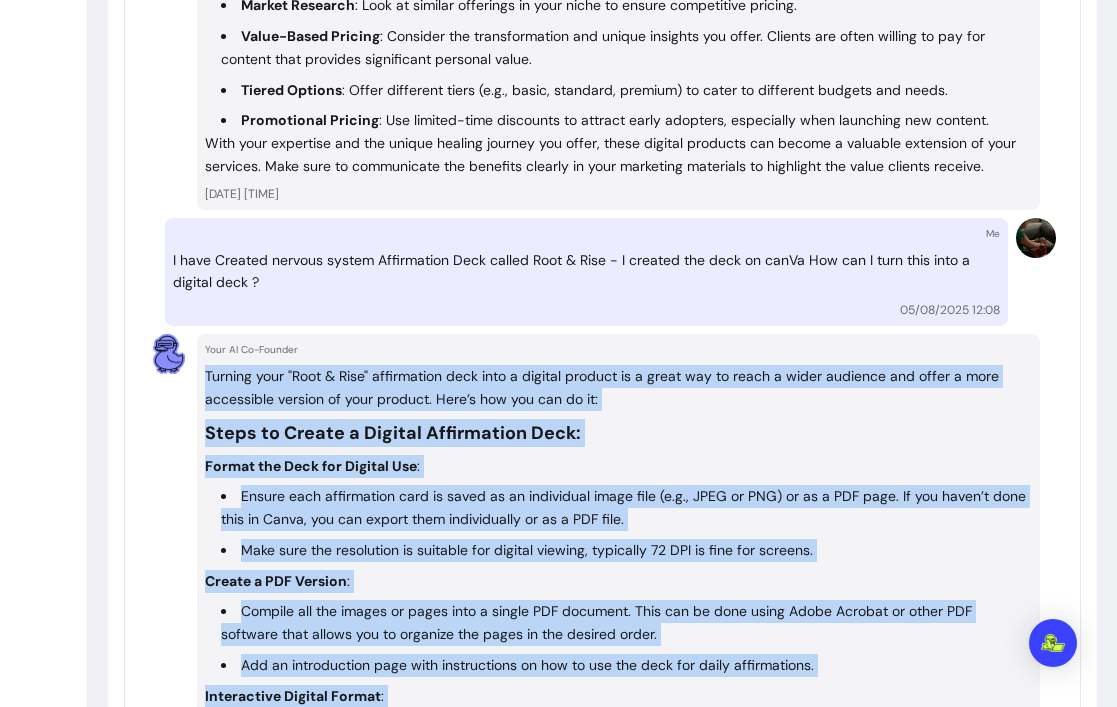 drag, startPoint x: 310, startPoint y: 419, endPoint x: 285, endPoint y: 371, distance: 54.120235 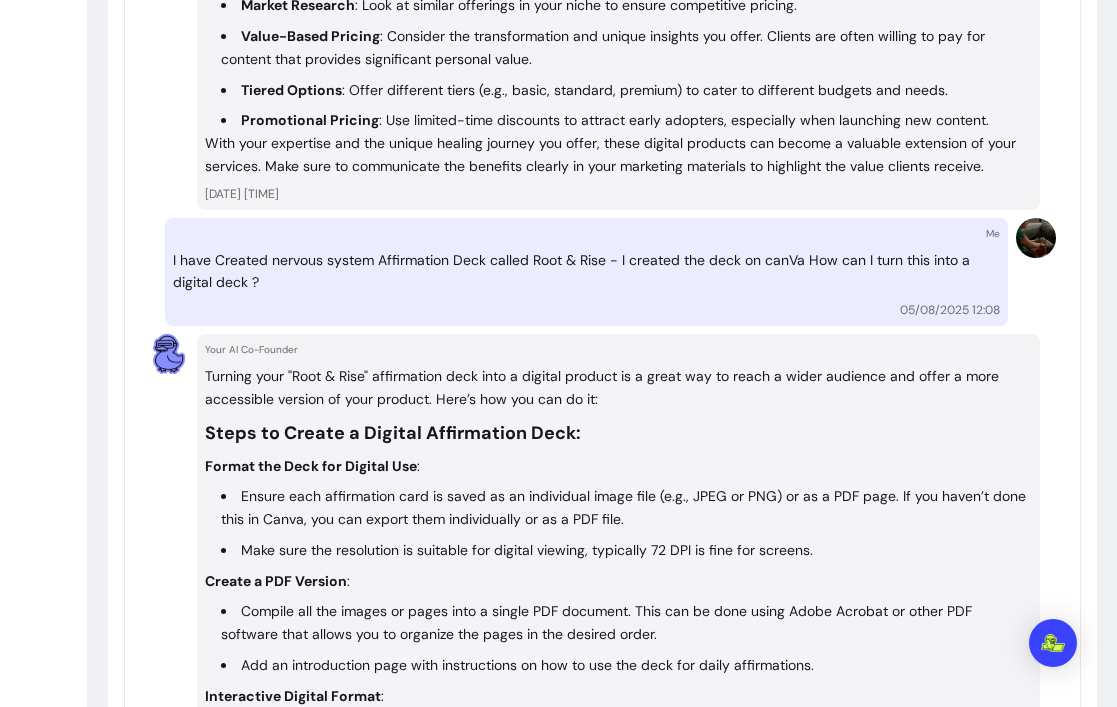 click on "Make sure the resolution is suitable for digital viewing, typically 72 DPI is fine for screens." at bounding box center (626, 550) 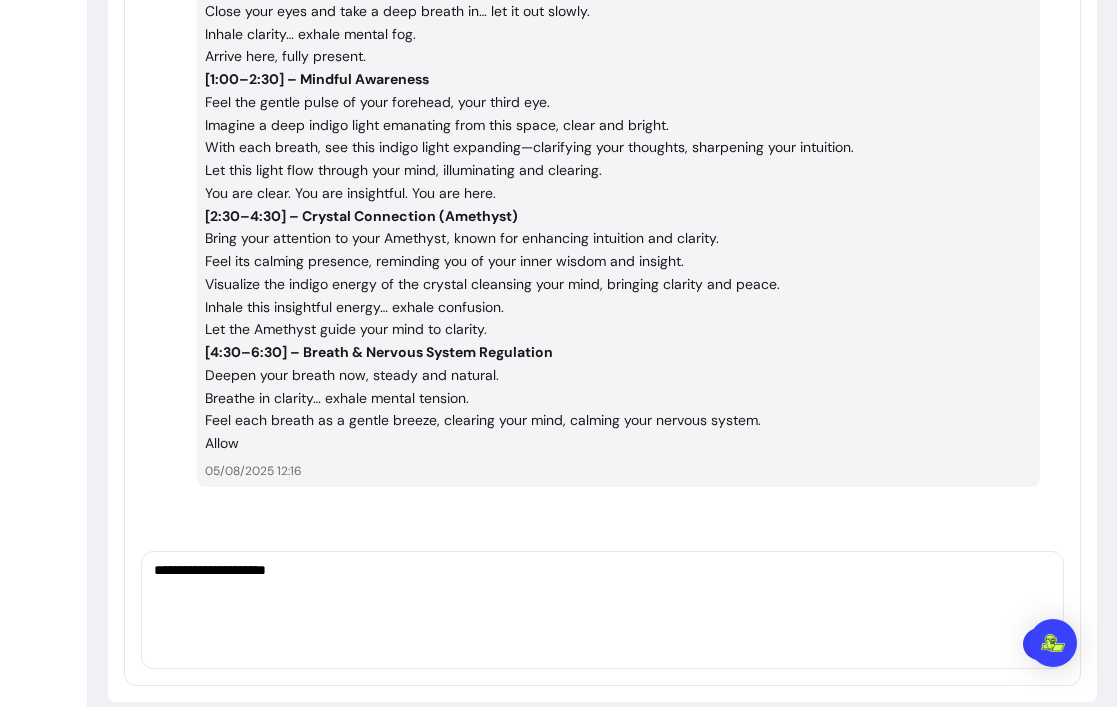 scroll, scrollTop: 6426, scrollLeft: 0, axis: vertical 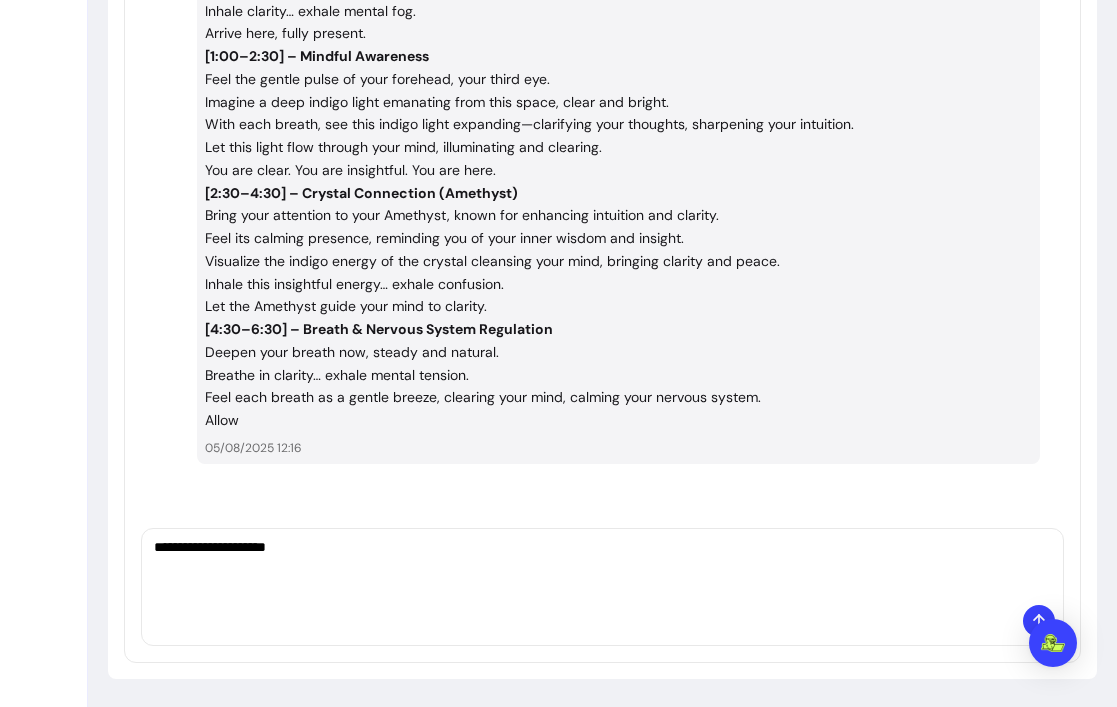 click on "**********" at bounding box center [602, 567] 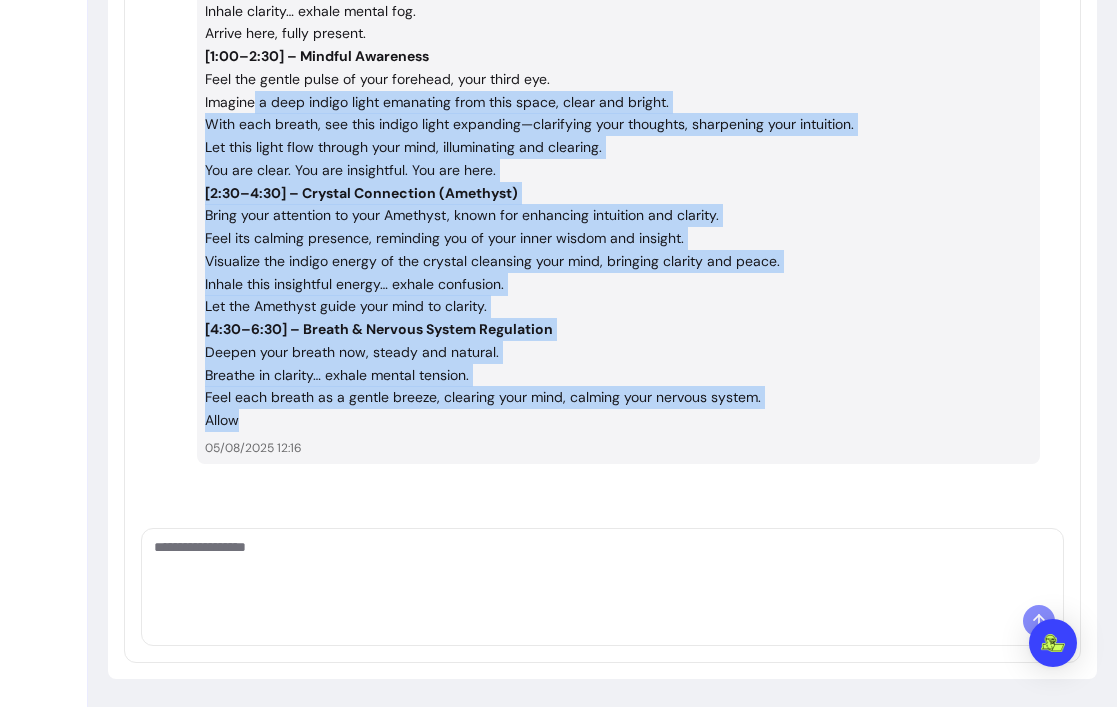 drag, startPoint x: 254, startPoint y: 429, endPoint x: 252, endPoint y: 92, distance: 337.00592 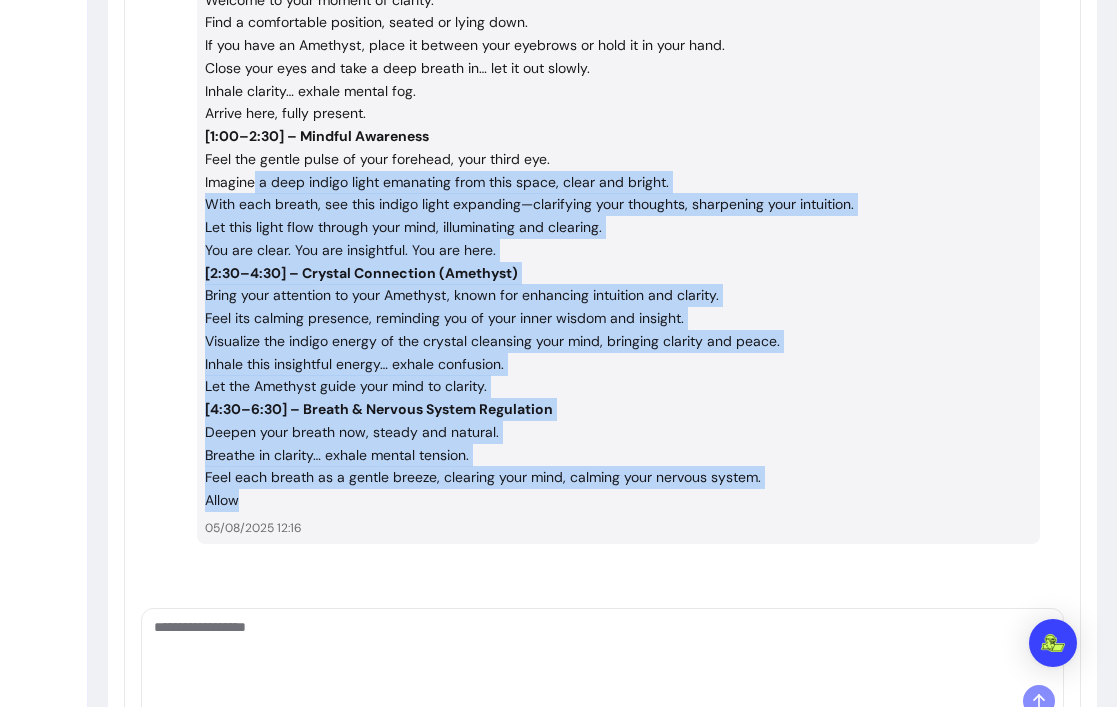 scroll, scrollTop: 6347, scrollLeft: 0, axis: vertical 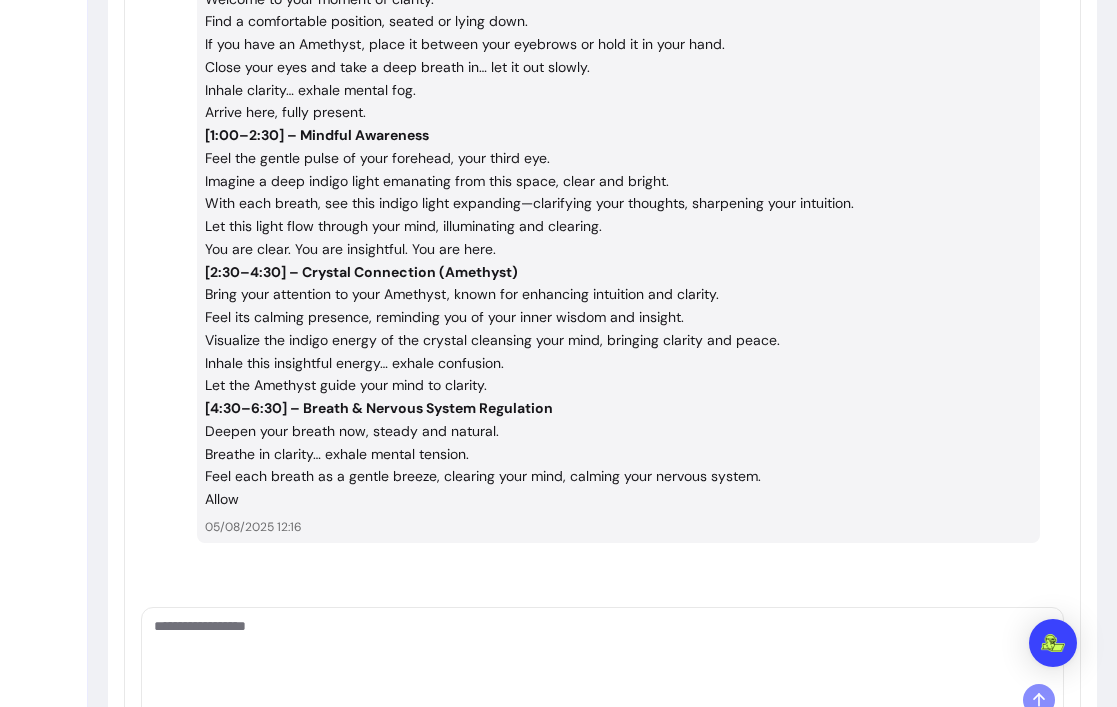 click at bounding box center [602, 646] 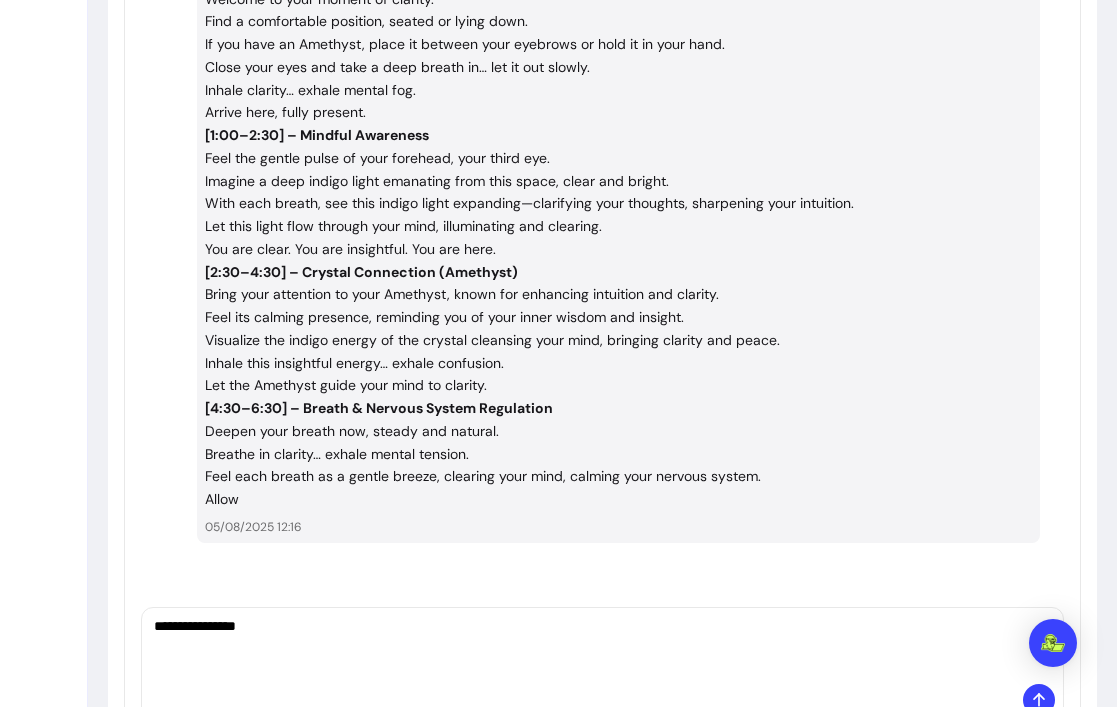 type on "**********" 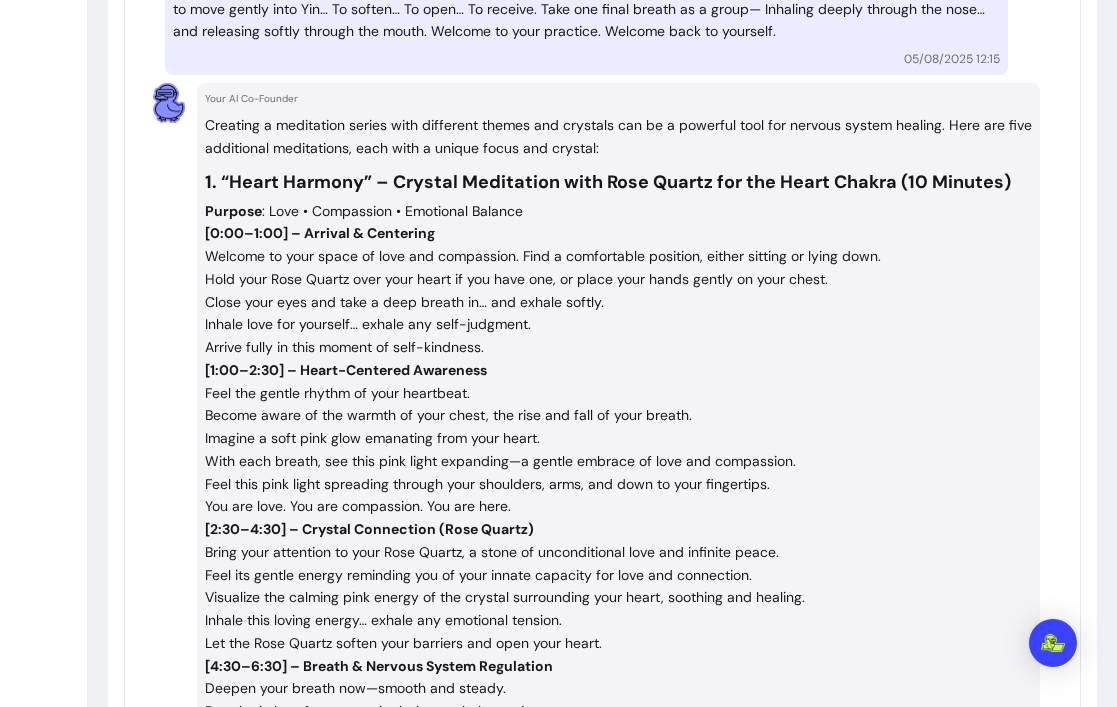 scroll, scrollTop: 5172, scrollLeft: 0, axis: vertical 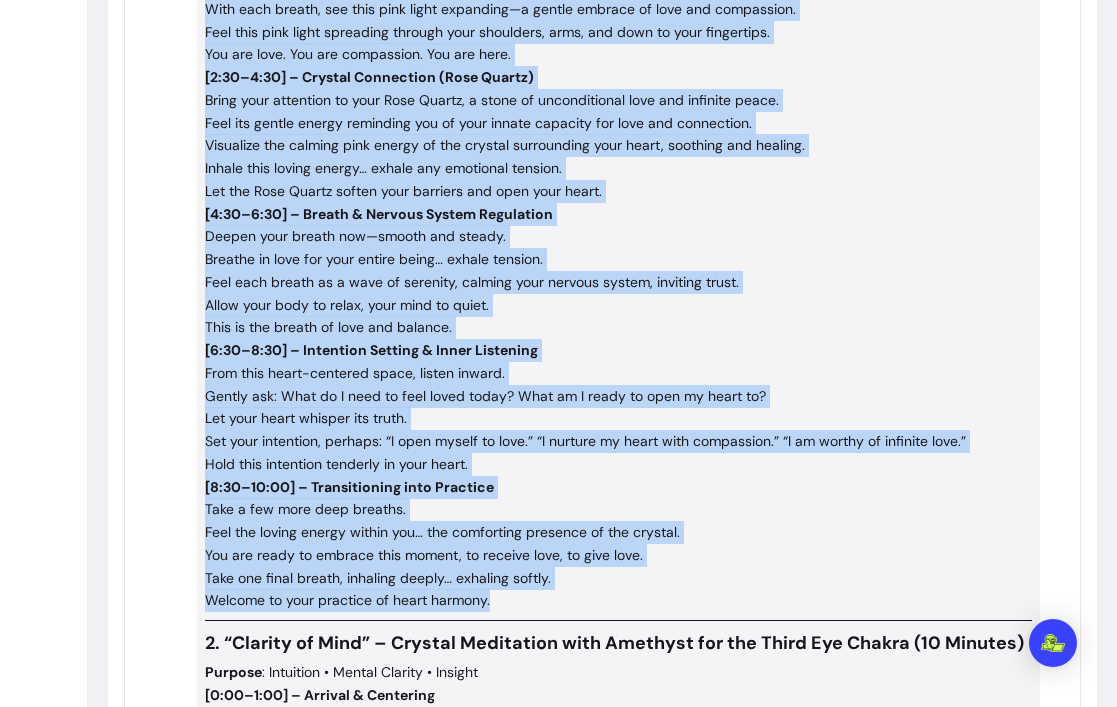 drag, startPoint x: 209, startPoint y: 184, endPoint x: 496, endPoint y: 598, distance: 503.75092 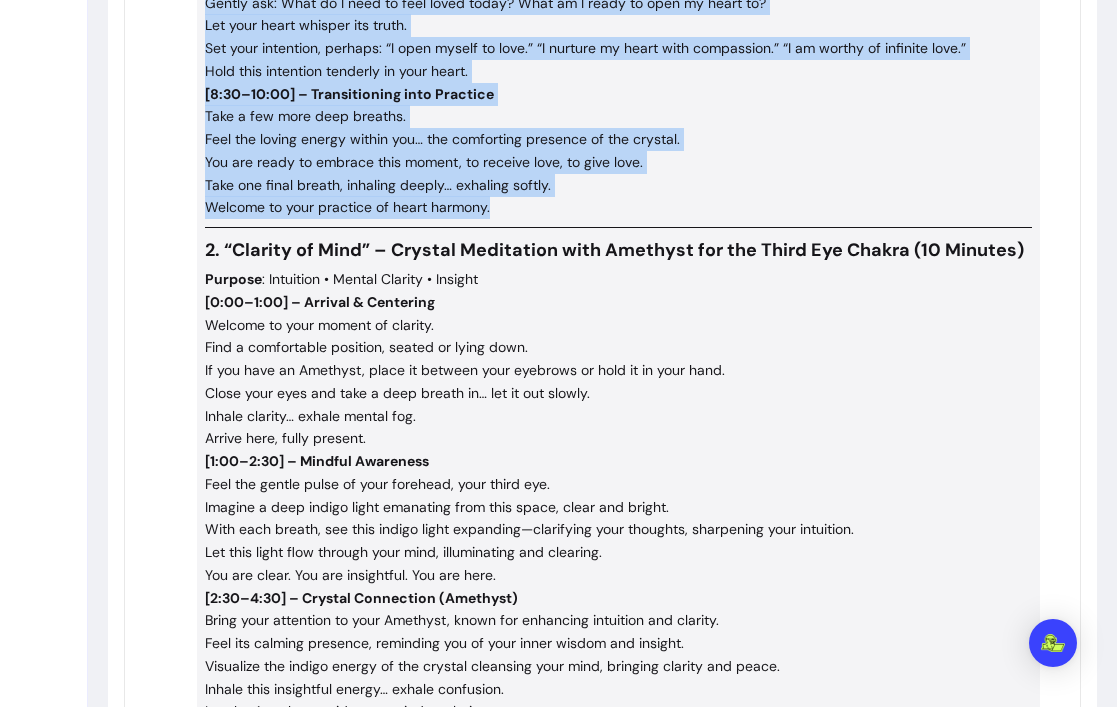 scroll, scrollTop: 6026, scrollLeft: 0, axis: vertical 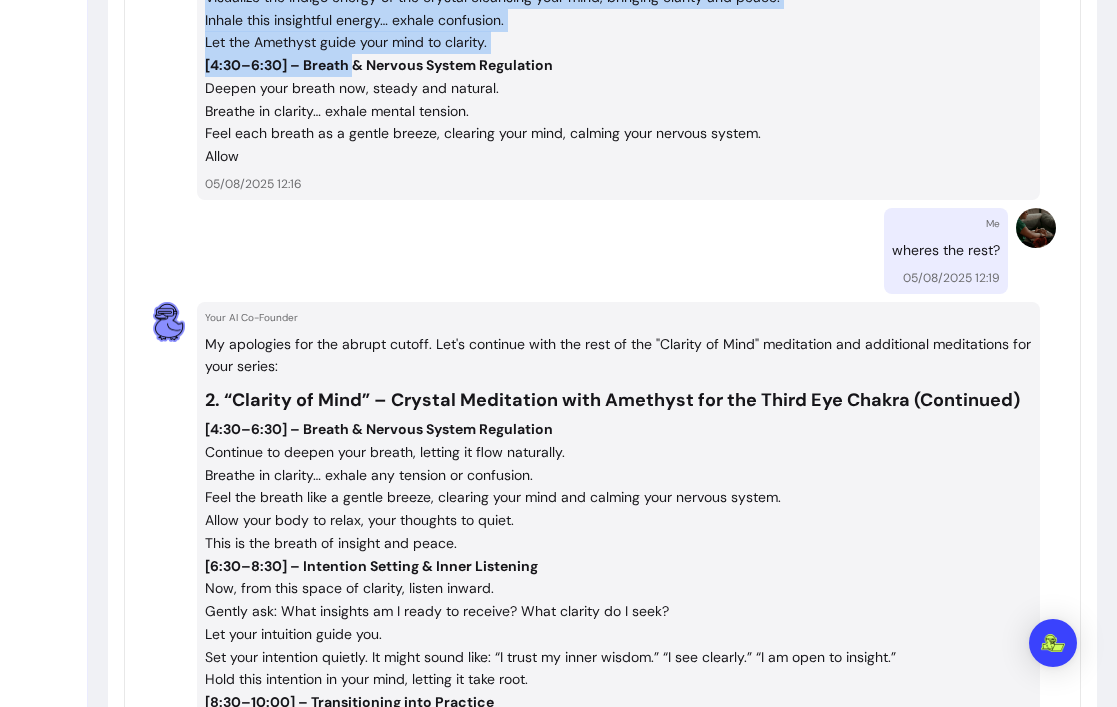drag, startPoint x: 227, startPoint y: 241, endPoint x: 352, endPoint y: 54, distance: 224.9311 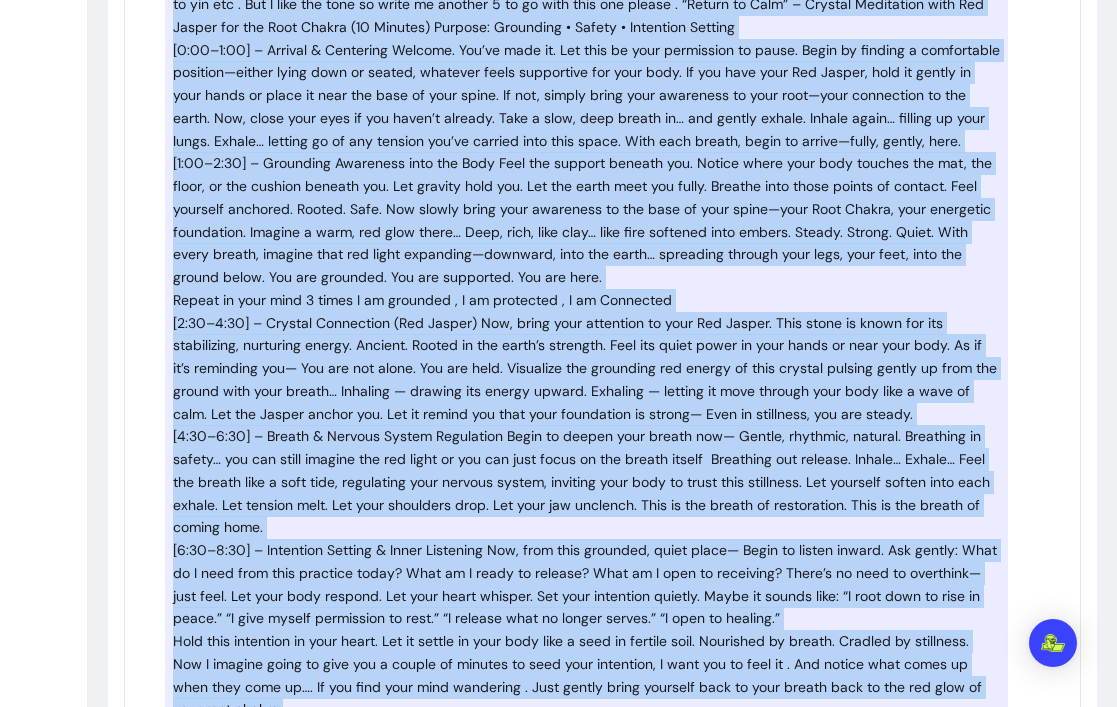 scroll, scrollTop: 3990, scrollLeft: 0, axis: vertical 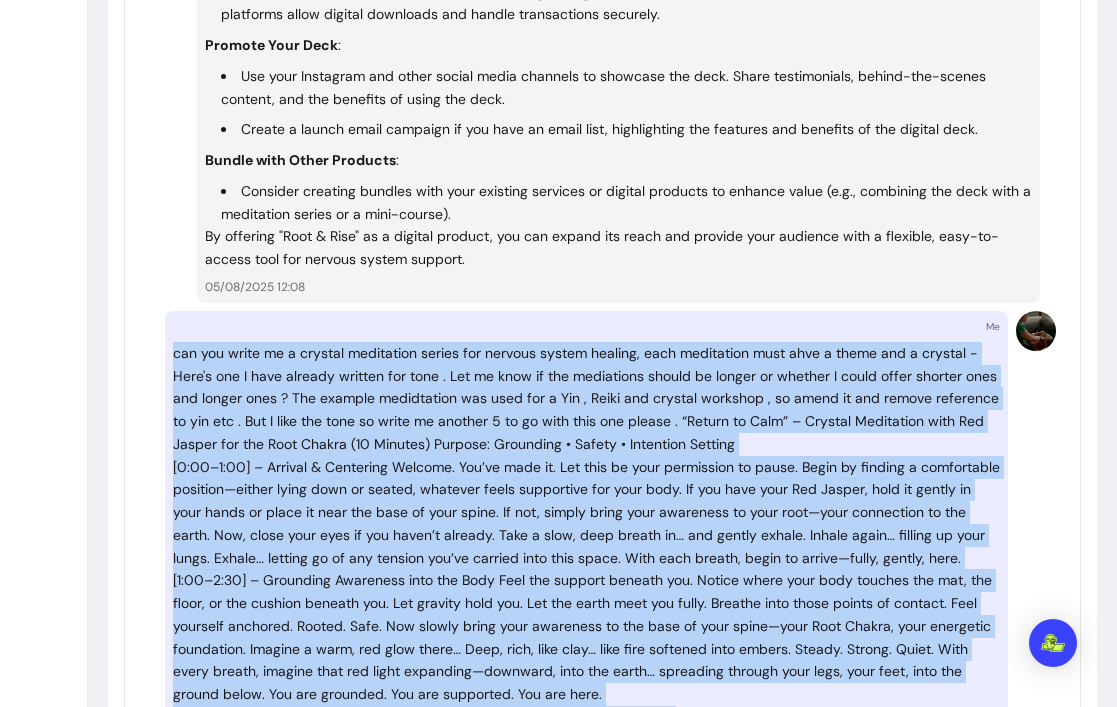 drag, startPoint x: 259, startPoint y: 149, endPoint x: 278, endPoint y: 347, distance: 198.90953 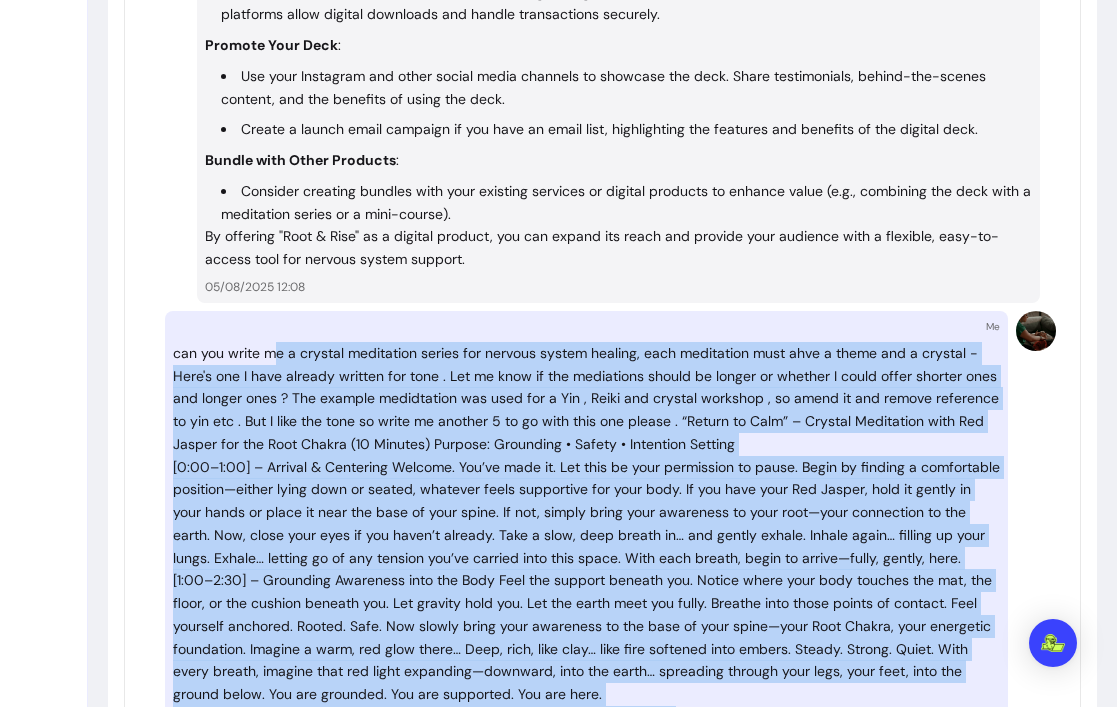 click on "can you write me a  crystal meditation series  for nervous system healing, each meditation must ahve a theme and a crystal - Here's one I have already written for tone . Let me know if the mediations should be longer or whether I could offer shorter ones and longer ones ? The example medidtation was used for a Yin , Reiki and crystal workshop , so amend it and remove reference to yin etc . But I like the tone so write me another 5 to go with this one please . “Return to Calm” – Crystal Meditation with Red Jasper for the  Root Chakra (10 Minutes)
Purpose: Grounding • Safety • Intention Setting" at bounding box center [586, 399] 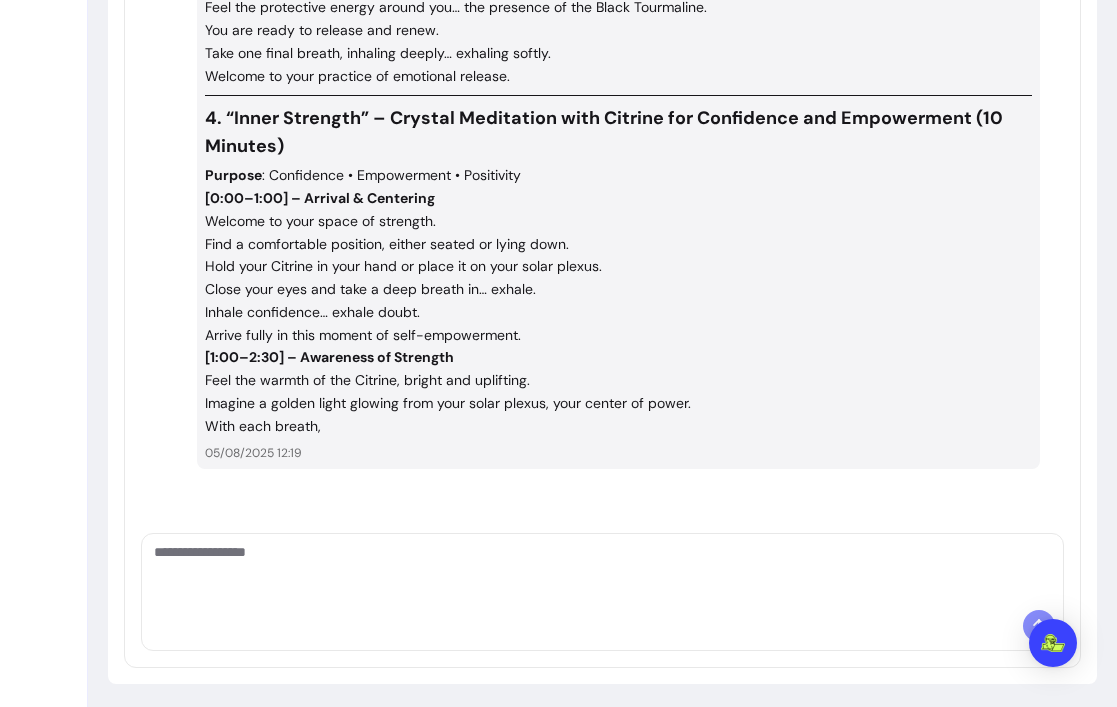 scroll, scrollTop: 8354, scrollLeft: 0, axis: vertical 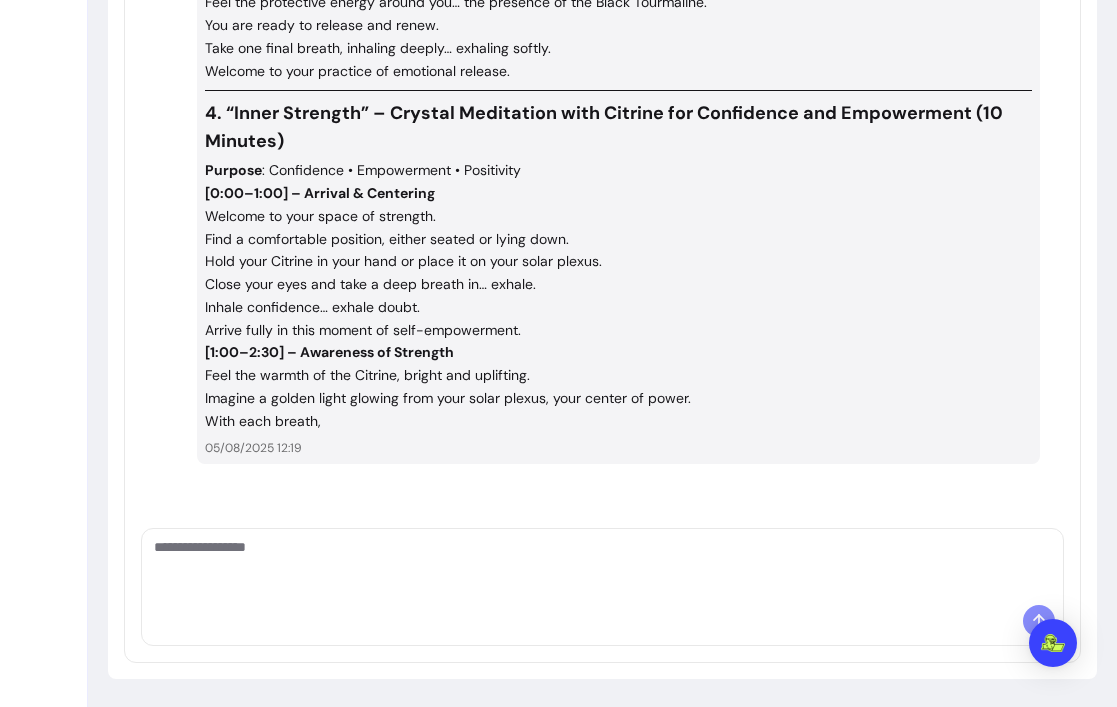 click at bounding box center [602, 567] 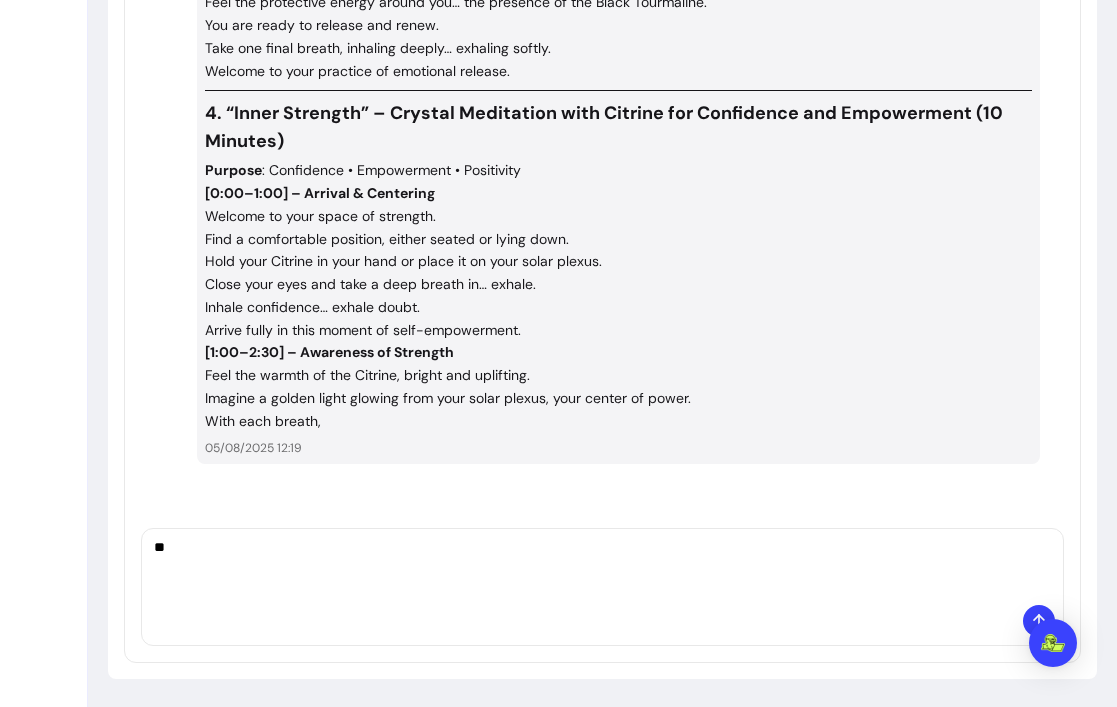 type on "*" 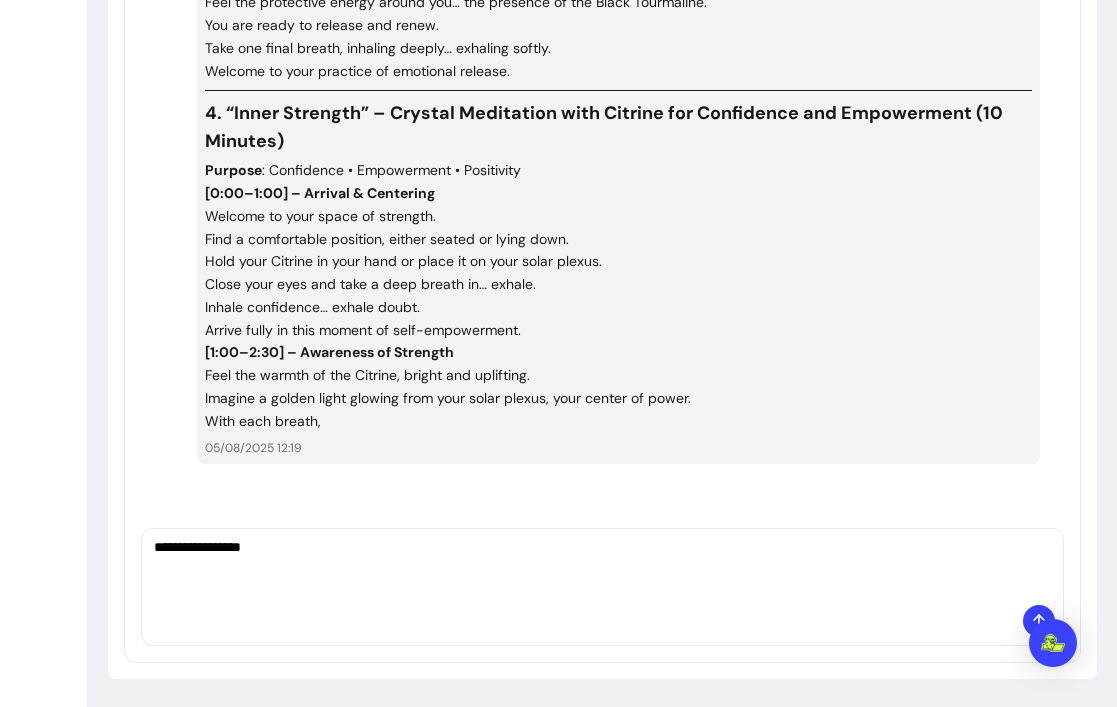 type on "**********" 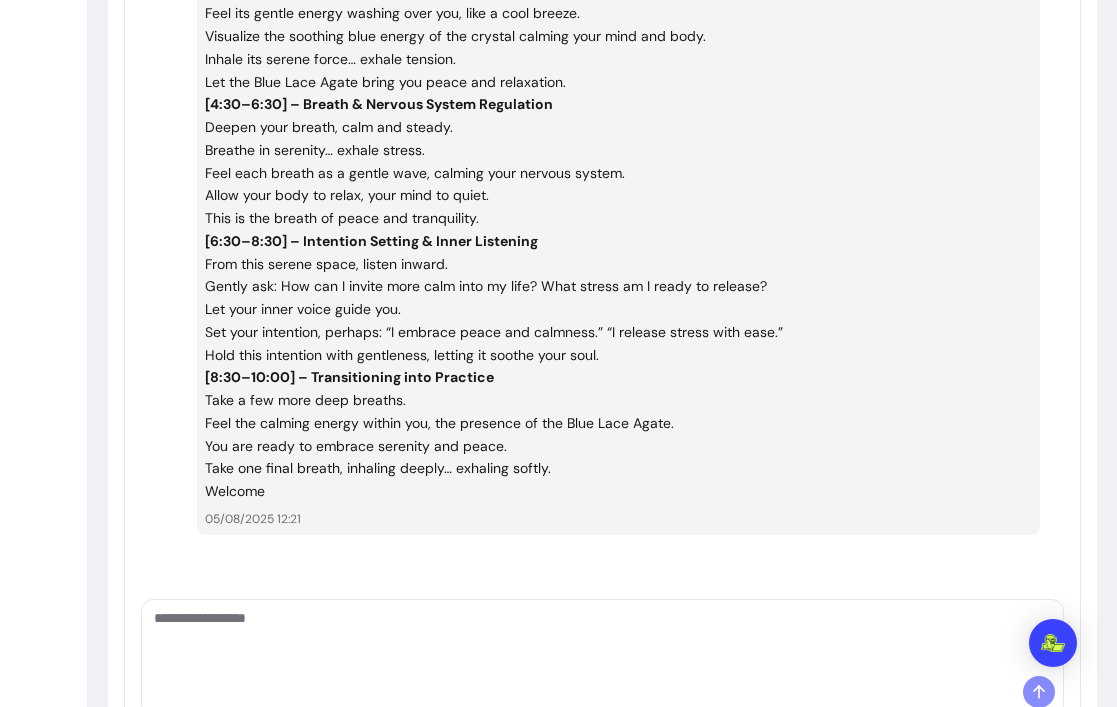 scroll, scrollTop: 10234, scrollLeft: 0, axis: vertical 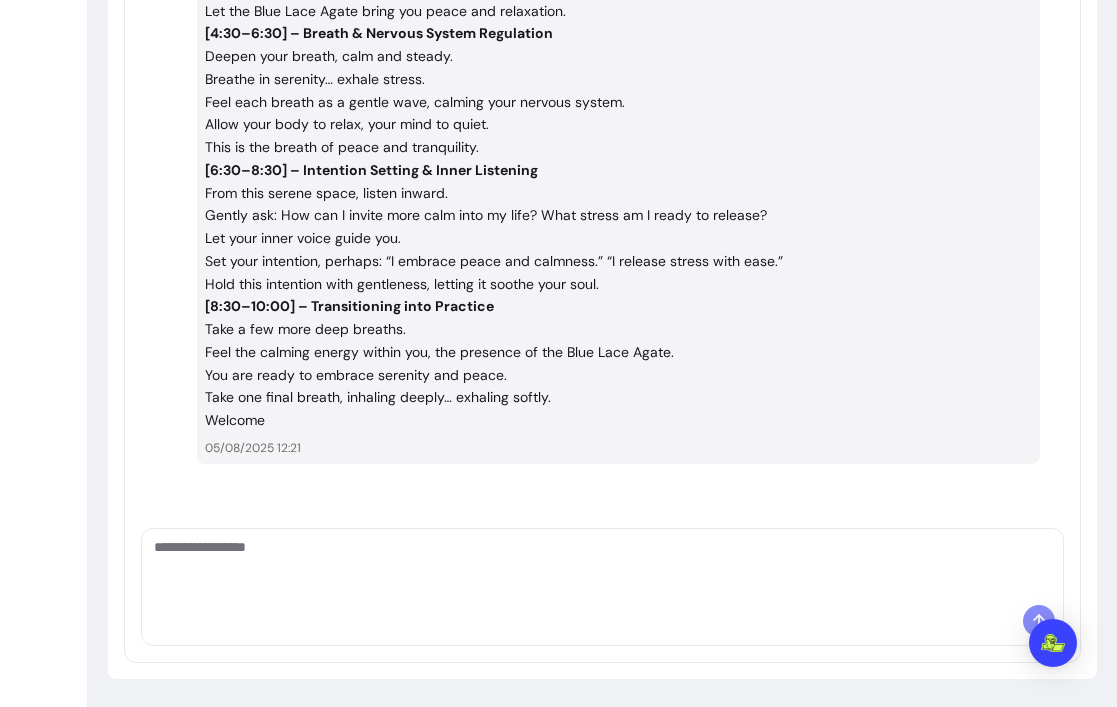 click at bounding box center [602, 567] 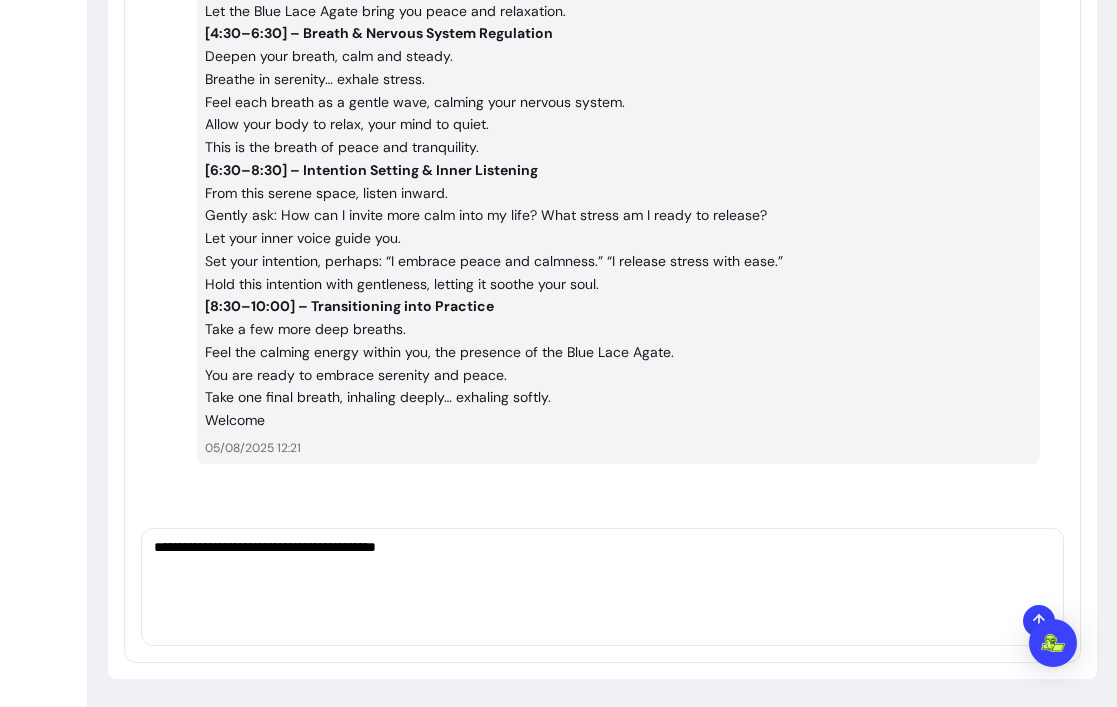 type on "**********" 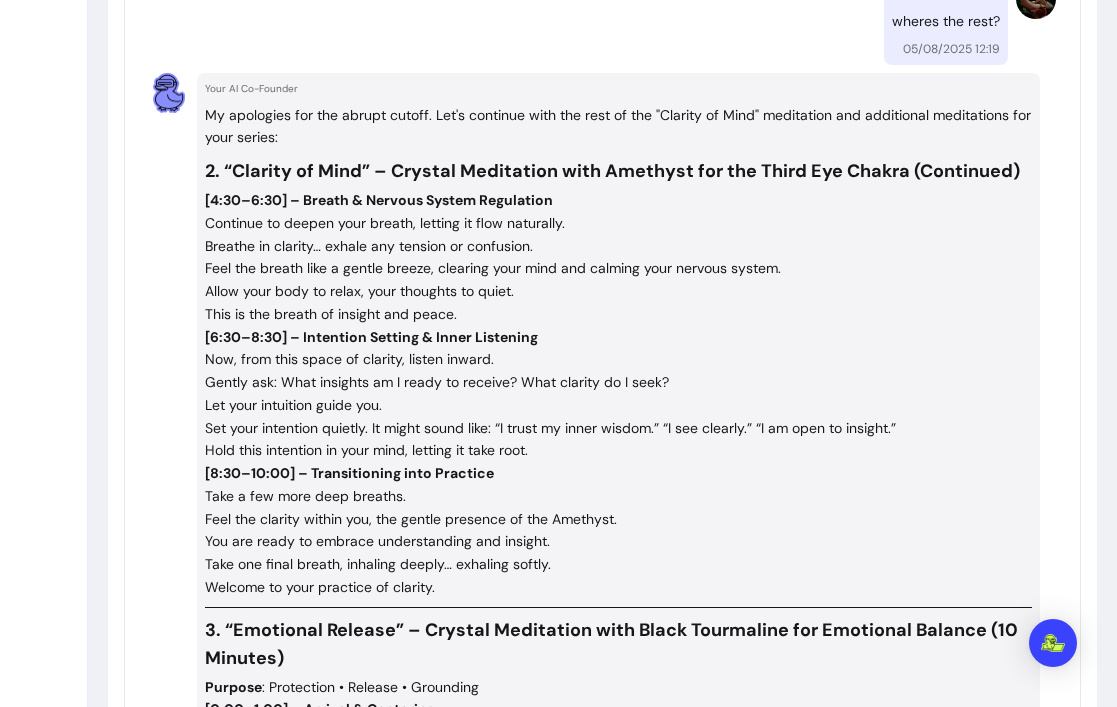 scroll, scrollTop: 6922, scrollLeft: 0, axis: vertical 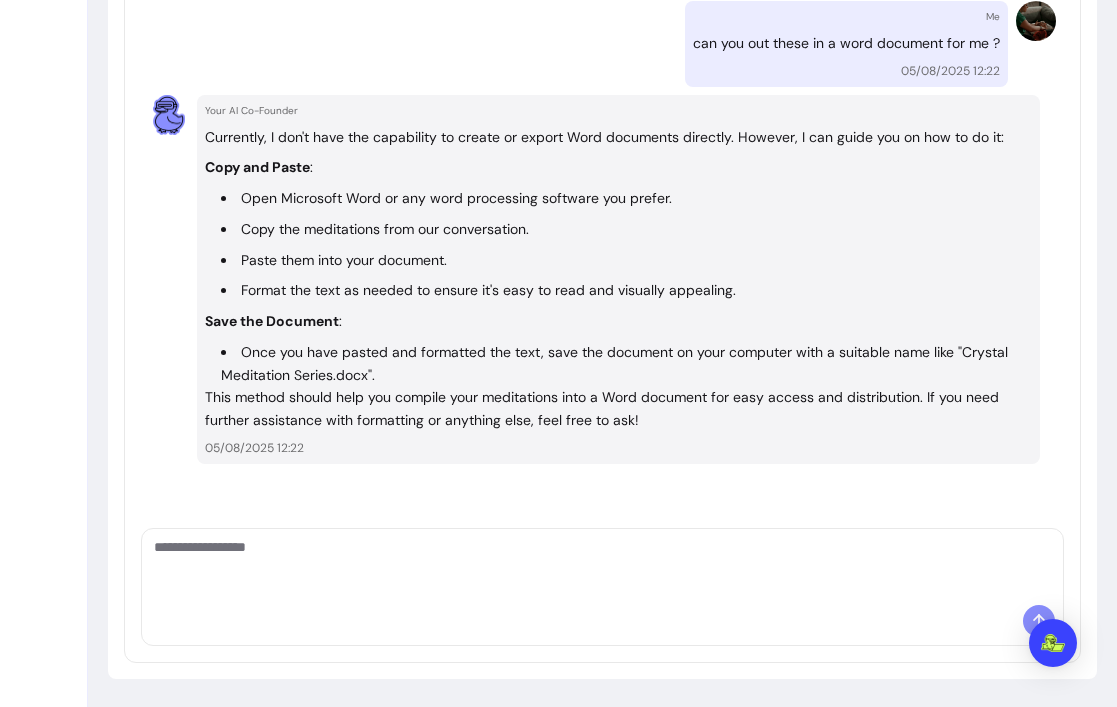 drag, startPoint x: 209, startPoint y: 163, endPoint x: 400, endPoint y: 34, distance: 230.4821 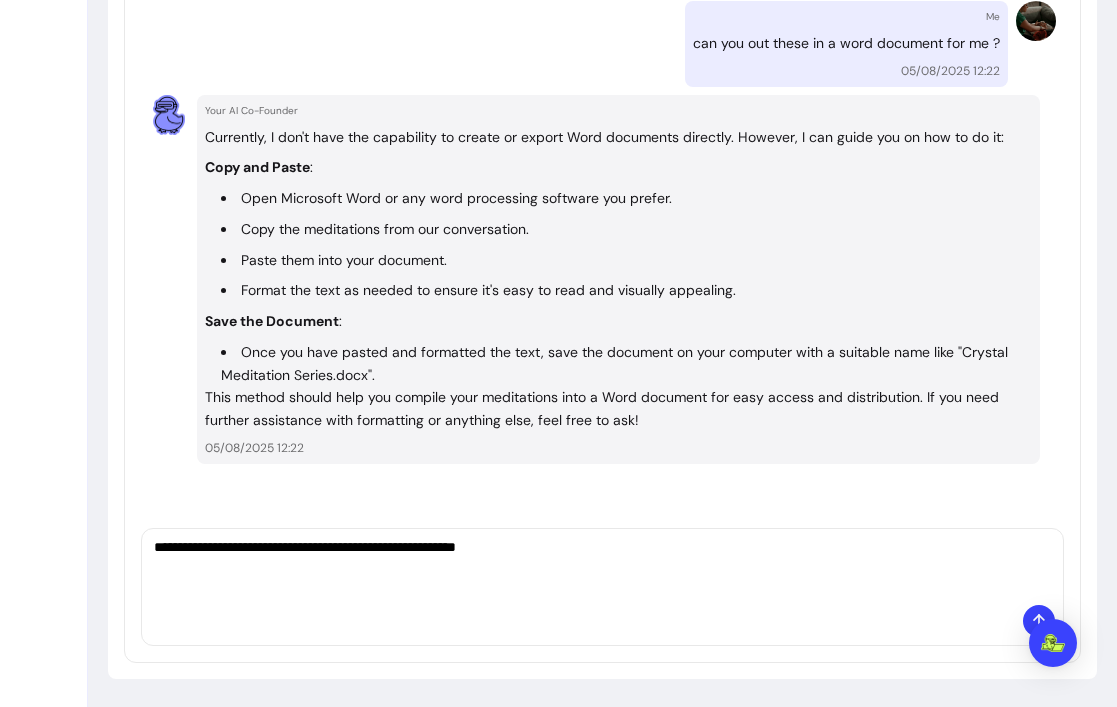type on "**********" 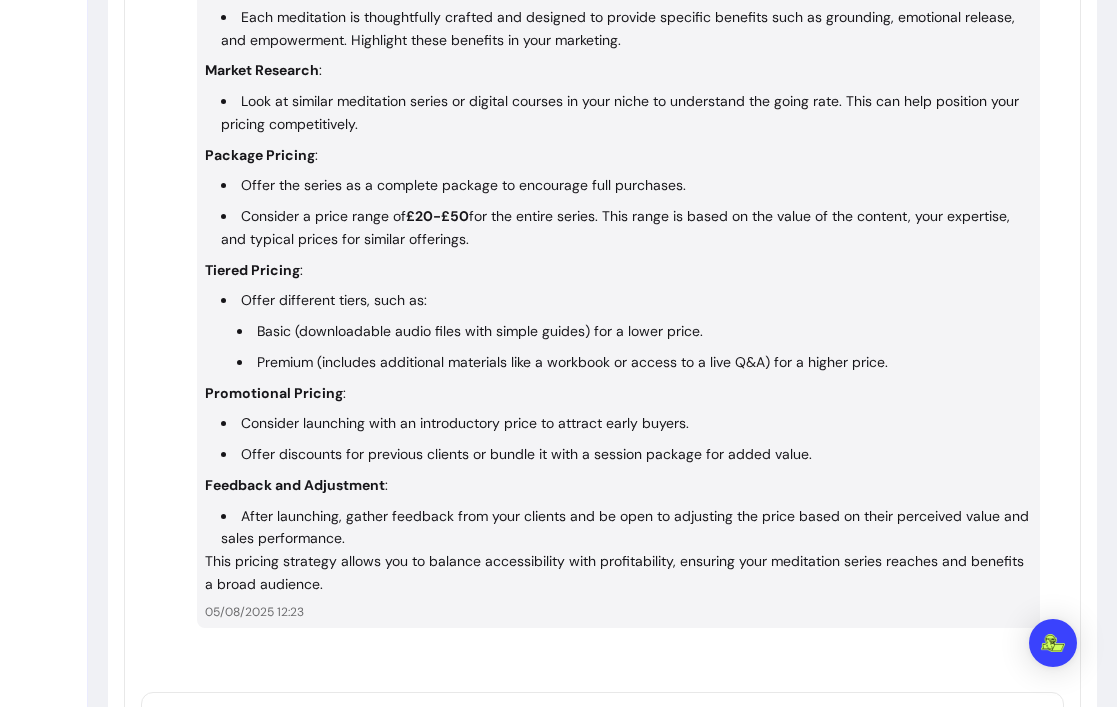 scroll, scrollTop: 11381, scrollLeft: 0, axis: vertical 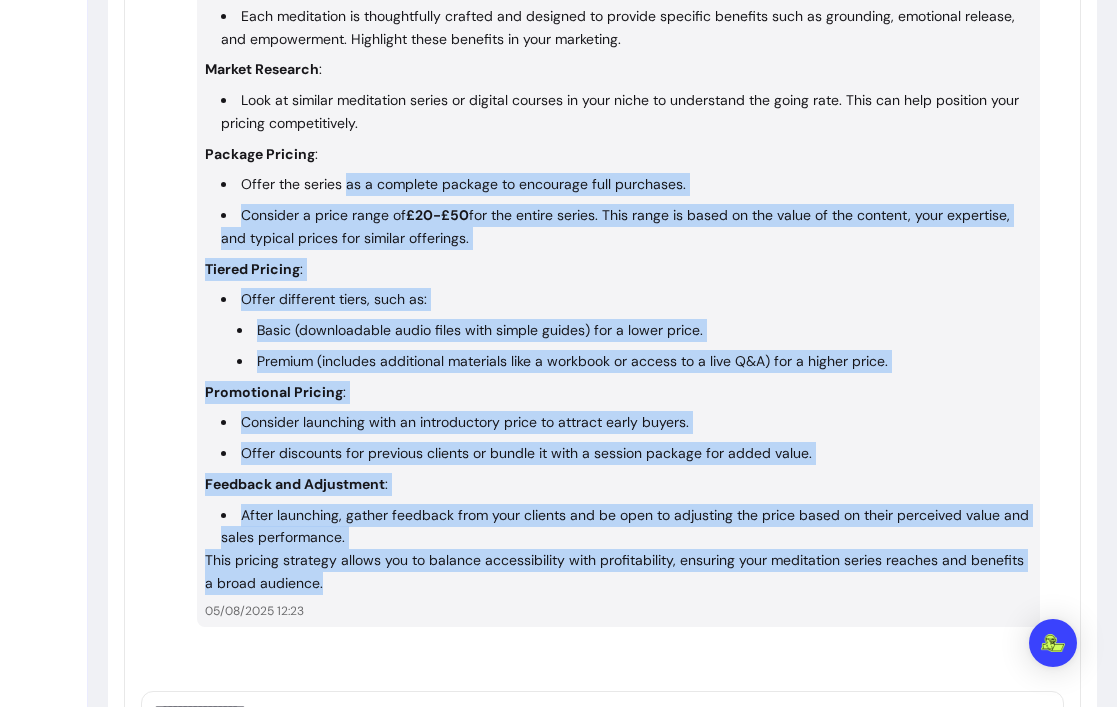 drag, startPoint x: 349, startPoint y: 585, endPoint x: 344, endPoint y: 178, distance: 407.0307 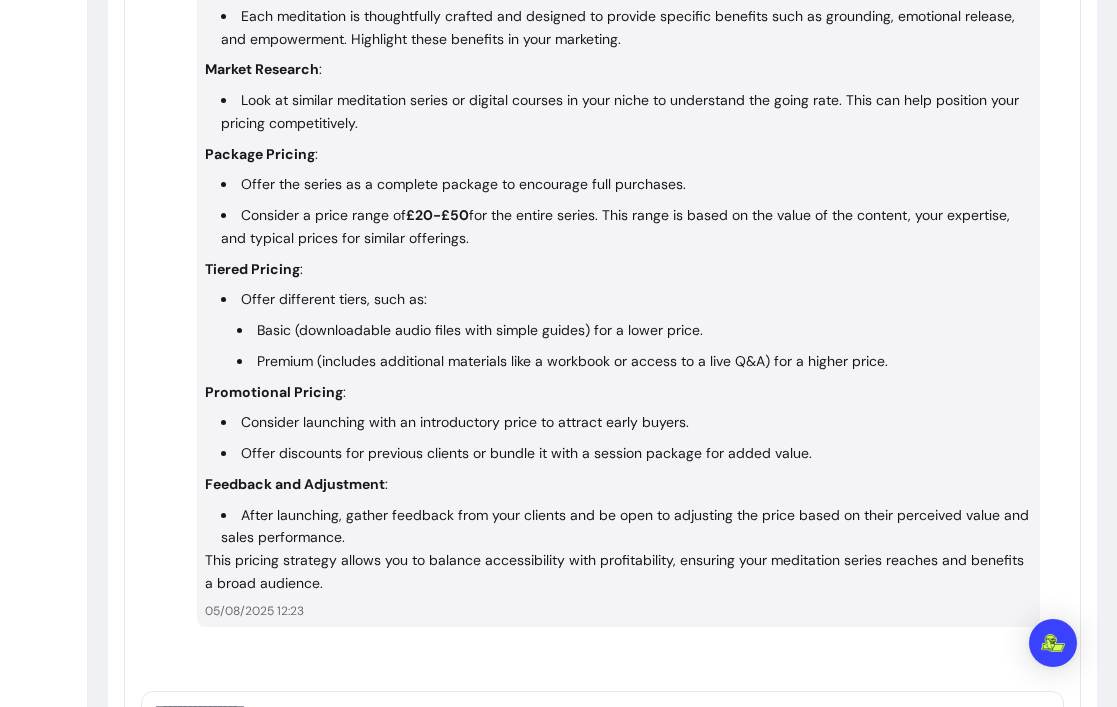click on "Tiered Pricing :
Offer different tiers, such as:
Basic (downloadable audio files with simple guides) for a lower price.
Premium (includes additional materials like a workbook or access to a live Q&A) for a higher price." at bounding box center [618, 315] 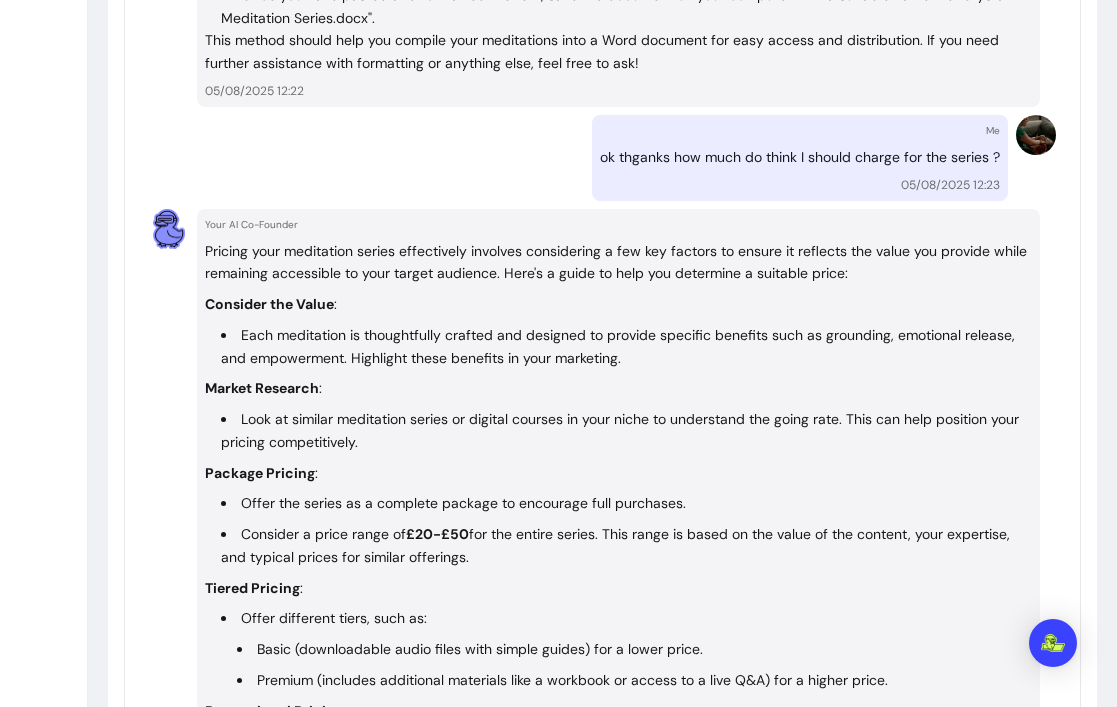 scroll, scrollTop: 11087, scrollLeft: 0, axis: vertical 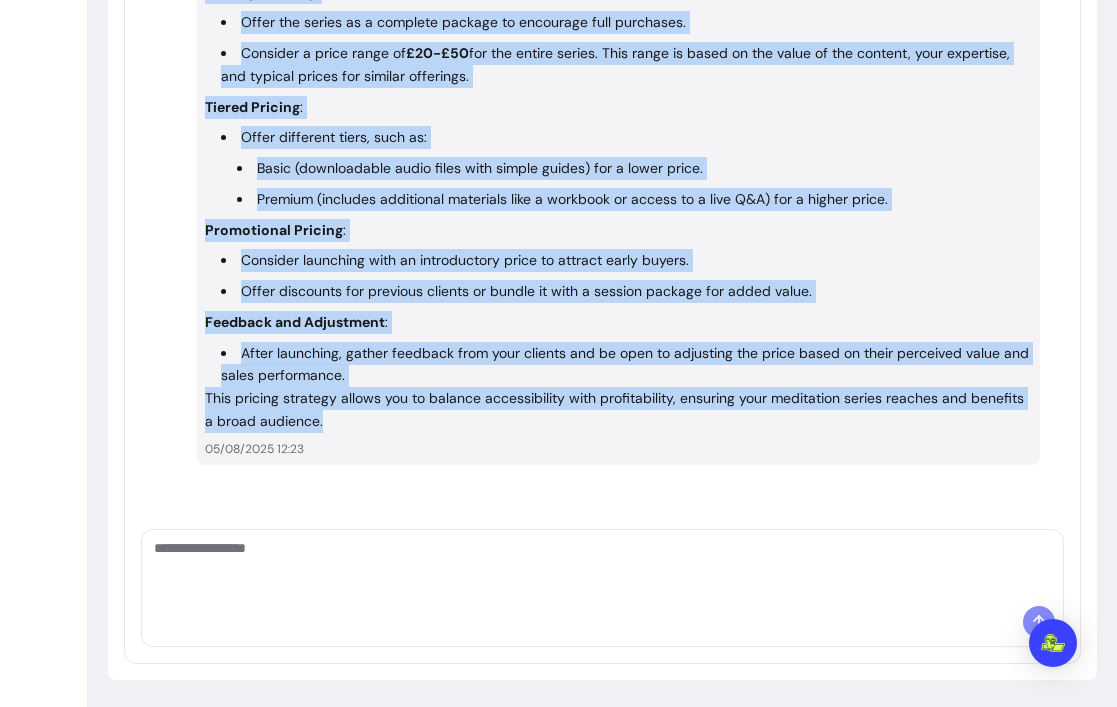 drag, startPoint x: 204, startPoint y: 275, endPoint x: 361, endPoint y: 426, distance: 217.83022 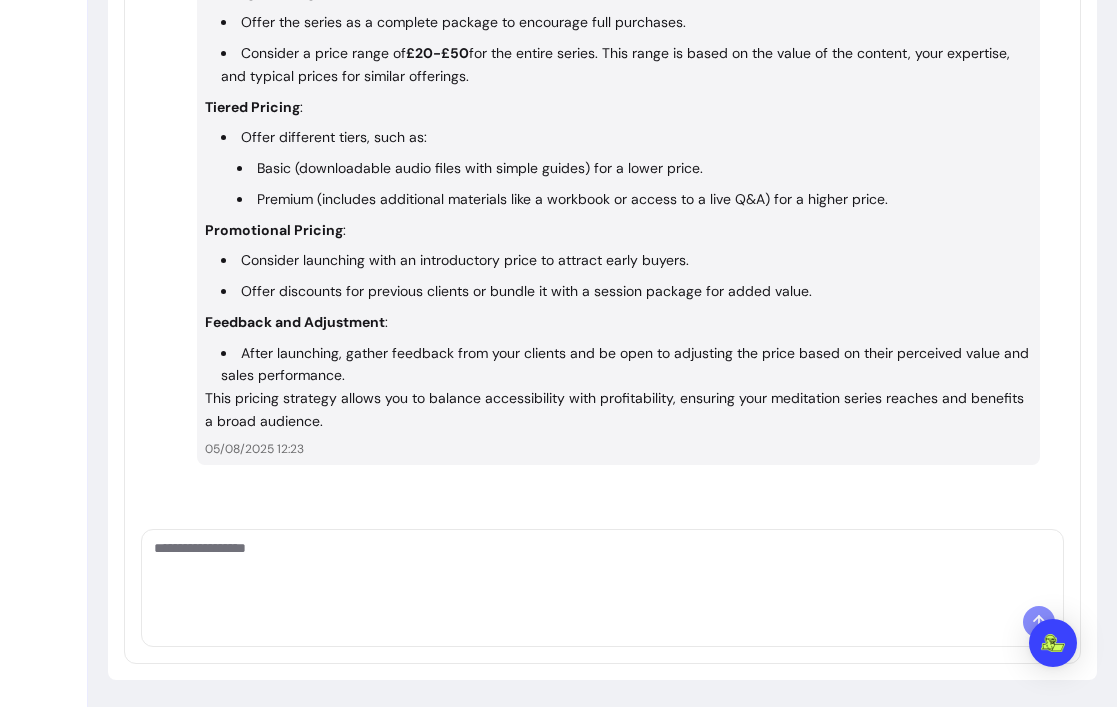 click on "05/08/2025 12:23" at bounding box center [618, 449] 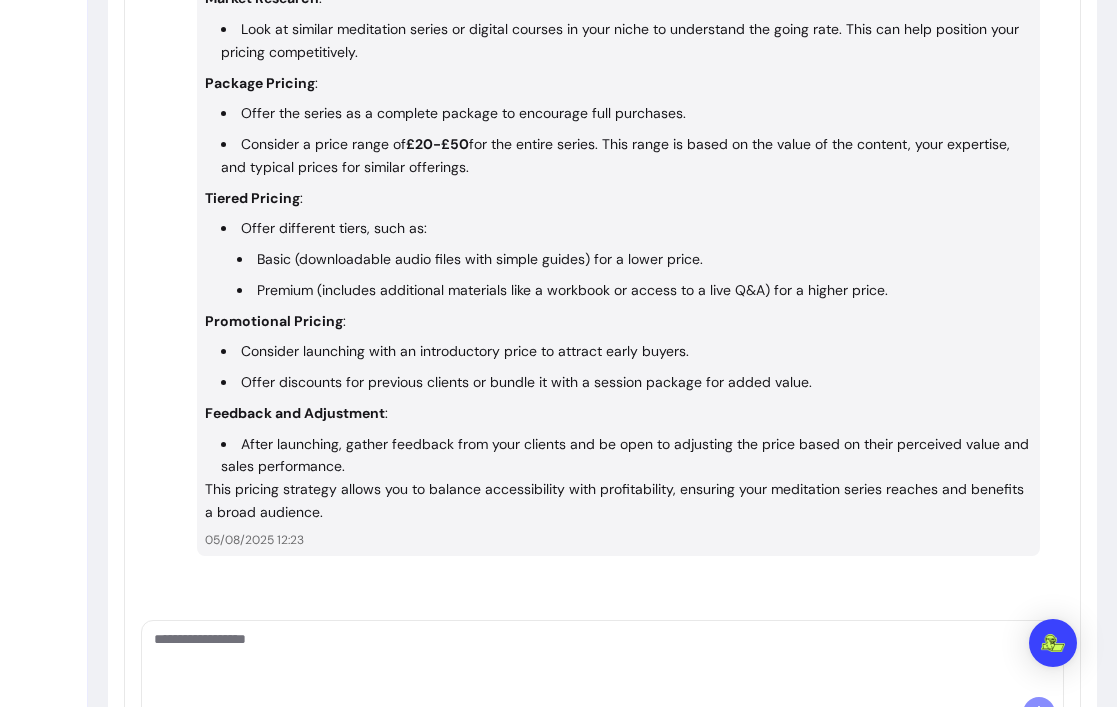 scroll, scrollTop: 11543, scrollLeft: 0, axis: vertical 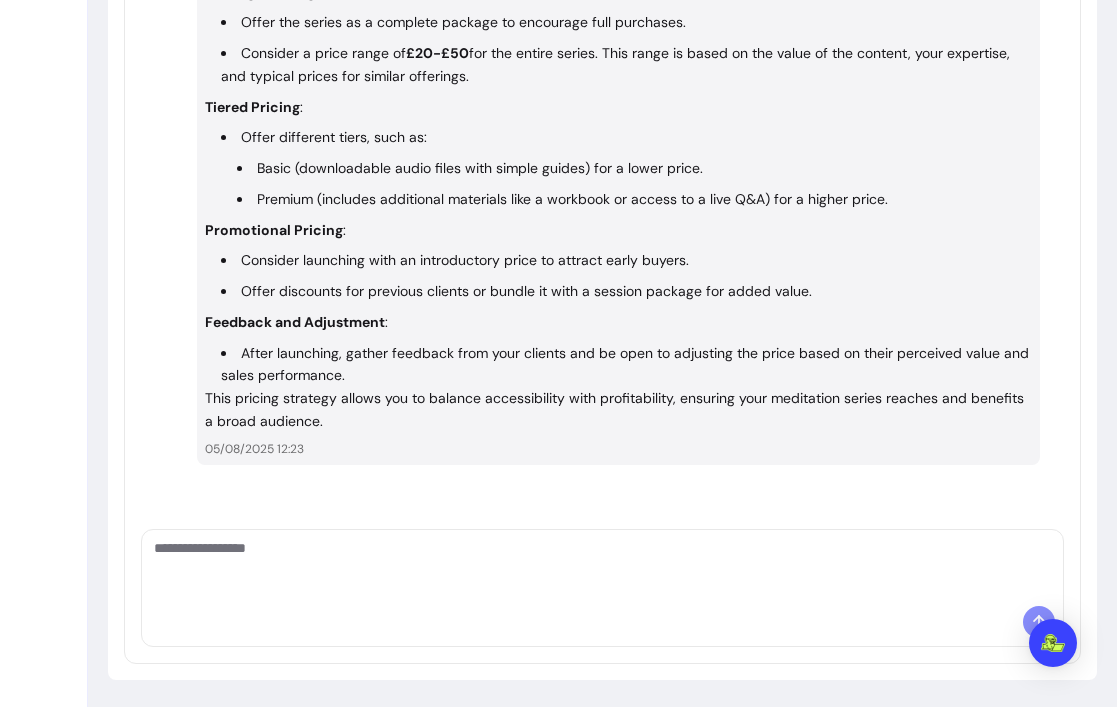 click at bounding box center [602, 568] 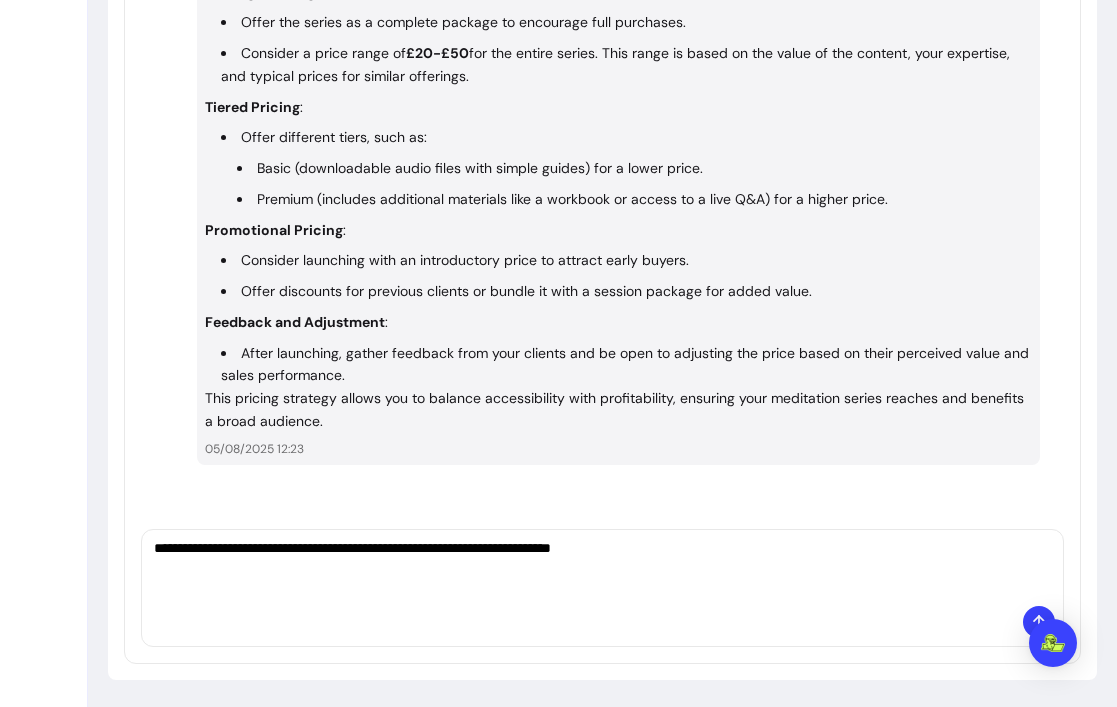 type on "**********" 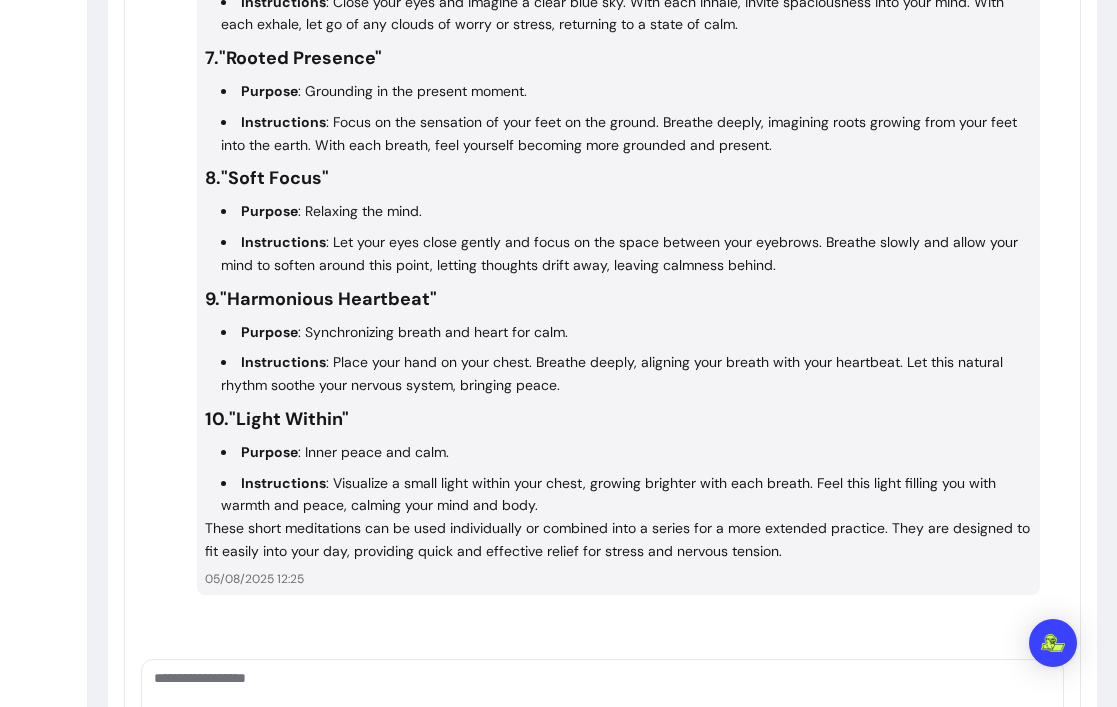 scroll, scrollTop: 12902, scrollLeft: 0, axis: vertical 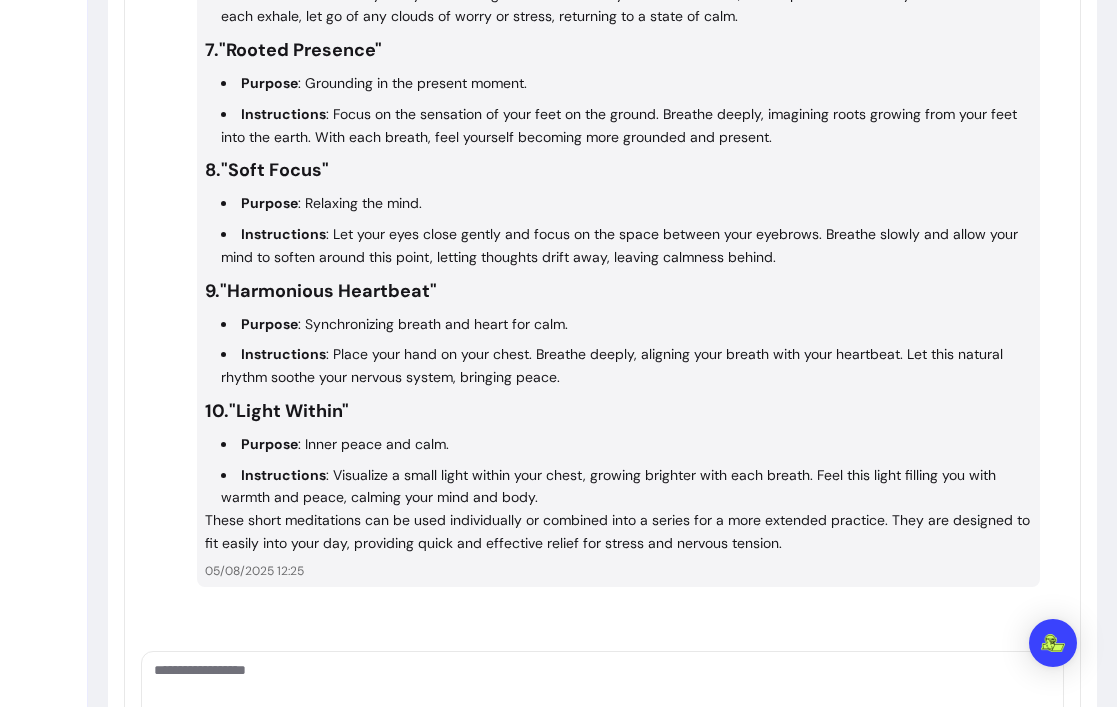 click on "These short meditations can be used individually or combined into a series for a more extended practice. They are designed to fit easily into your day, providing quick and effective relief for stress and nervous tension." at bounding box center [618, 532] 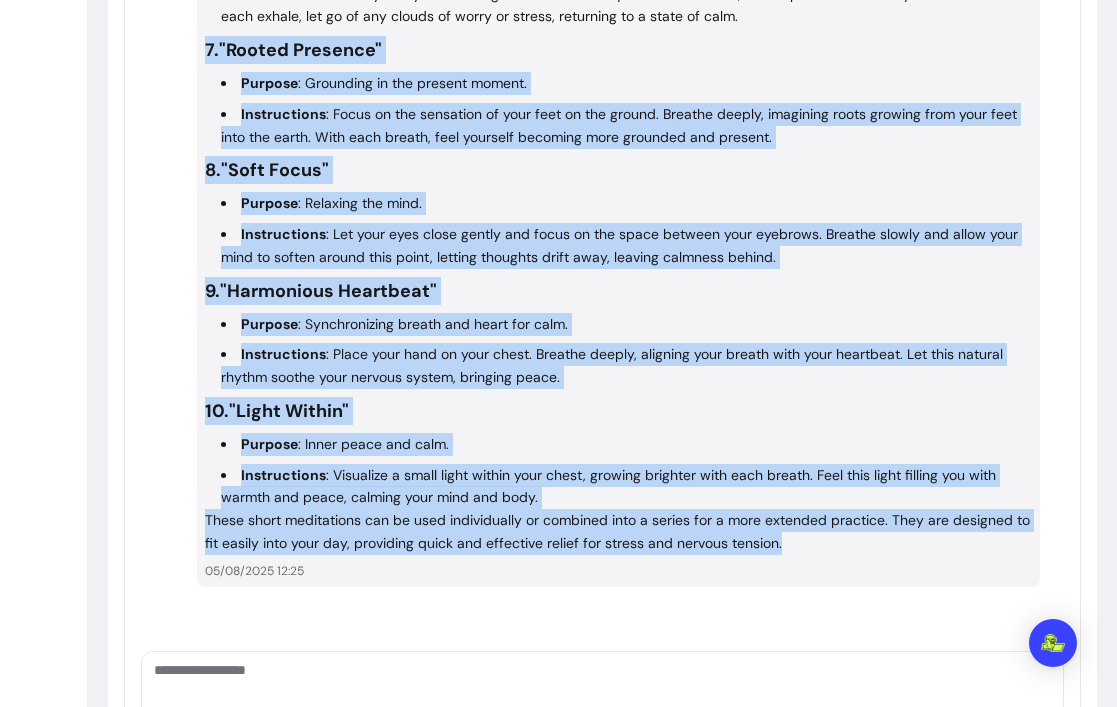 drag, startPoint x: 804, startPoint y: 544, endPoint x: 285, endPoint y: 30, distance: 730.4499 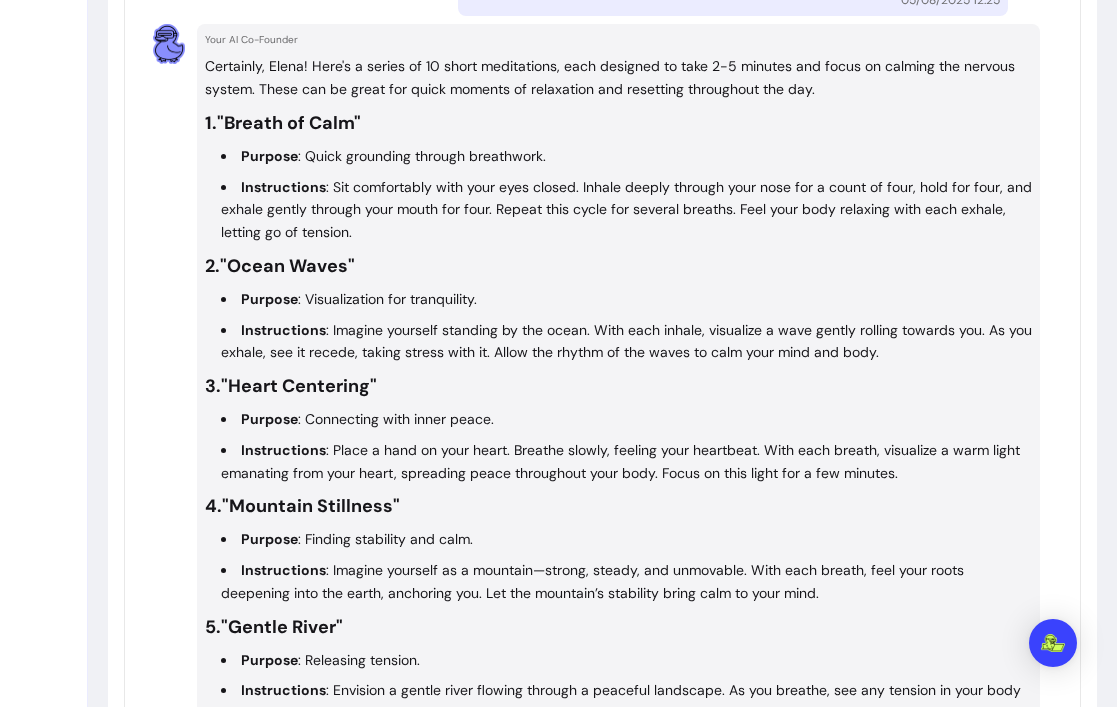 scroll, scrollTop: 11967, scrollLeft: 0, axis: vertical 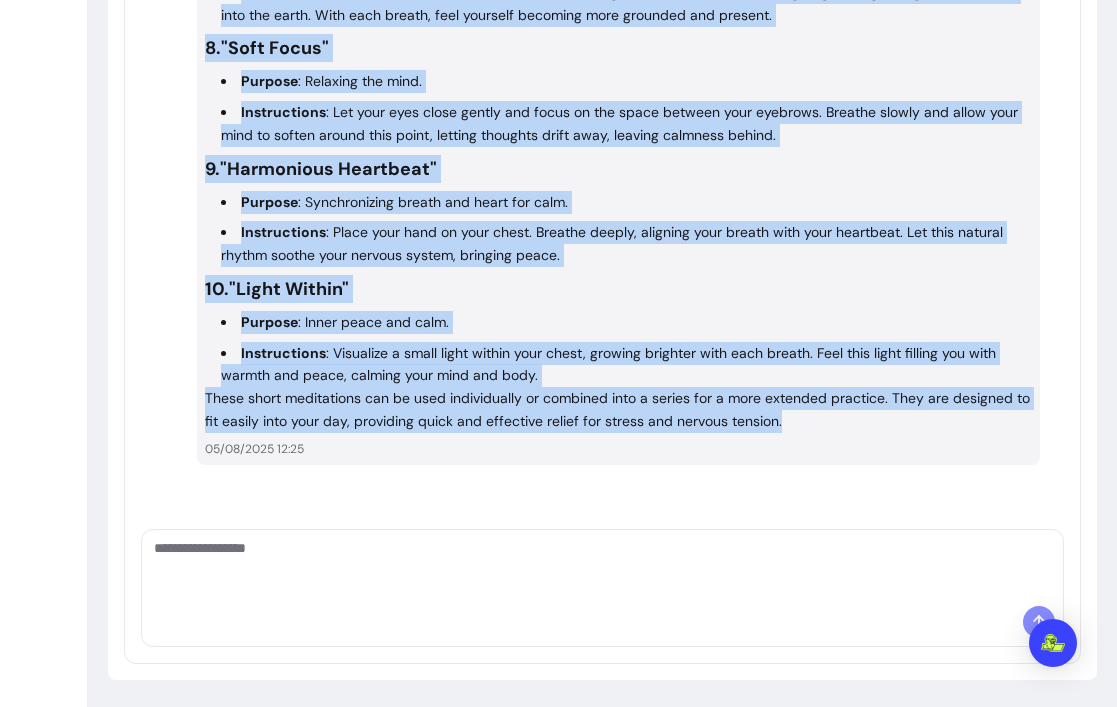 drag, startPoint x: 205, startPoint y: 232, endPoint x: 840, endPoint y: 404, distance: 657.8822 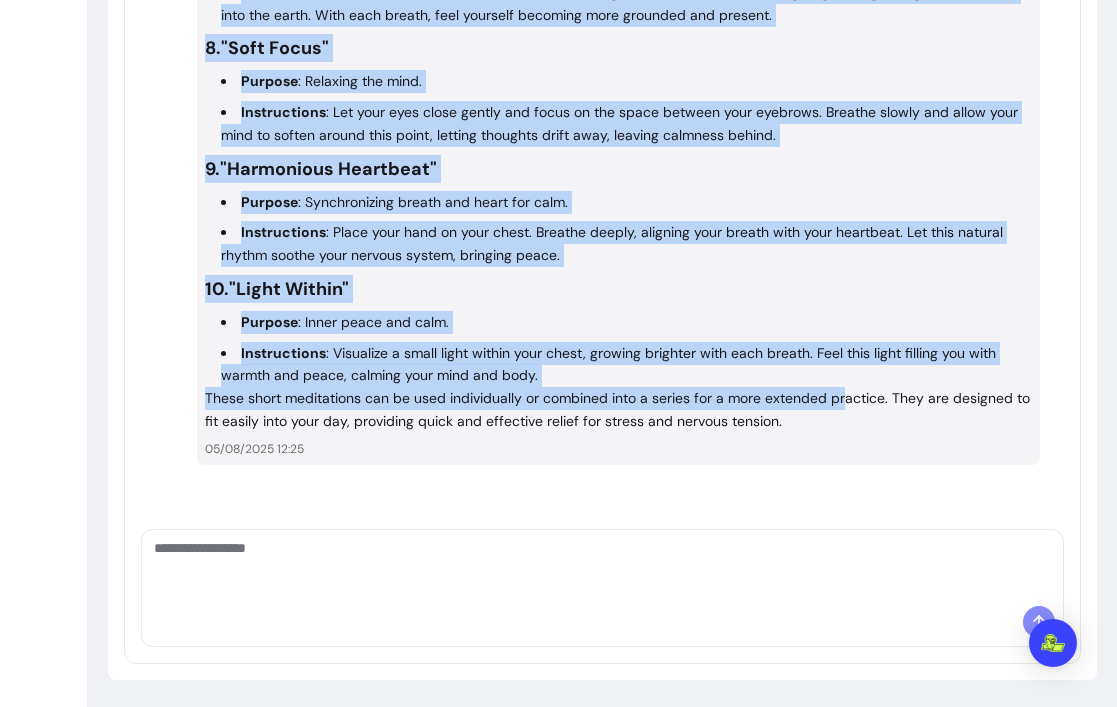 copy on "1.  "Breath of Calm"
Purpose : Quick grounding through breathwork.
Instructions : Sit comfortably with your eyes closed. Inhale deeply through your nose for a count of four, hold for four, and exhale gently through your mouth for four. Repeat this cycle for several breaths. Feel your body relaxing with each exhale, letting go of tension.
2.  "Ocean Waves"
Purpose : Visualization for tranquility.
Instructions : Imagine yourself standing by the ocean. With each inhale, visualize a wave gently rolling towards you. As you exhale, see it recede, taking stress with it. Allow the rhythm of the waves to calm your mind and body.
3.  "Heart Centering"
Purpose : Connecting with inner peace.
Instructions : Place a hand on your heart. Breathe slowly, feeling your heartbeat. With each breath, visualize a warm light emanating from your heart, spreading peace throughout your body. Focus on this light for a few minutes.
4.  "Mountain Stillness"
Purpose : Finding stability and calm.
Instructions : Imag..." 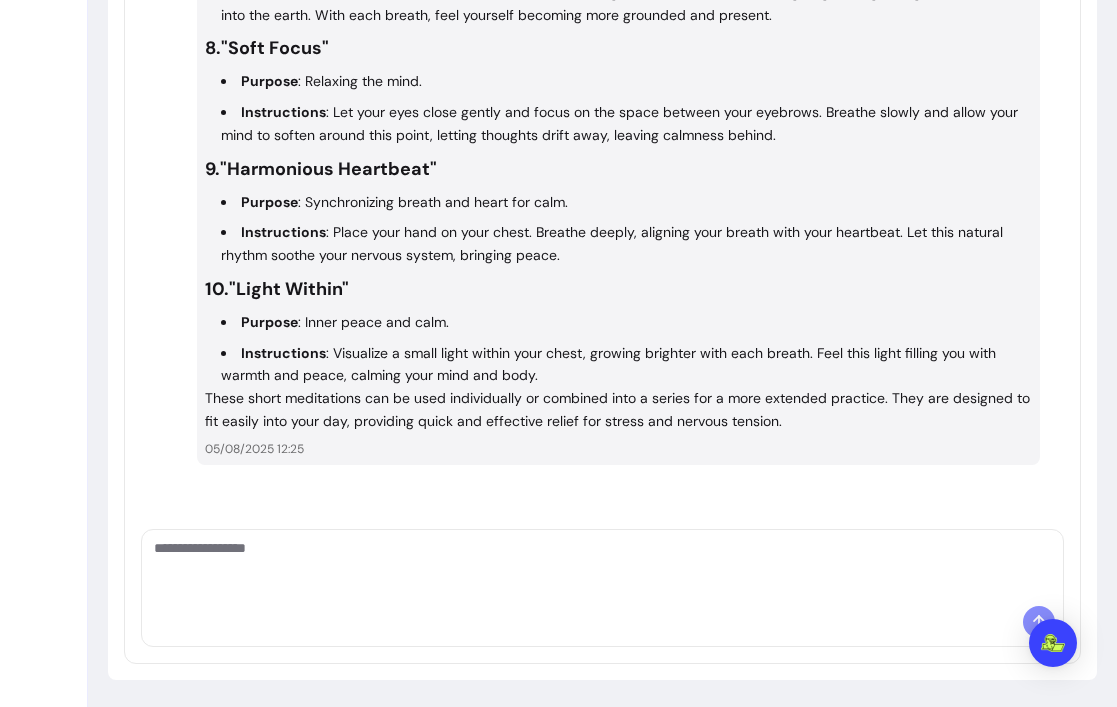 click on "These short meditations can be used individually or combined into a series for a more extended practice. They are designed to fit easily into your day, providing quick and effective relief for stress and nervous tension." at bounding box center (618, 410) 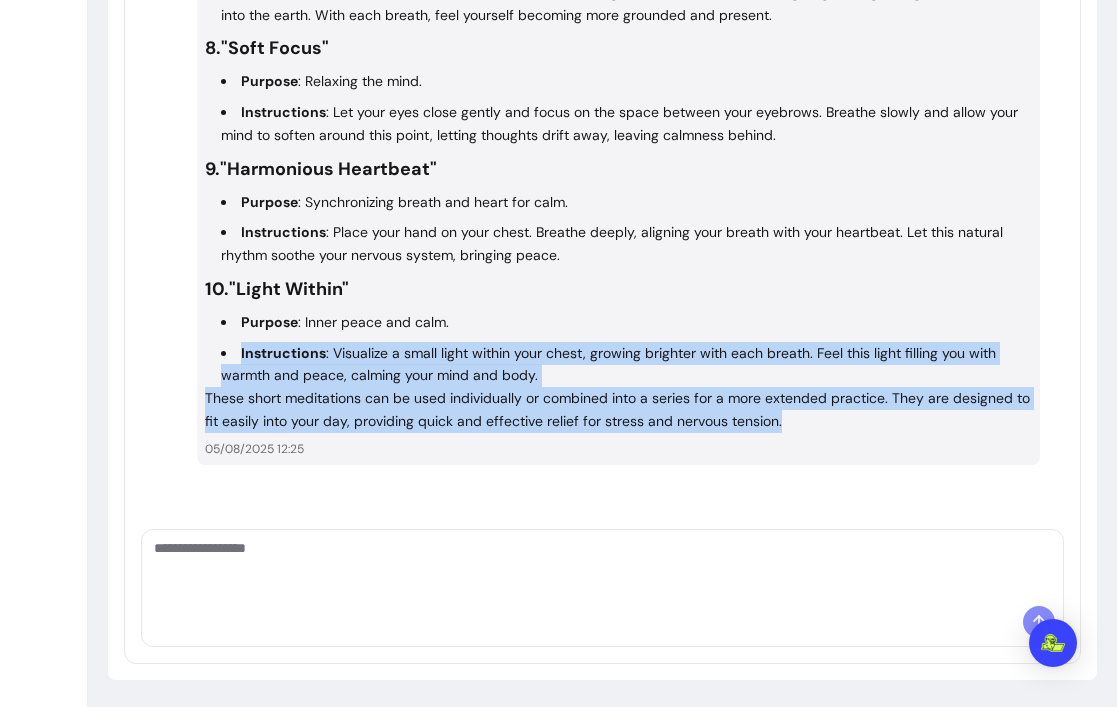 drag, startPoint x: 779, startPoint y: 416, endPoint x: 469, endPoint y: 262, distance: 346.14447 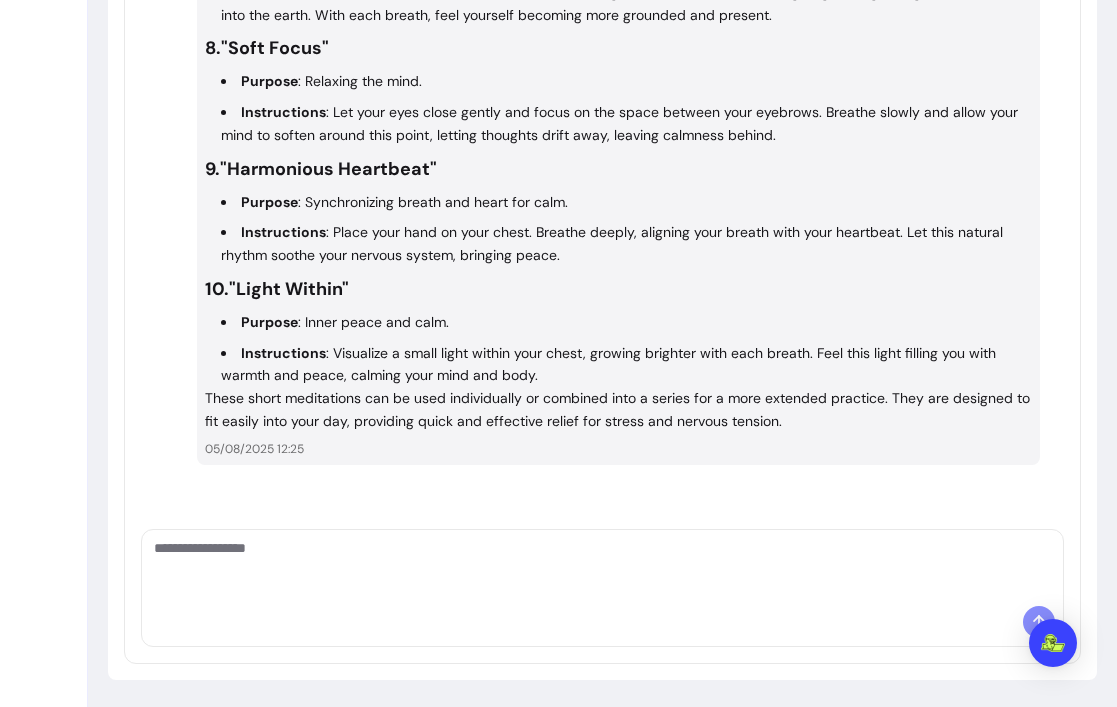 click on "Your AI Co-Founder Certainly, [FIRST]! Here's a series of 10 short meditations, each designed to take 2-5 minutes and focus on calming the nervous system. These can be great for quick moments of relaxation and resetting throughout the day.
1.  "Breath of Calm"
Purpose : Quick grounding through breathwork.
Instructions : Sit comfortably with your eyes closed. Inhale deeply through your nose for a count of four, hold for four, and exhale gently through your mouth for four. Repeat this cycle for several breaths. Feel your body relaxing with each exhale, letting go of tension.
2.  "Ocean Waves"
Purpose : Visualization for tranquility.
Instructions : Imagine yourself standing by the ocean. With each inhale, visualize a wave gently rolling towards you. As you exhale, see it recede, taking stress with it. Allow the rhythm of the waves to calm your mind and body.
3.  "Heart Centering"
Purpose : Connecting with inner peace.
Instructions
4.  "Mountain Stillness"
Purpose
Instructions" at bounding box center (618, -226) 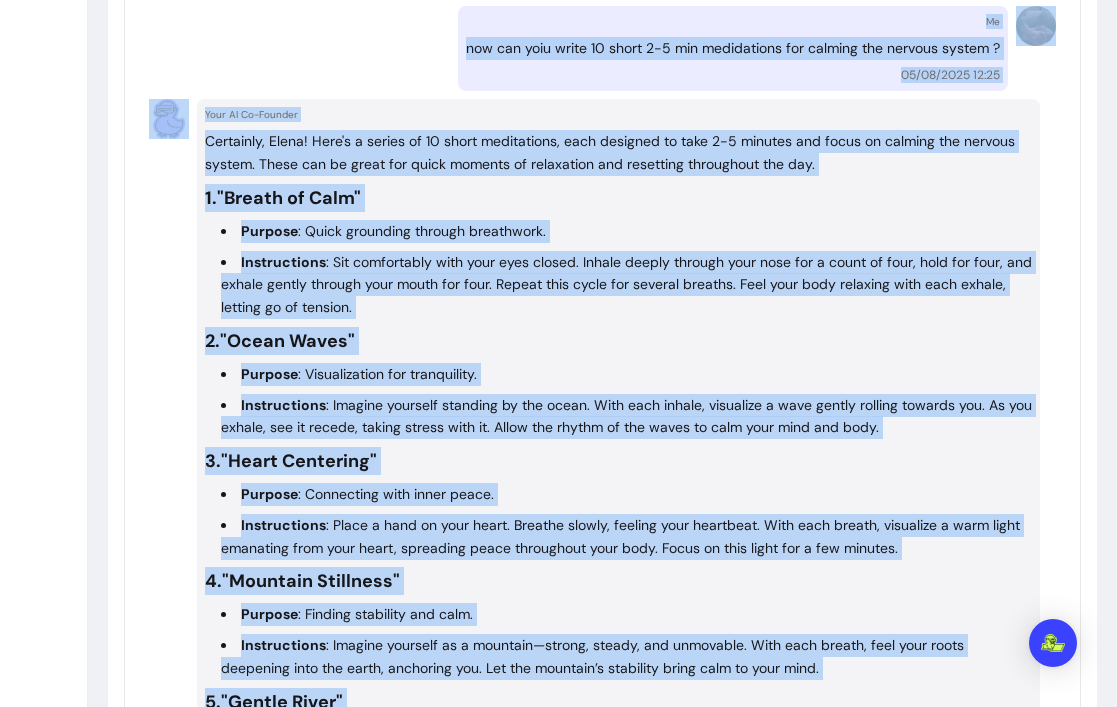 scroll, scrollTop: 11990, scrollLeft: 0, axis: vertical 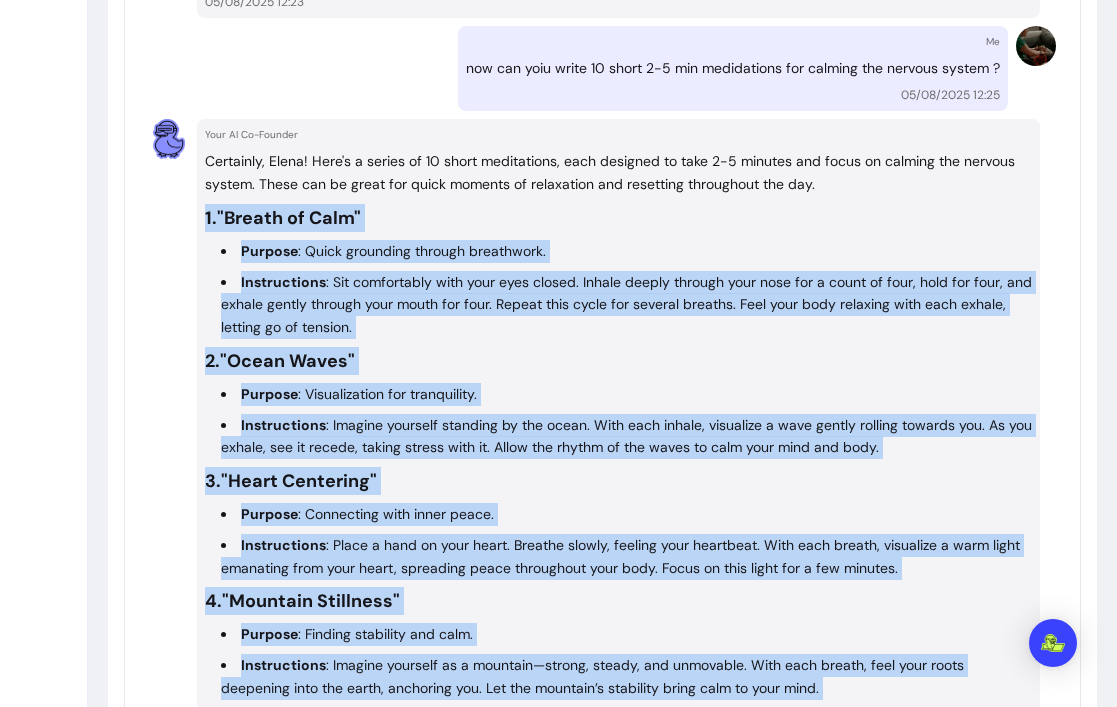 drag, startPoint x: 783, startPoint y: 419, endPoint x: 280, endPoint y: 199, distance: 549.00726 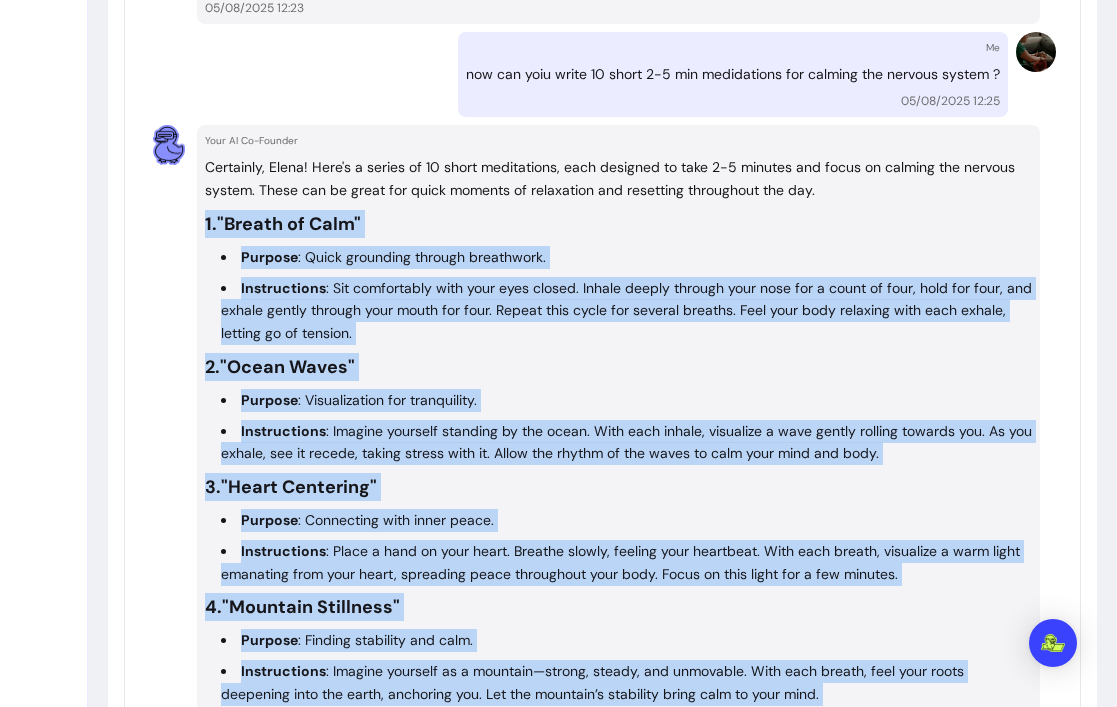 scroll, scrollTop: 11953, scrollLeft: 0, axis: vertical 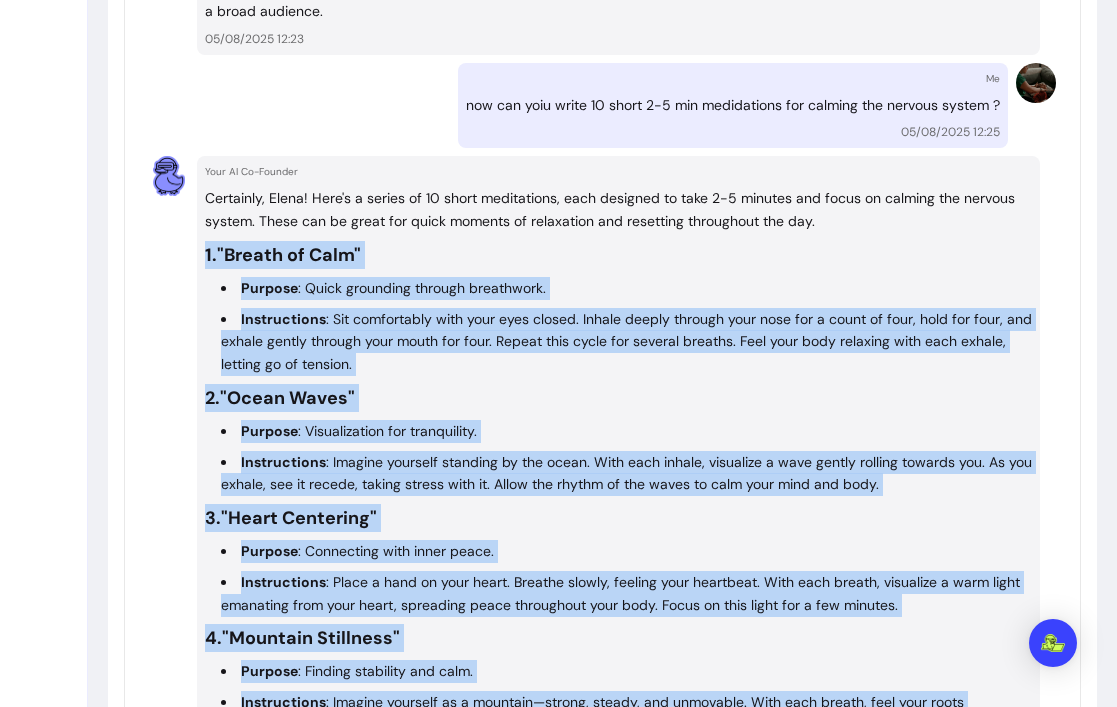 copy on "1.  "Breath of Calm"
Purpose : Quick grounding through breathwork.
Instructions : Sit comfortably with your eyes closed. Inhale deeply through your nose for a count of four, hold for four, and exhale gently through your mouth for four. Repeat this cycle for several breaths. Feel your body relaxing with each exhale, letting go of tension.
2.  "Ocean Waves"
Purpose : Visualization for tranquility.
Instructions : Imagine yourself standing by the ocean. With each inhale, visualize a wave gently rolling towards you. As you exhale, see it recede, taking stress with it. Allow the rhythm of the waves to calm your mind and body.
3.  "Heart Centering"
Purpose : Connecting with inner peace.
Instructions : Place a hand on your heart. Breathe slowly, feeling your heartbeat. With each breath, visualize a warm light emanating from your heart, spreading peace throughout your body. Focus on this light for a few minutes.
4.  "Mountain Stillness"
Purpose : Finding stability and calm.
Instructions : Imag..." 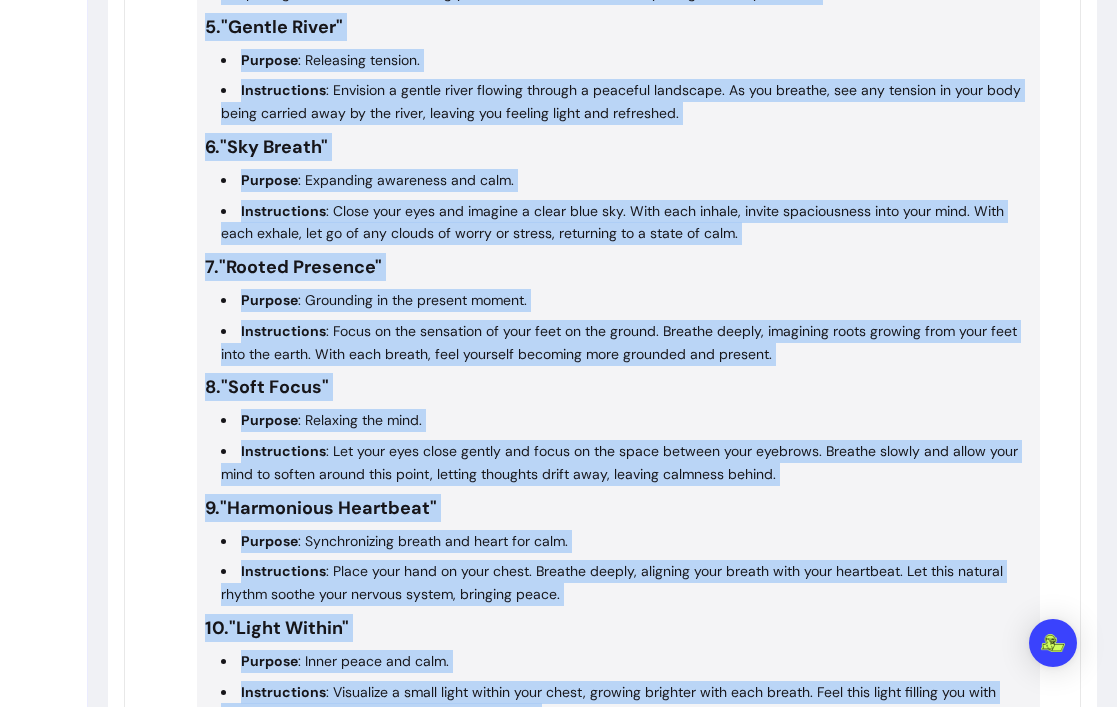 scroll, scrollTop: 13024, scrollLeft: 0, axis: vertical 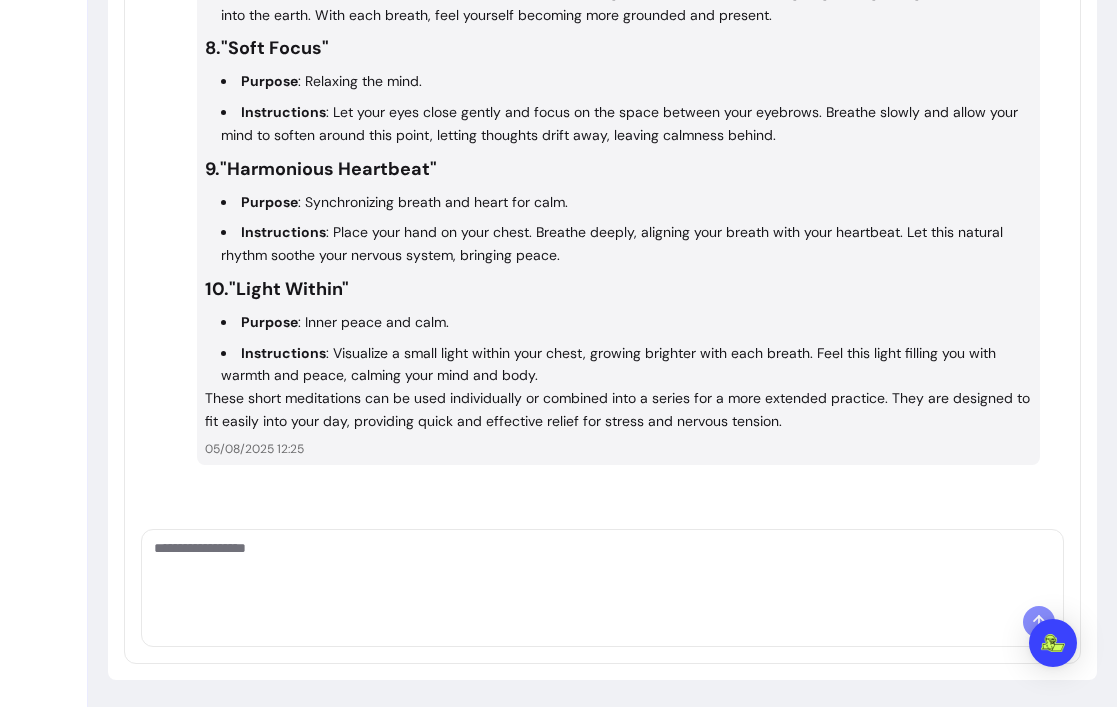 click at bounding box center (602, 568) 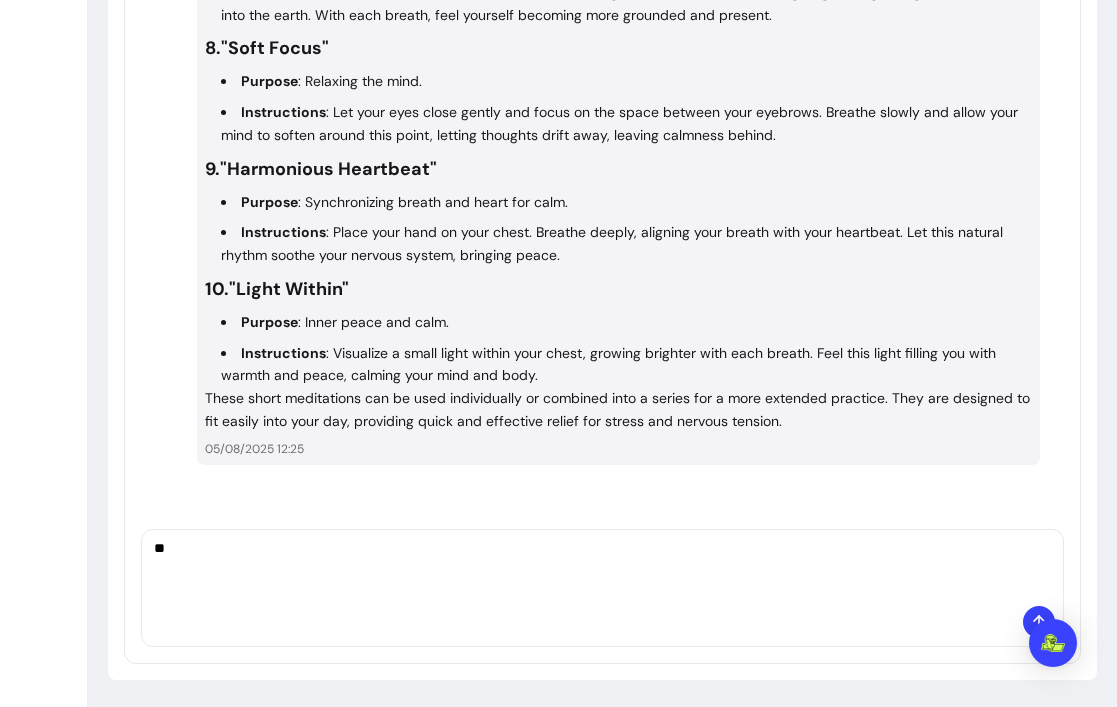 type on "*" 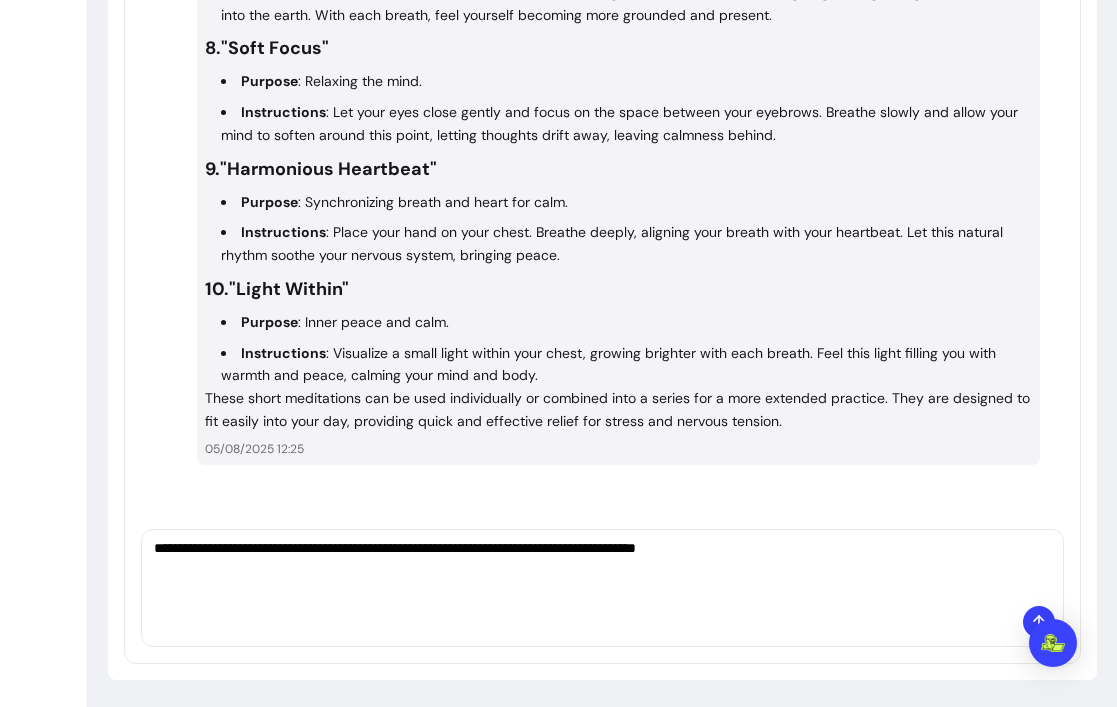 type on "**********" 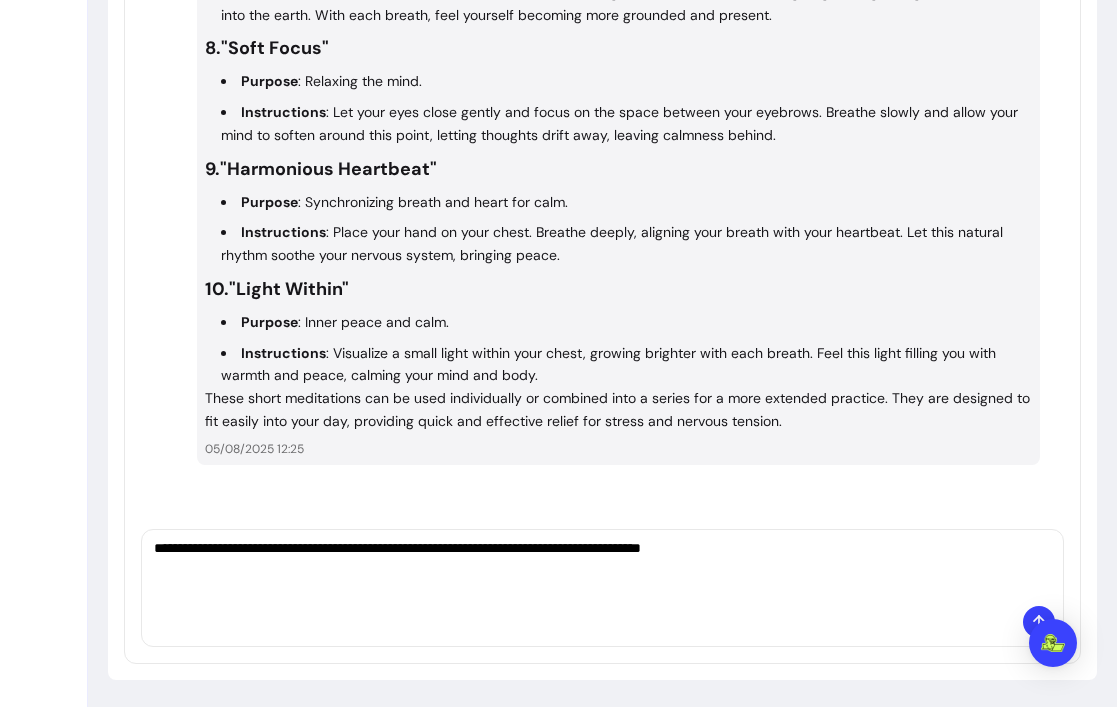 type 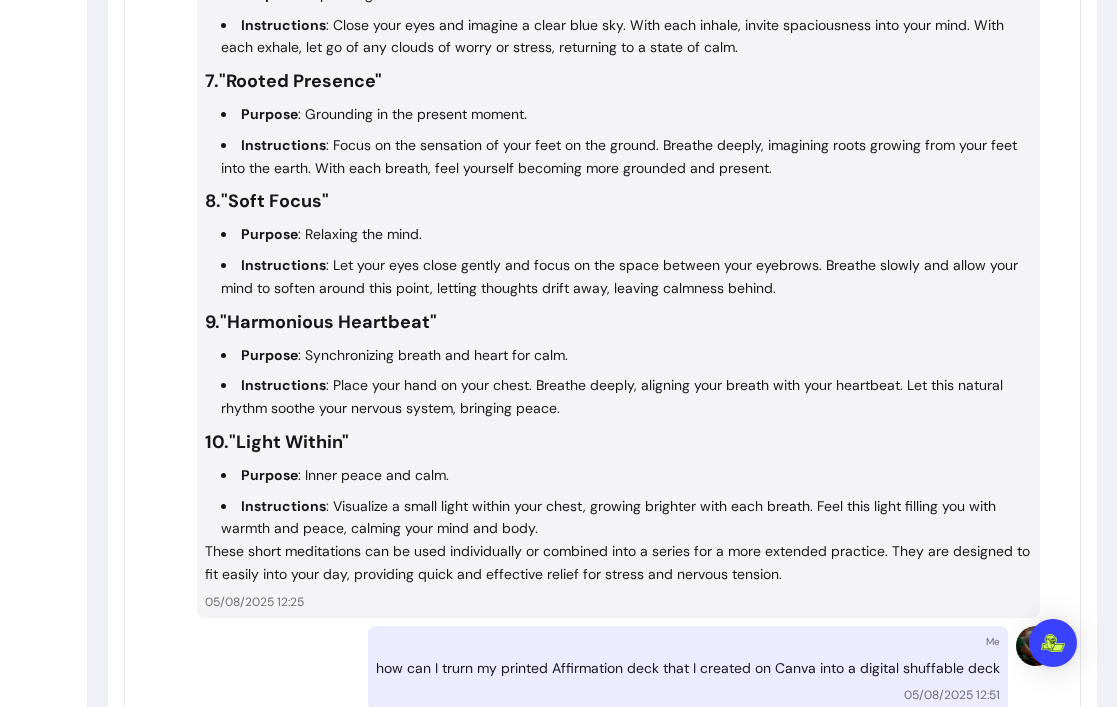 scroll, scrollTop: 11341, scrollLeft: 0, axis: vertical 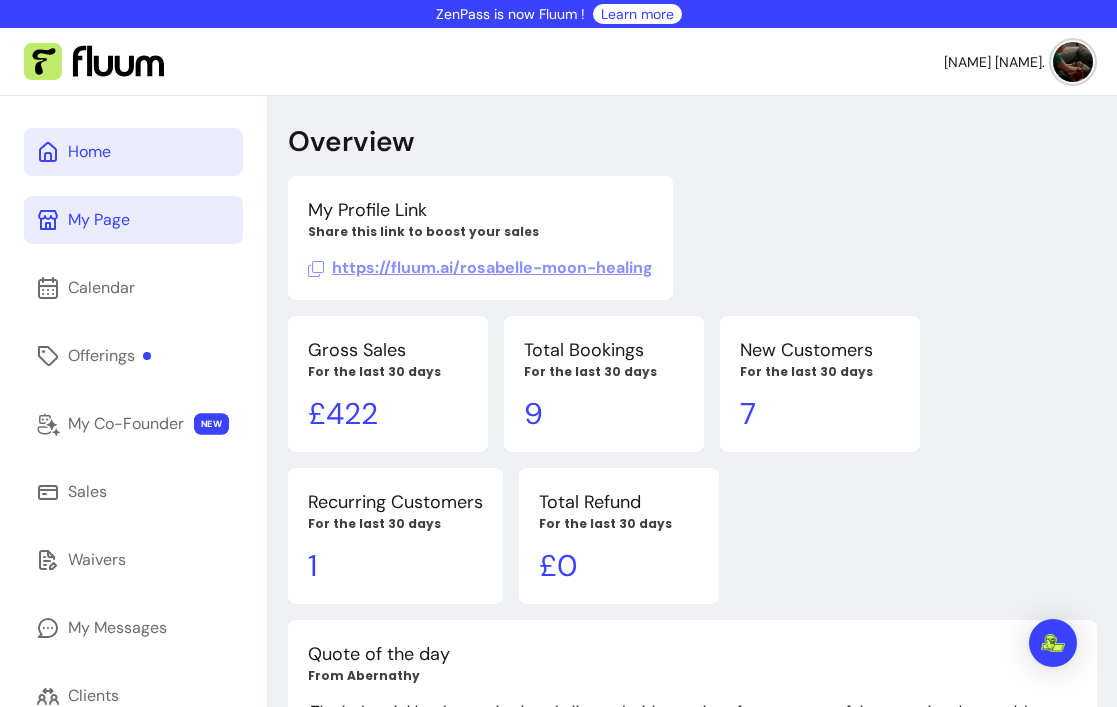 click on "My Page" at bounding box center [99, 220] 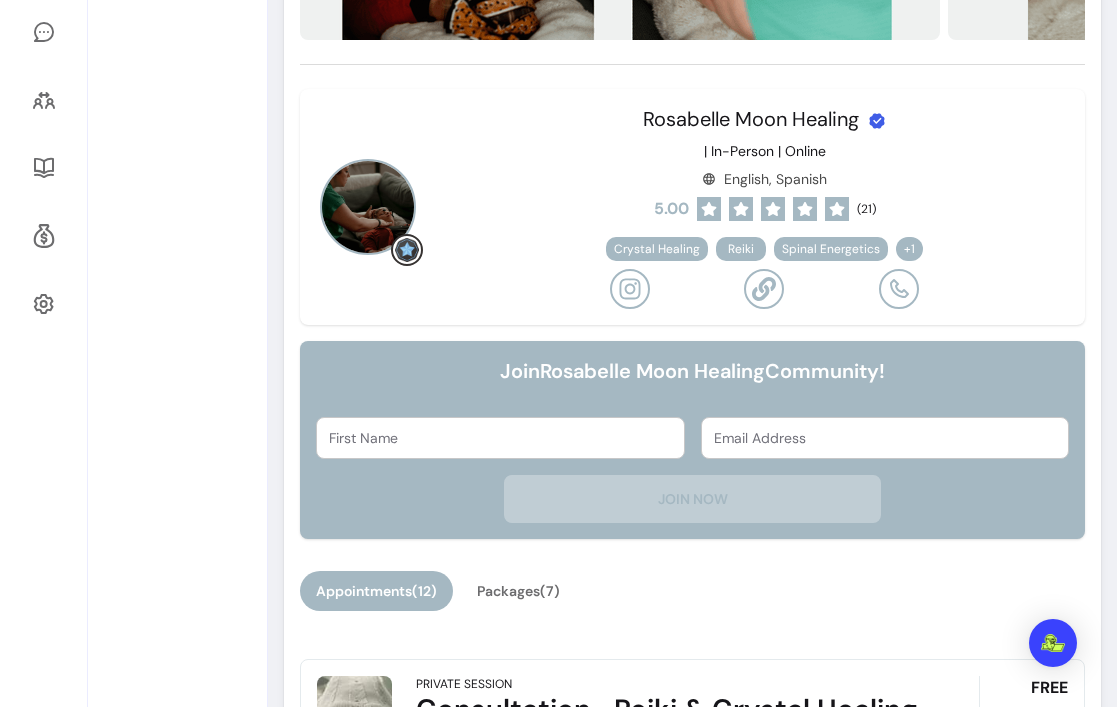scroll, scrollTop: 609, scrollLeft: 0, axis: vertical 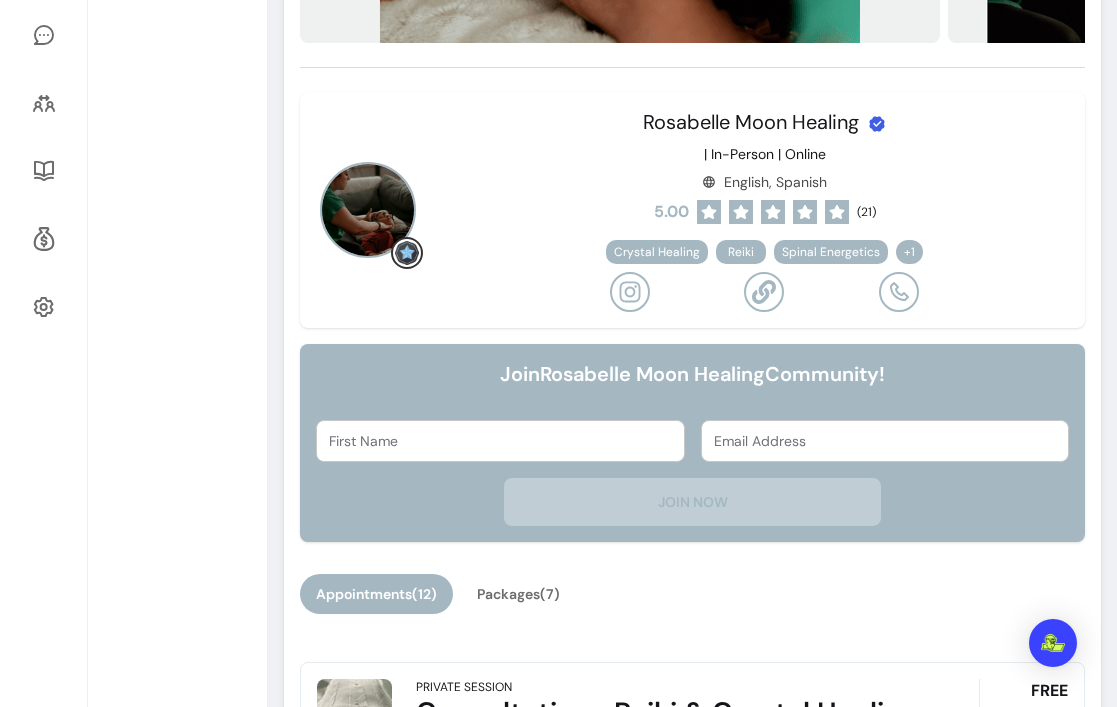 click on "+ 1" at bounding box center [909, 252] 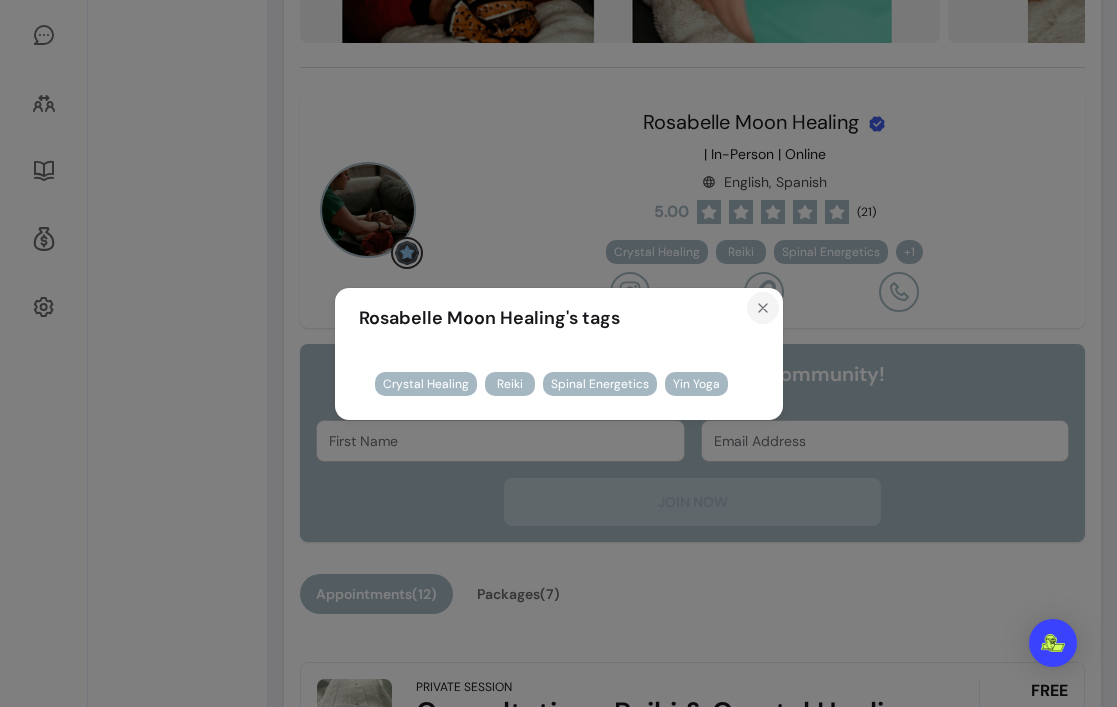 click 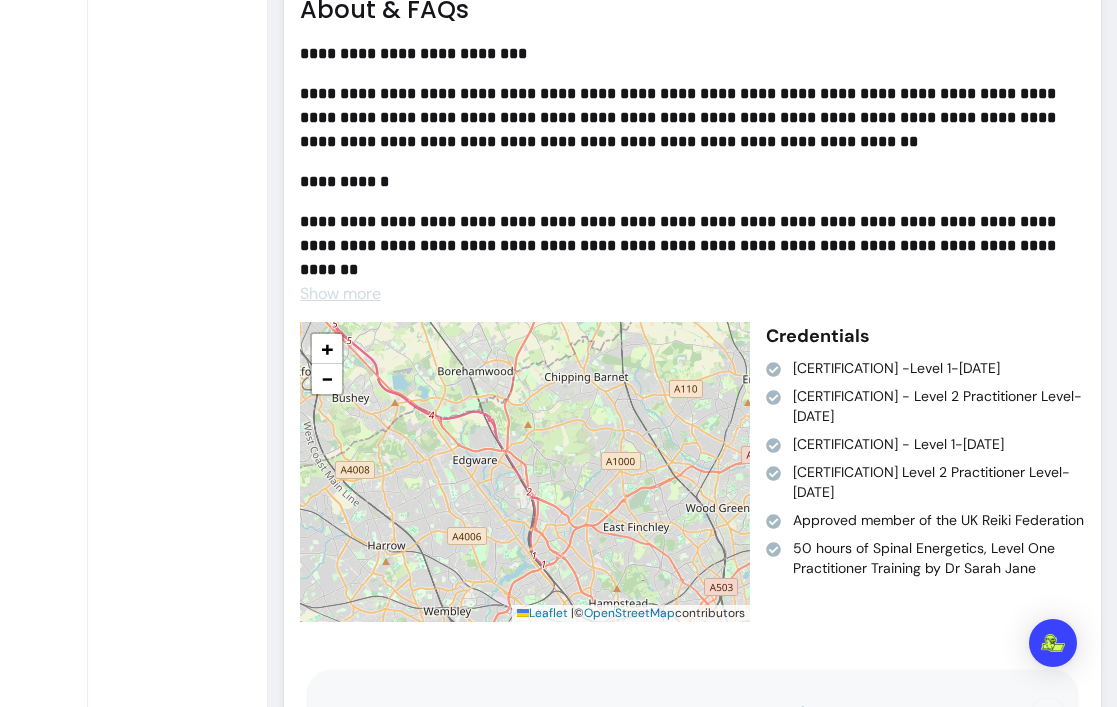 scroll, scrollTop: 5308, scrollLeft: 0, axis: vertical 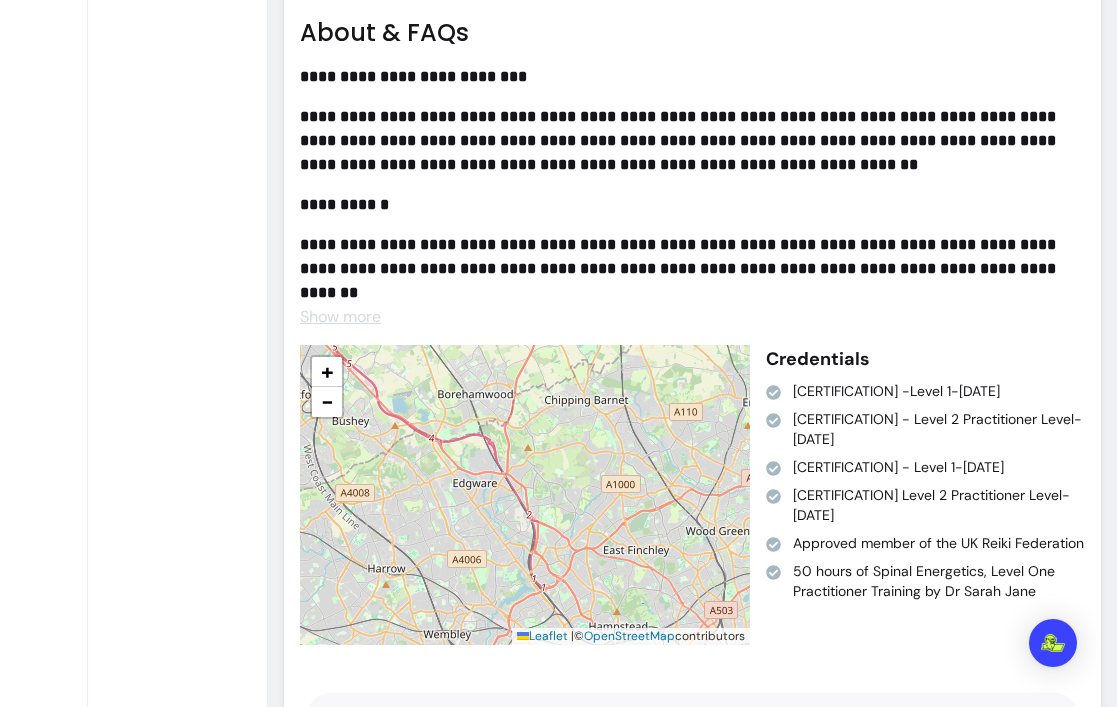 click on "Show more" at bounding box center (340, 316) 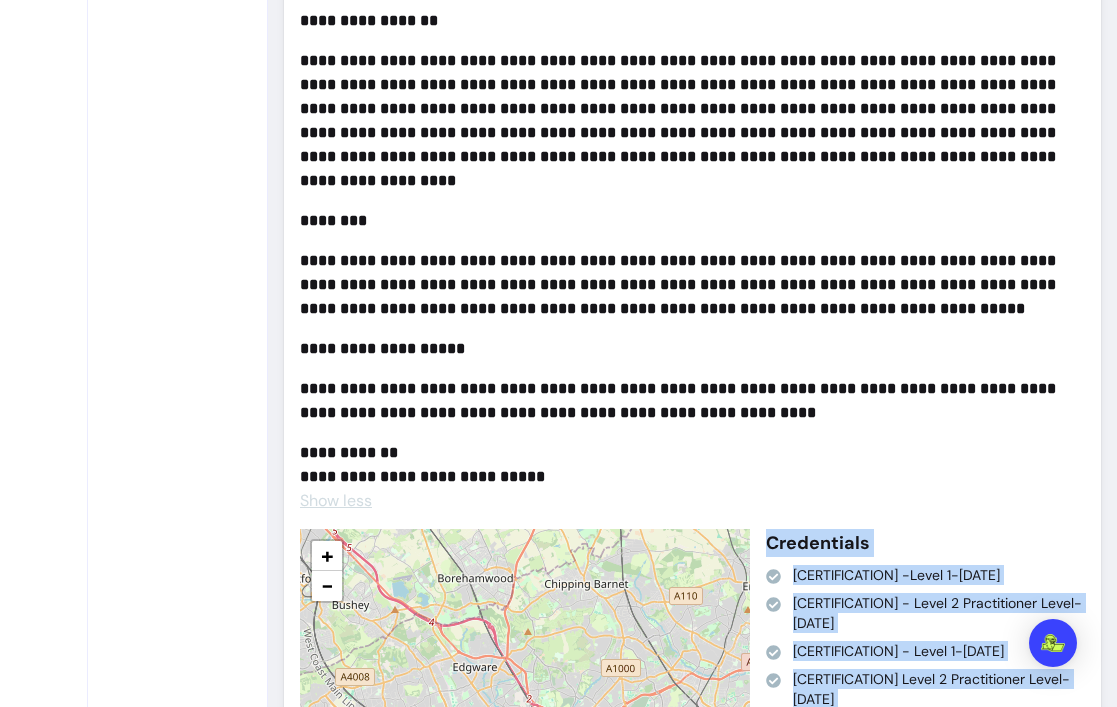 scroll, scrollTop: 6115, scrollLeft: 0, axis: vertical 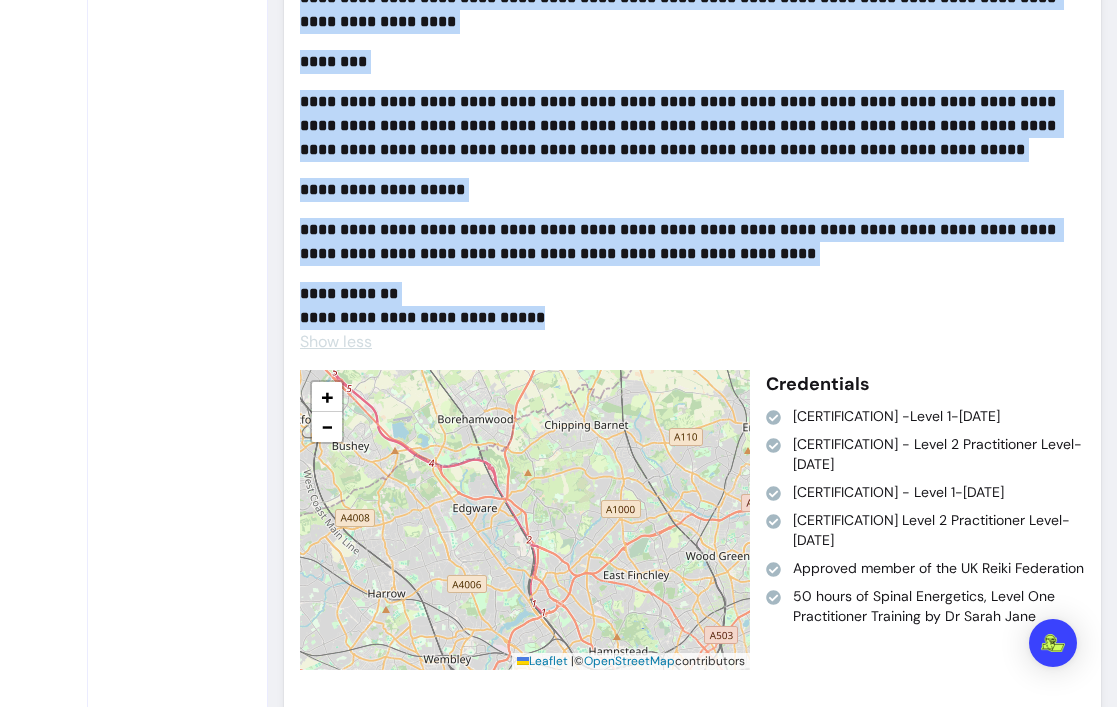 drag, startPoint x: 300, startPoint y: 112, endPoint x: 554, endPoint y: 293, distance: 311.8926 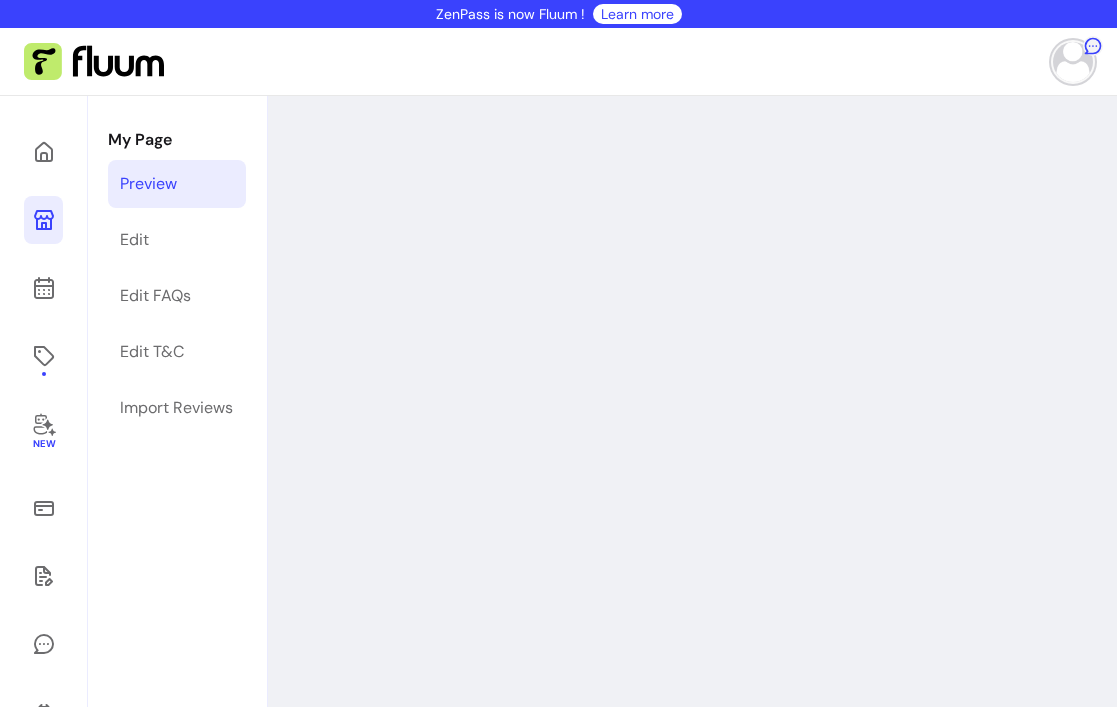 scroll, scrollTop: 0, scrollLeft: 0, axis: both 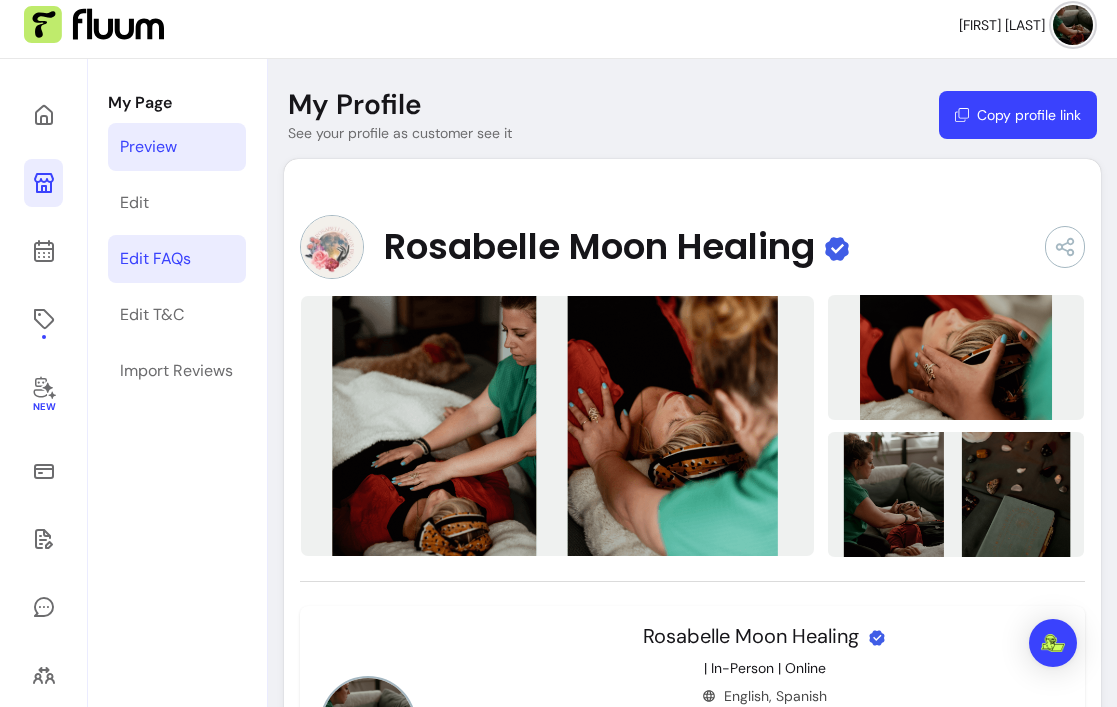 click on "Edit FAQs" at bounding box center (155, 259) 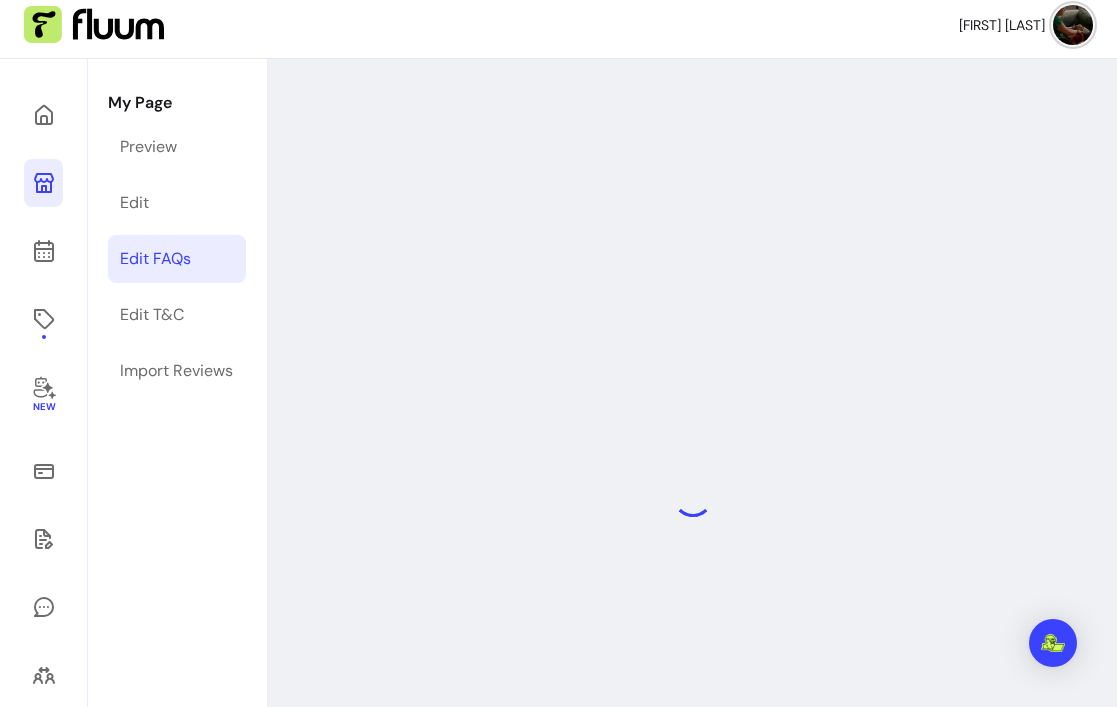 select on "*" 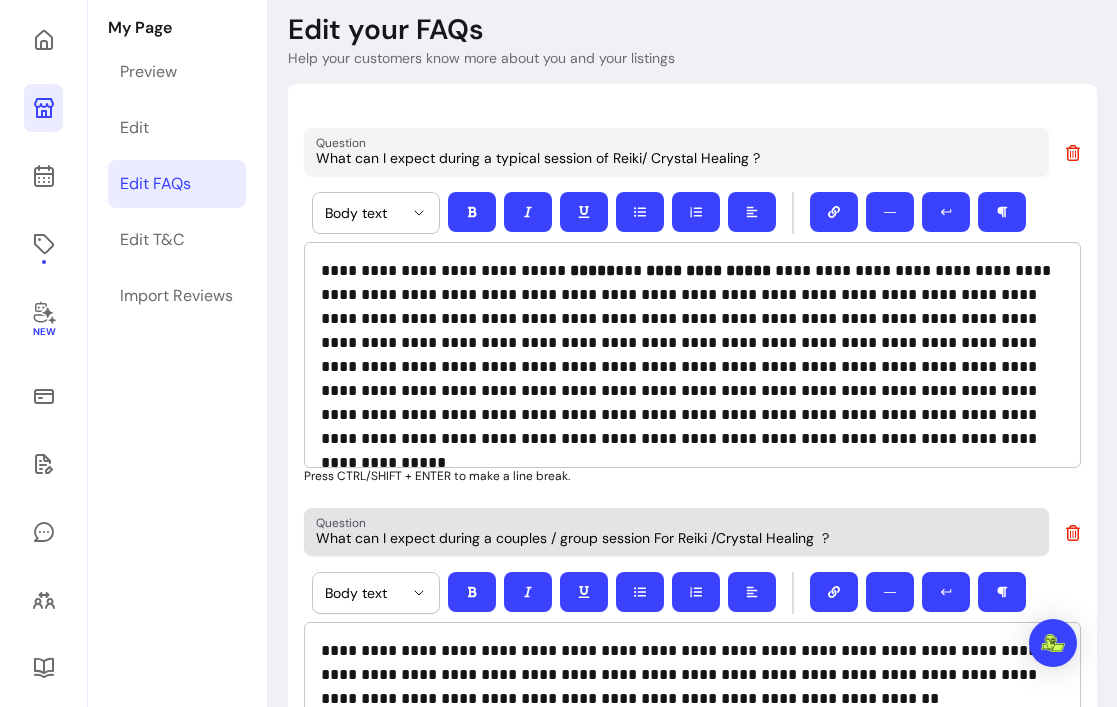 scroll, scrollTop: 0, scrollLeft: 0, axis: both 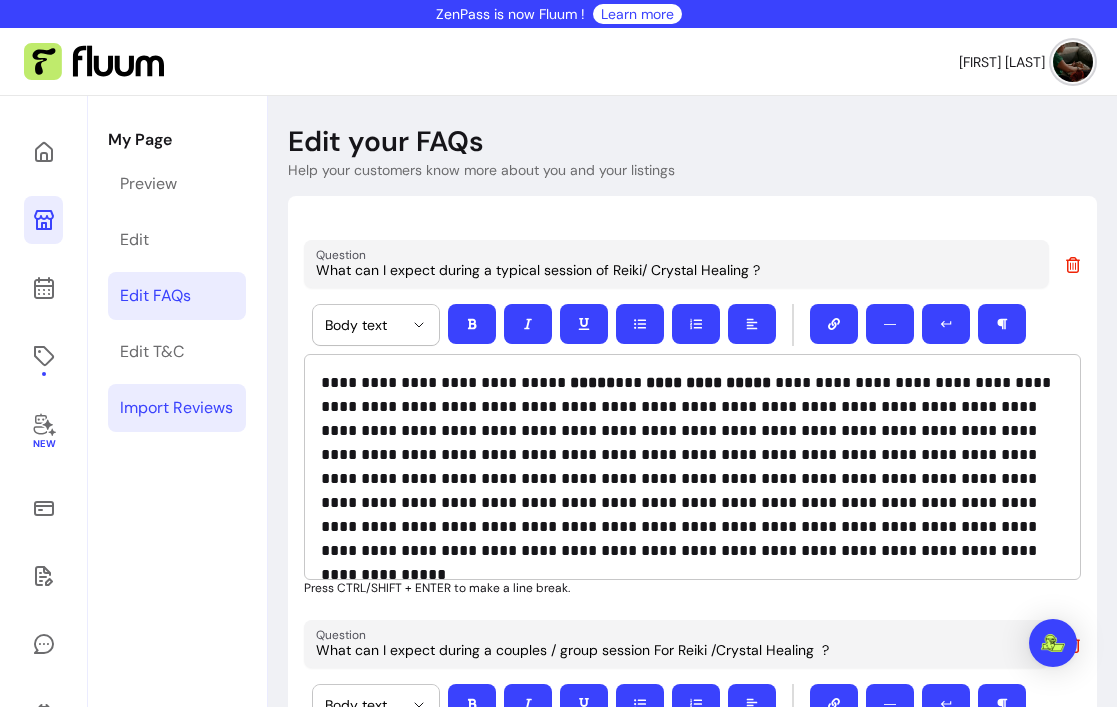 click on "Import Reviews" at bounding box center (176, 408) 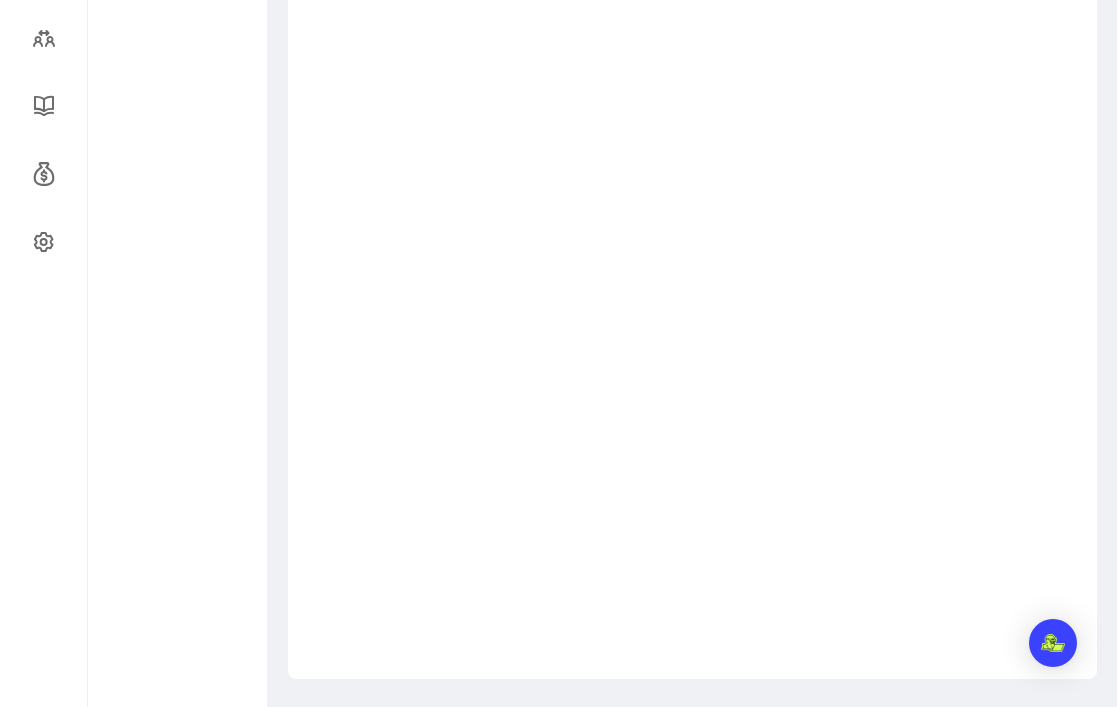 scroll, scrollTop: 265, scrollLeft: 0, axis: vertical 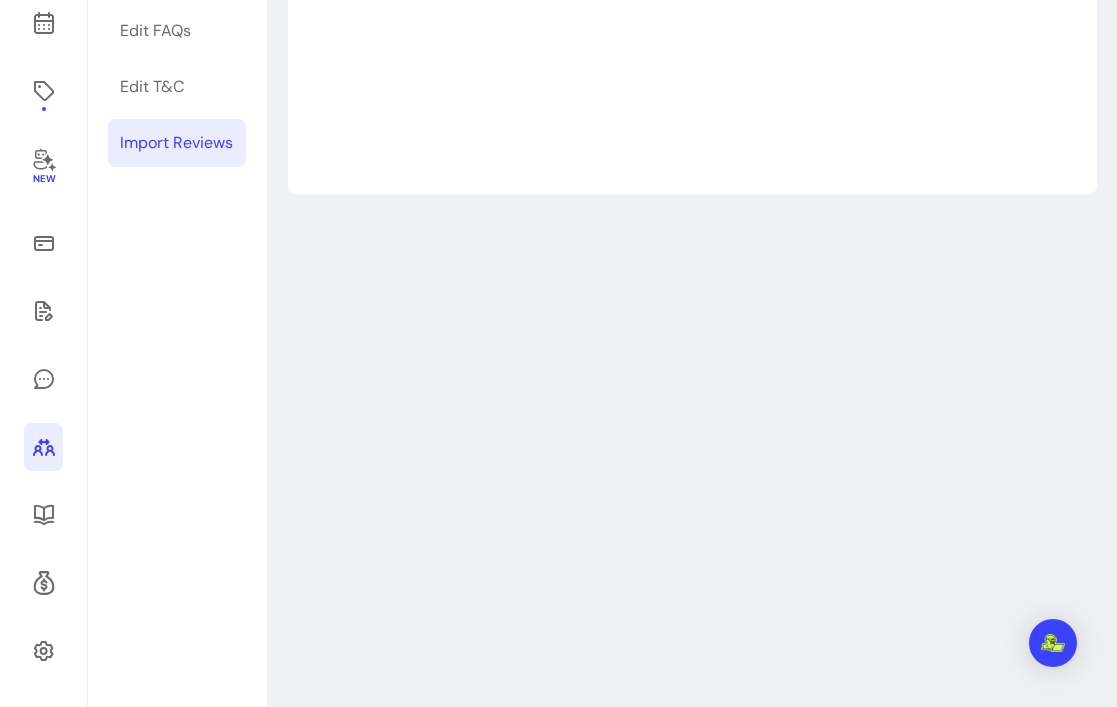 click 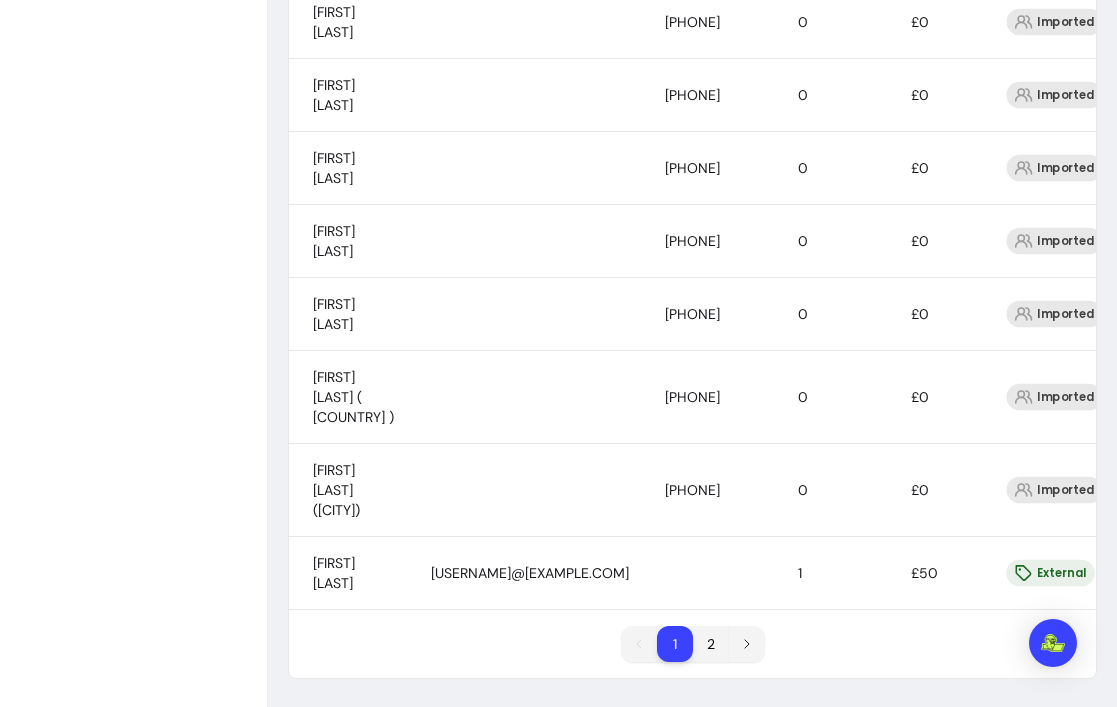 scroll, scrollTop: 1609, scrollLeft: 0, axis: vertical 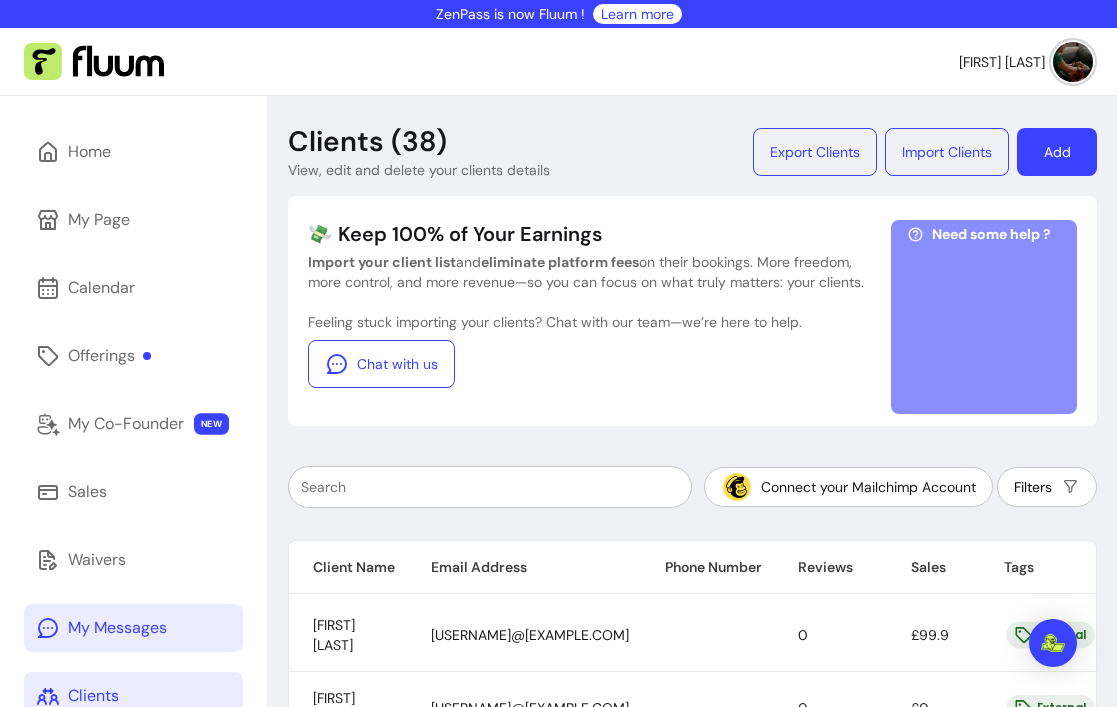 click on "My Messages" at bounding box center [117, 628] 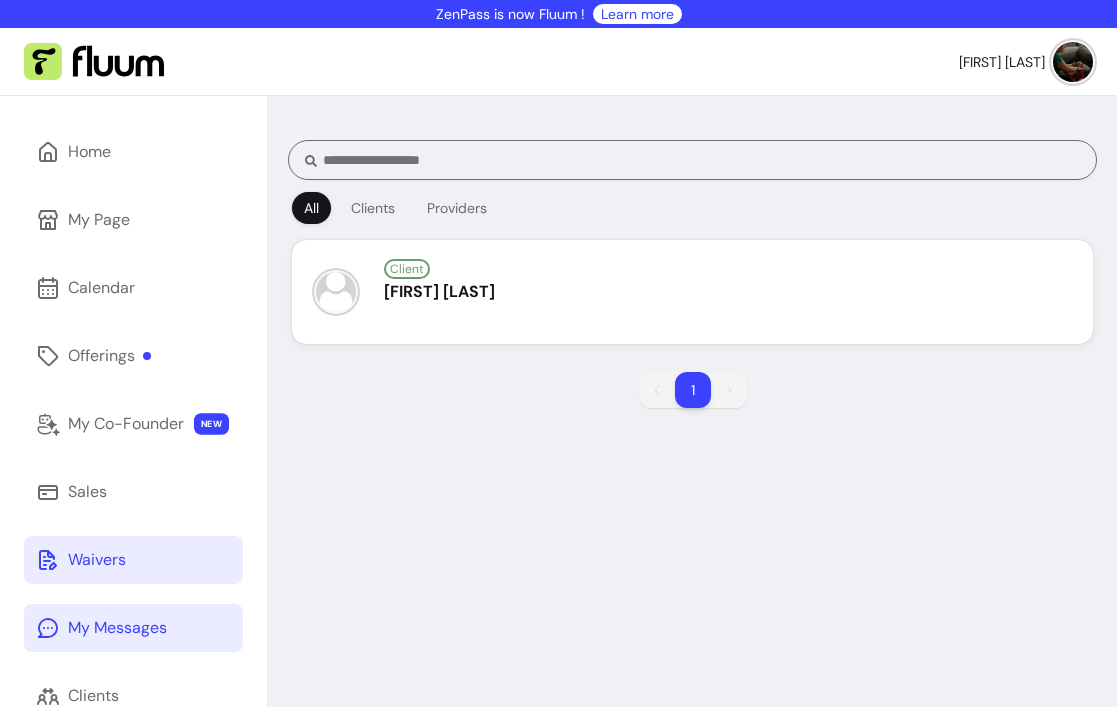 click on "Waivers" at bounding box center [97, 560] 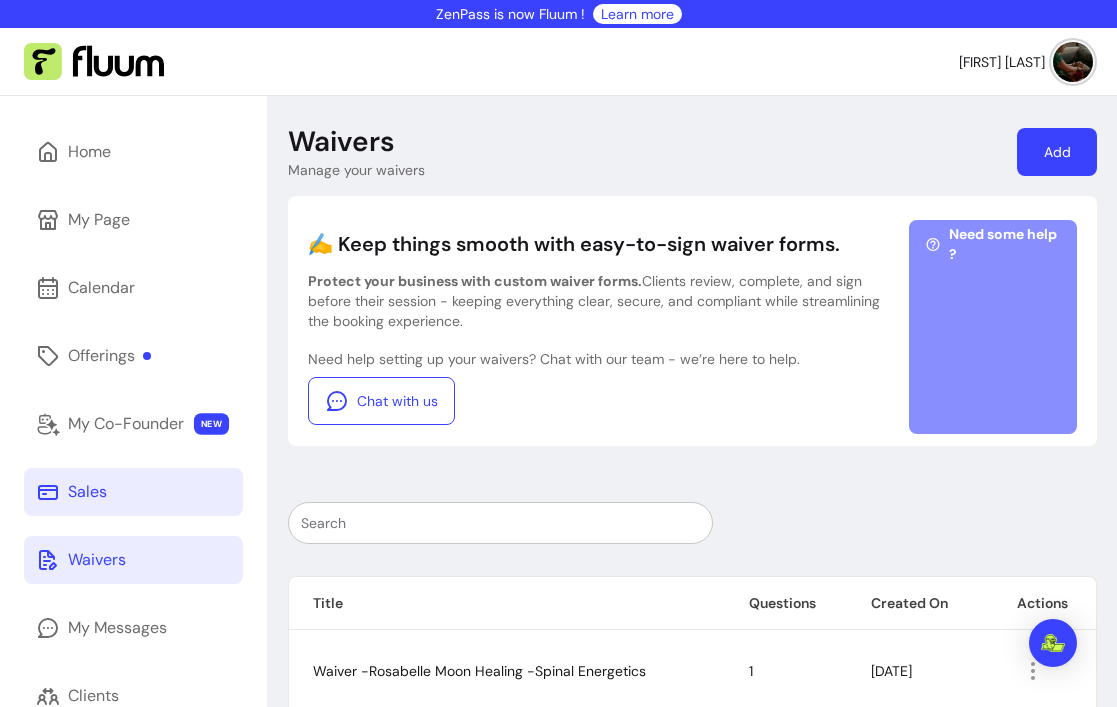 click on "Sales" at bounding box center [87, 492] 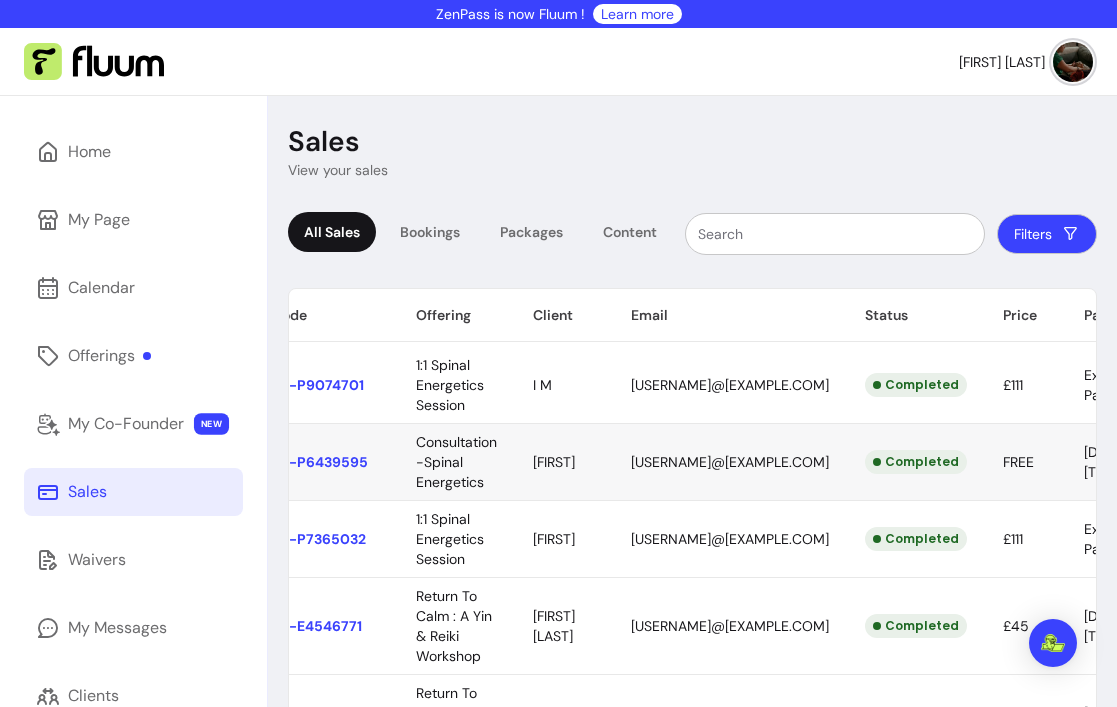 scroll, scrollTop: 0, scrollLeft: 155, axis: horizontal 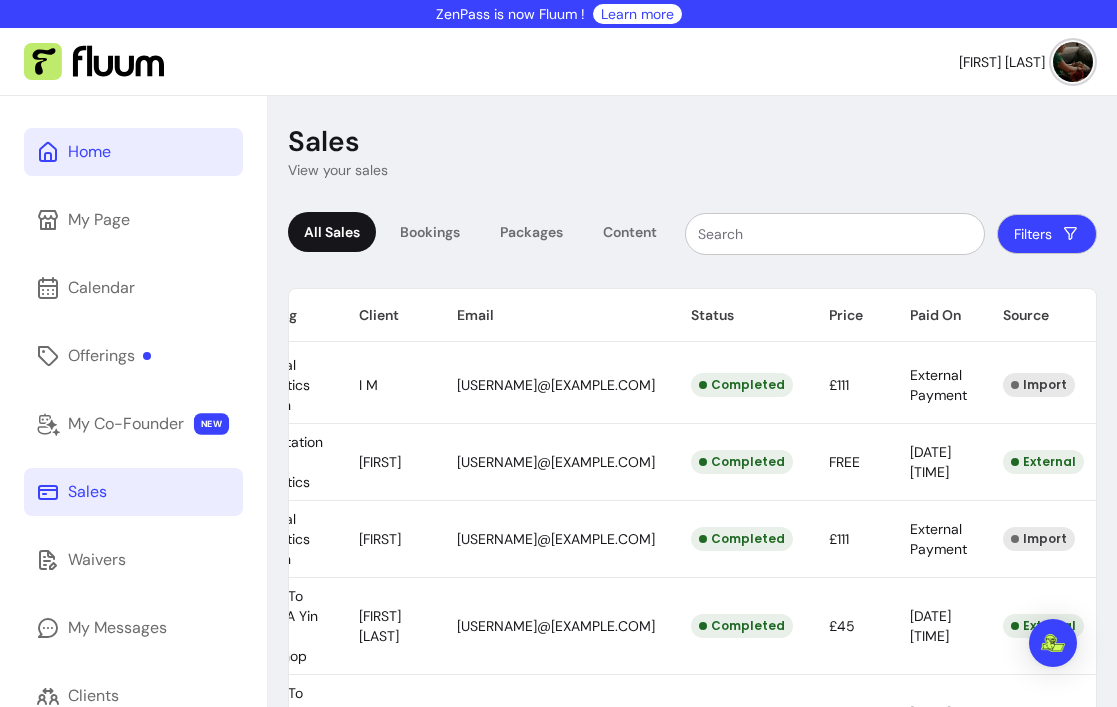 click on "Home" at bounding box center (89, 152) 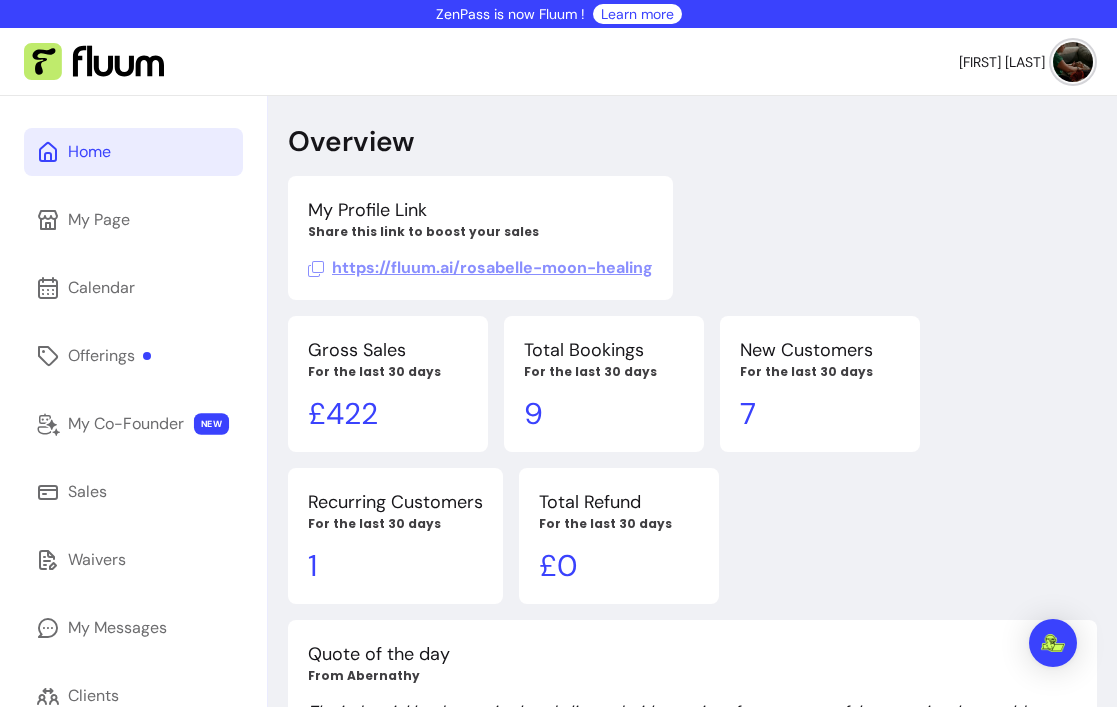 click on "Overview My Profile Link Share this link to boost your sales https://fluum.ai/rosabelle-moon-healing Gross Sales For the last 30 days £ 422 Total Bookings For the last 30 days 9 New Customers For the last 30 days 7 Recurring Customers For the last 30 days 1 Total Refund For the last 30 days £ 0 Quote of the day From Abernathy The industrial landscape is already littered with remains of once successful companies that could not adapt their strategic vision to altered conditions of competition." at bounding box center [692, 526] 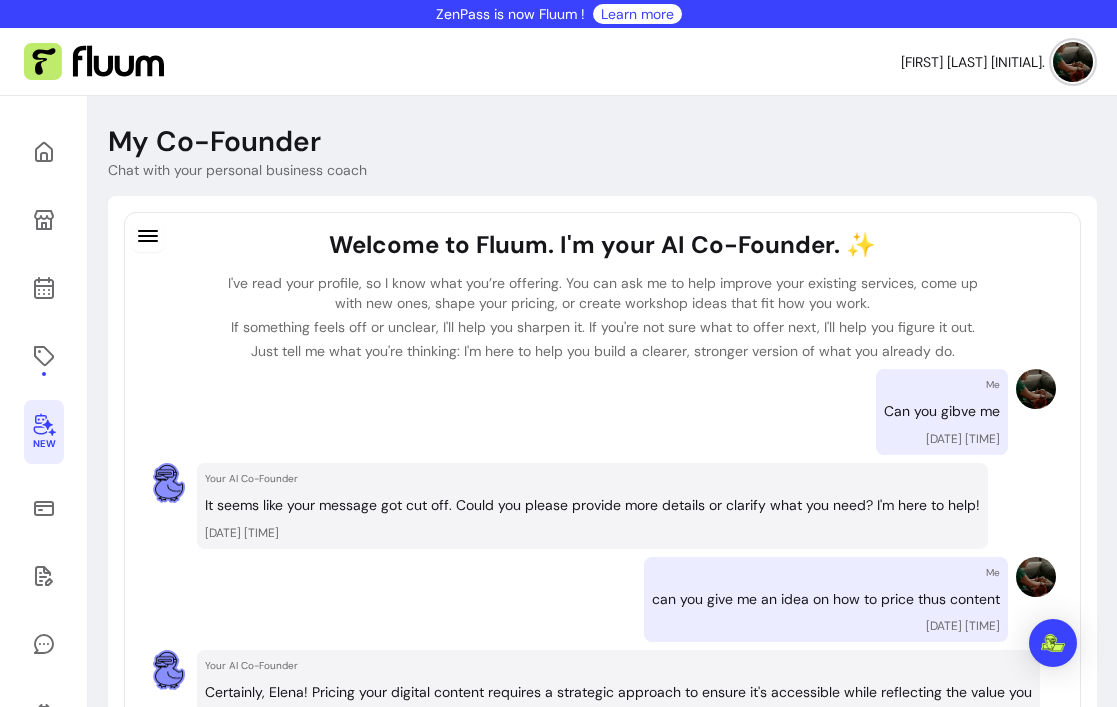 scroll, scrollTop: 0, scrollLeft: 0, axis: both 